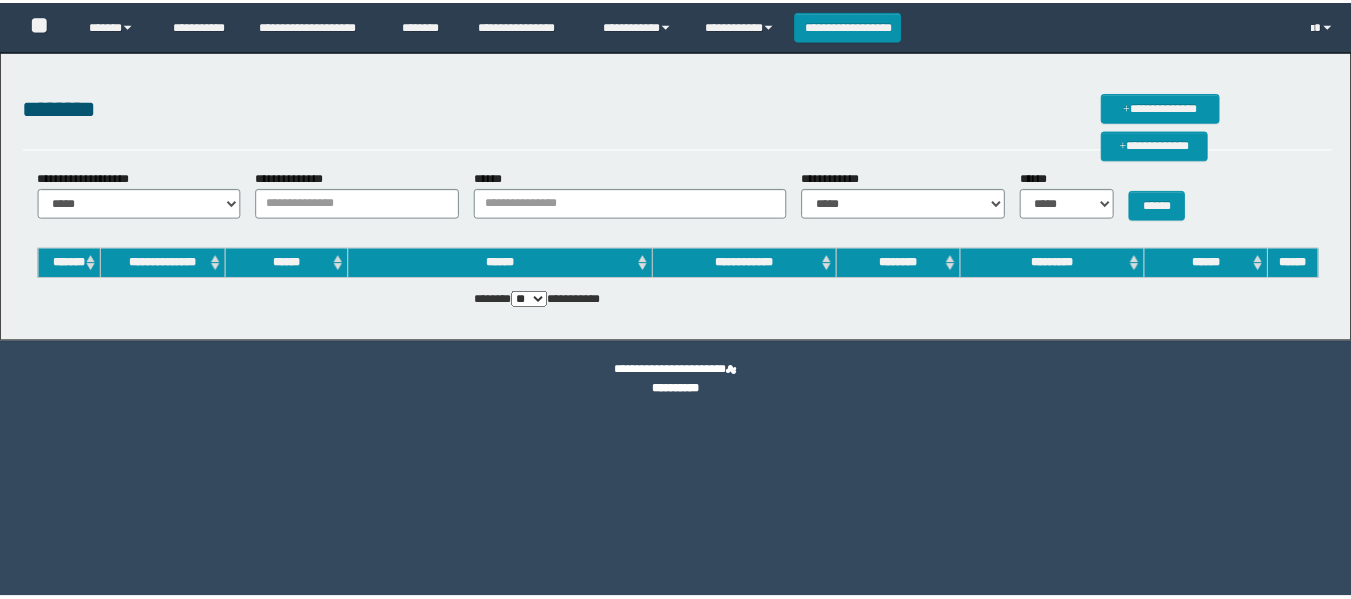 scroll, scrollTop: 0, scrollLeft: 0, axis: both 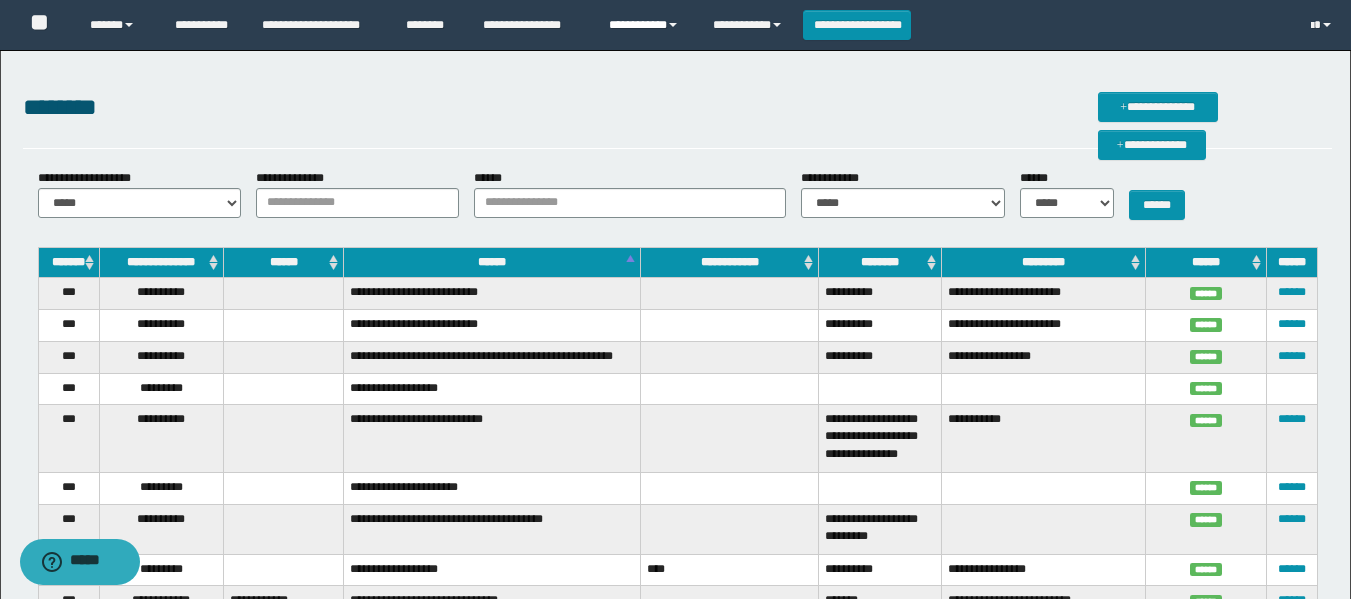click on "**********" at bounding box center [646, 25] 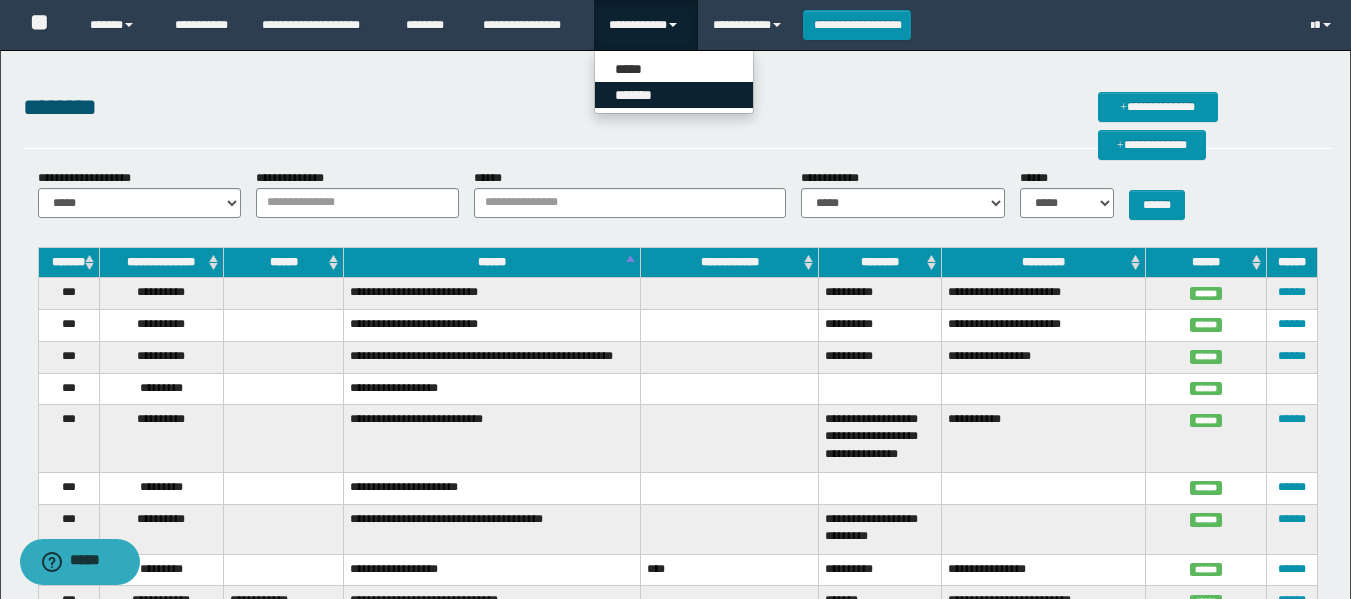 click on "*******" at bounding box center [674, 95] 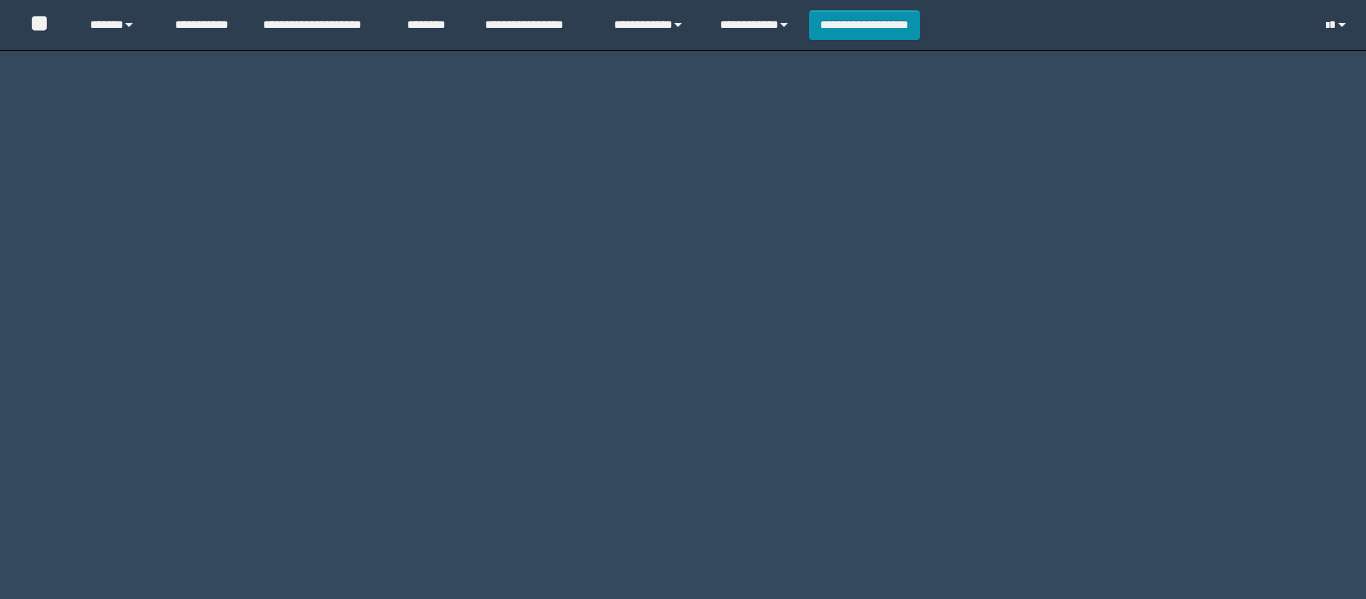 scroll, scrollTop: 0, scrollLeft: 0, axis: both 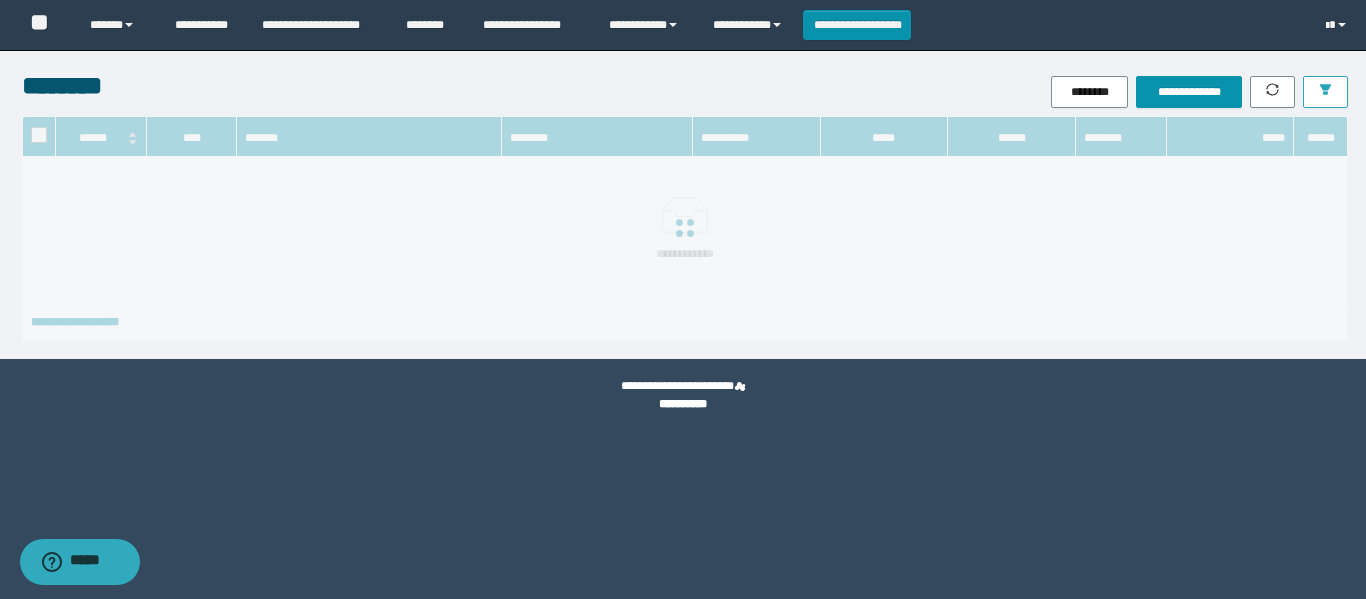 click at bounding box center [1325, 92] 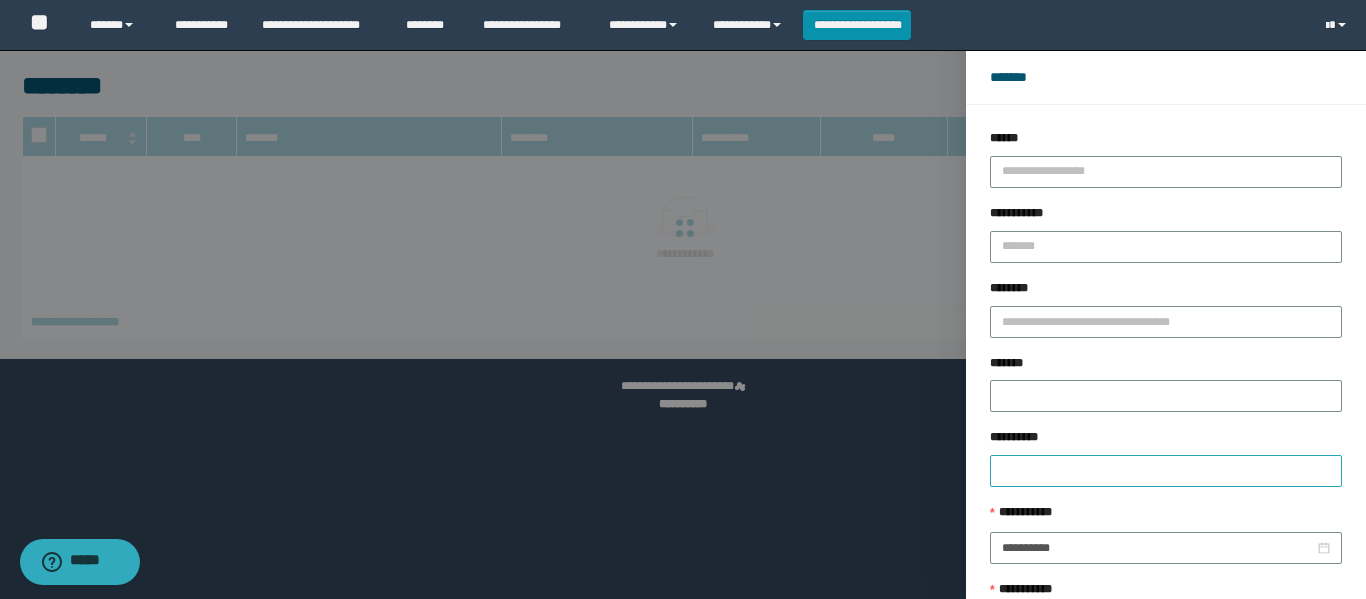 click at bounding box center (1166, 471) 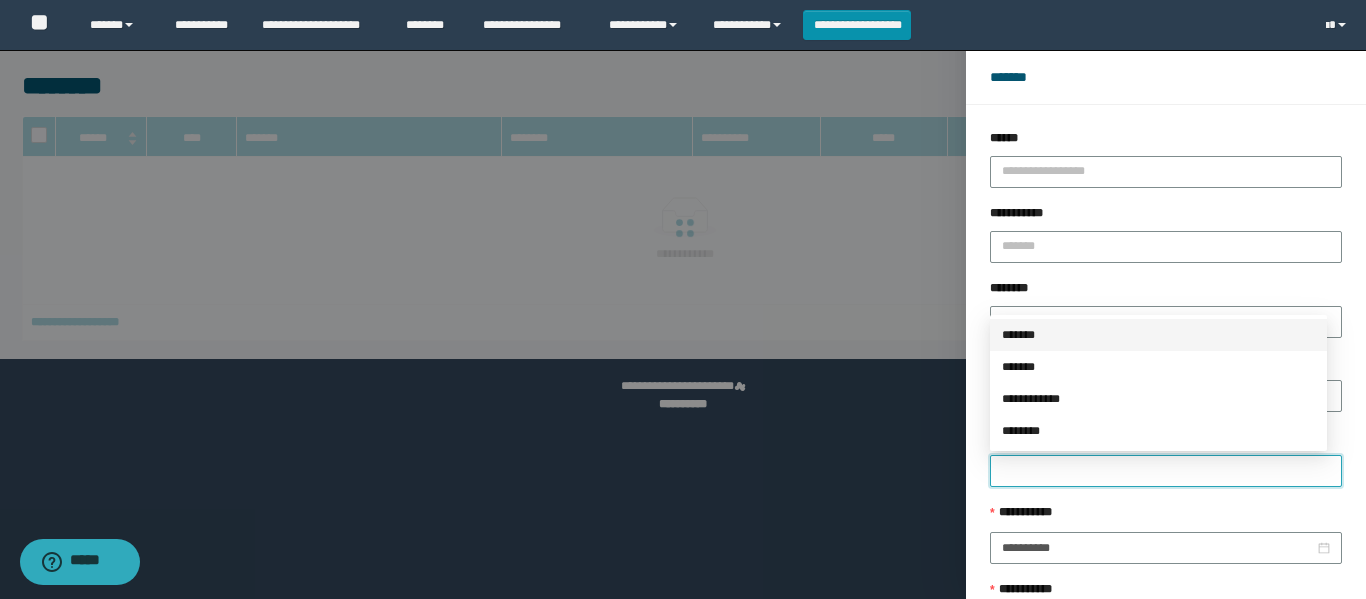 click on "*******" at bounding box center [1158, 335] 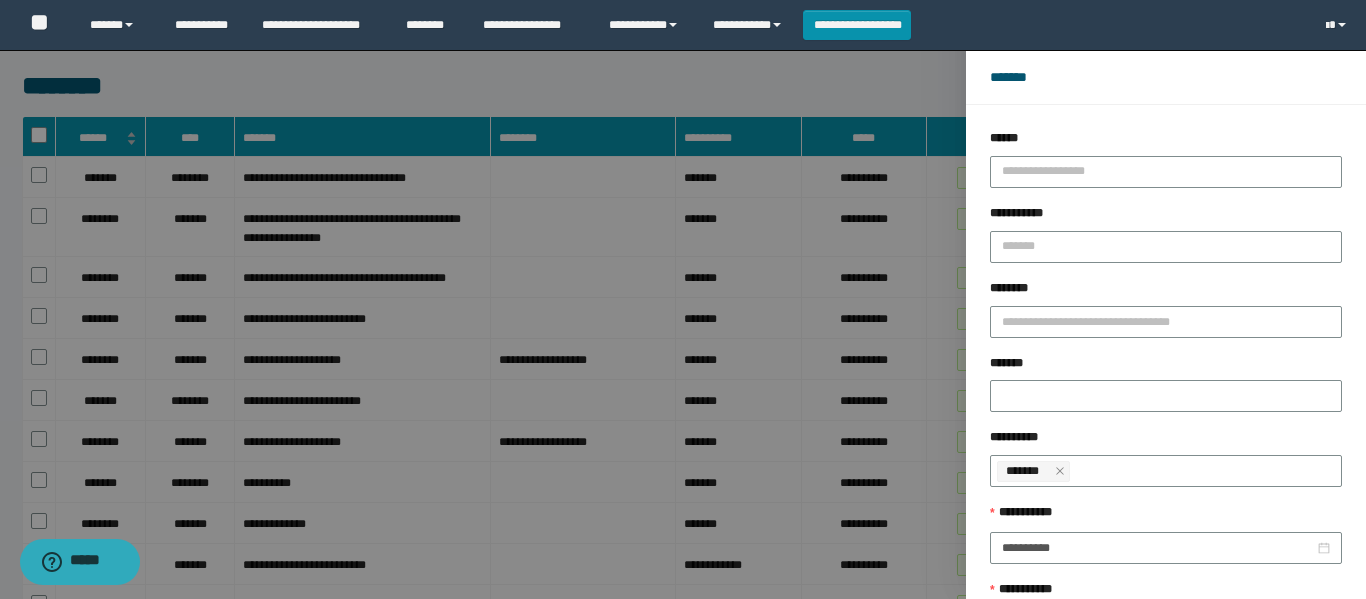 click on "**********" at bounding box center [1166, 465] 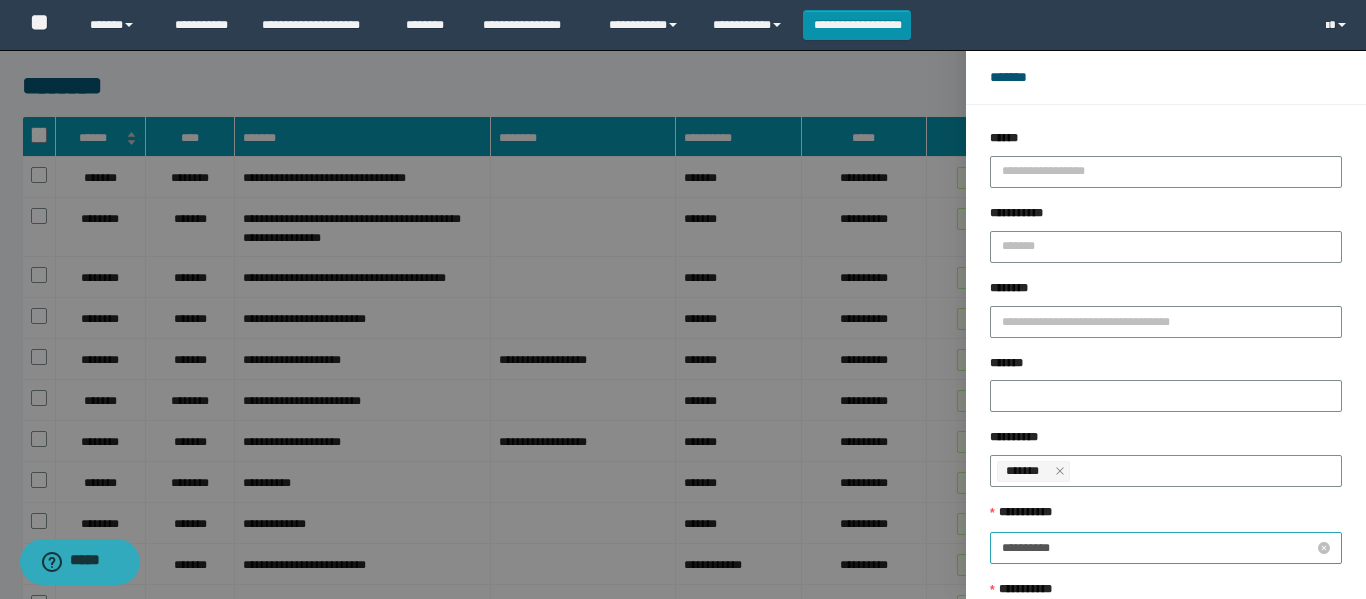 type 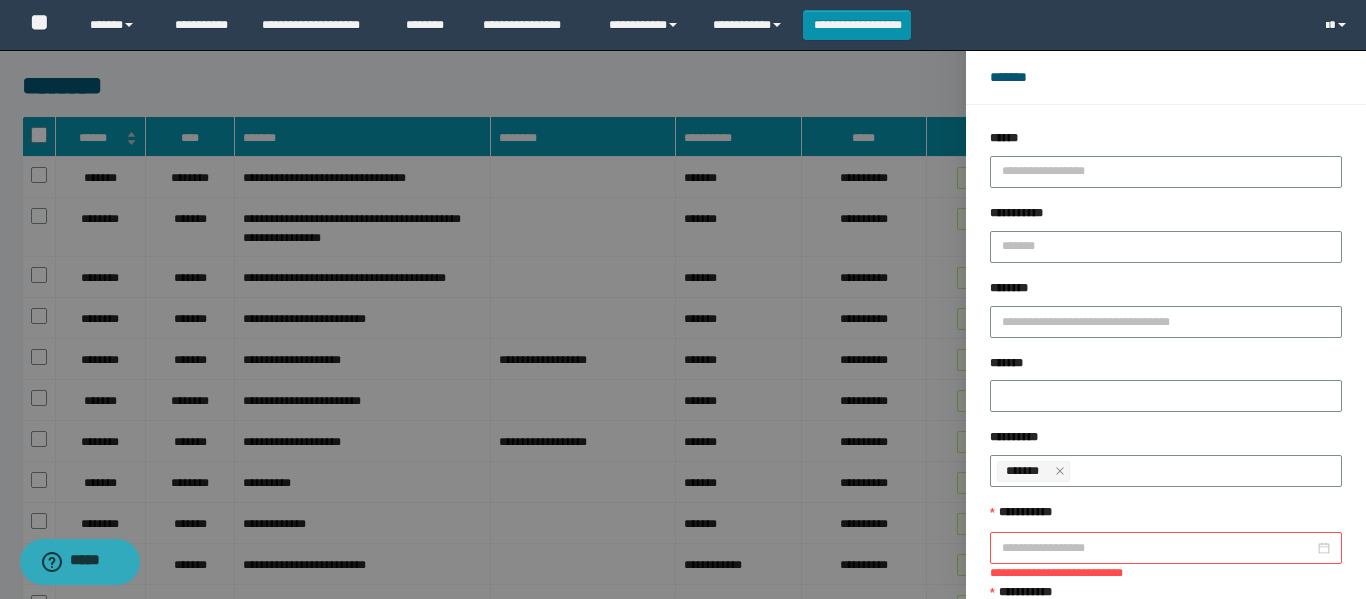 scroll, scrollTop: 82, scrollLeft: 0, axis: vertical 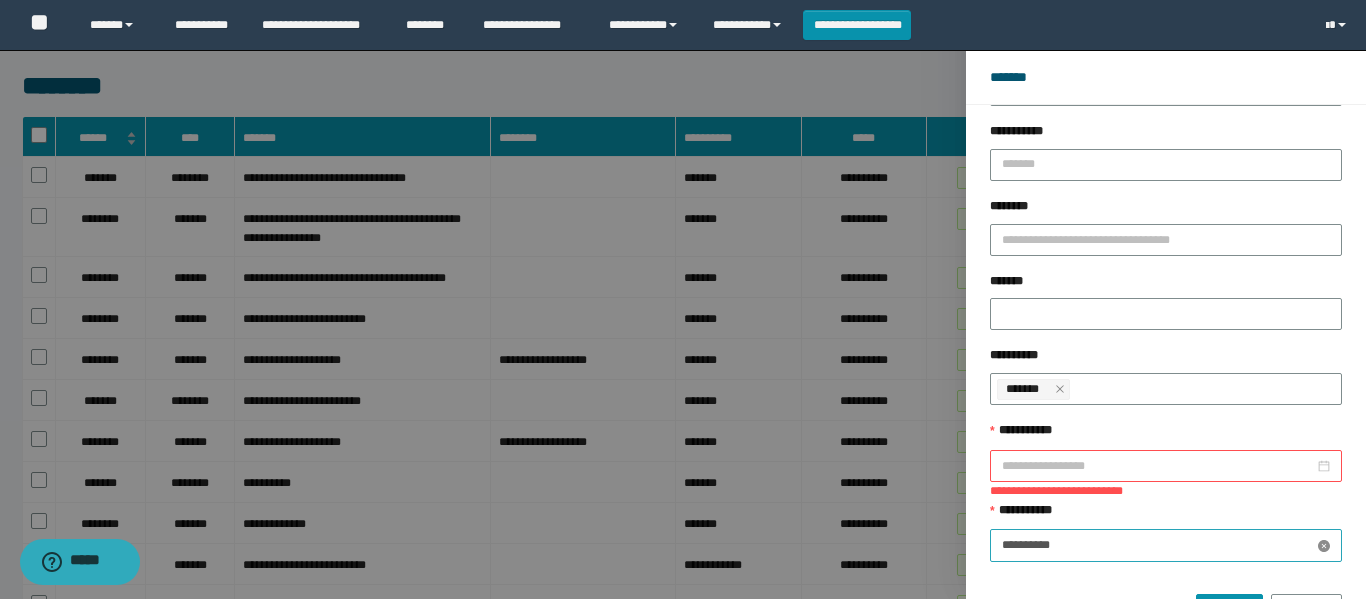 type 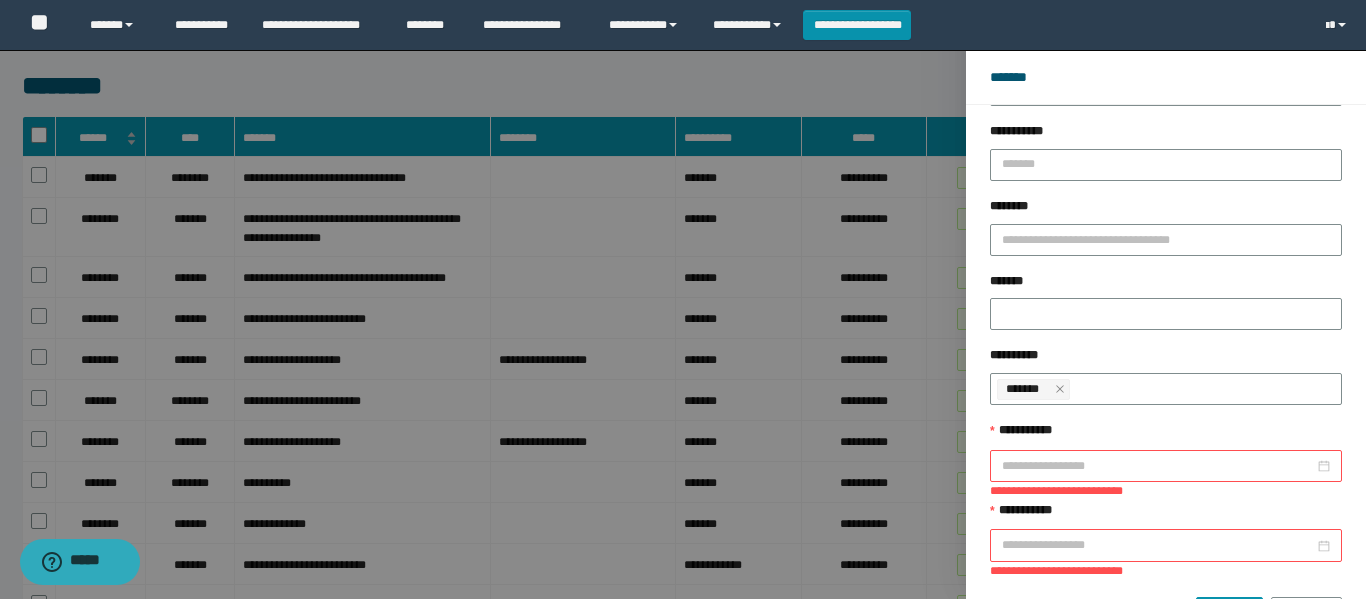 click at bounding box center (1166, 466) 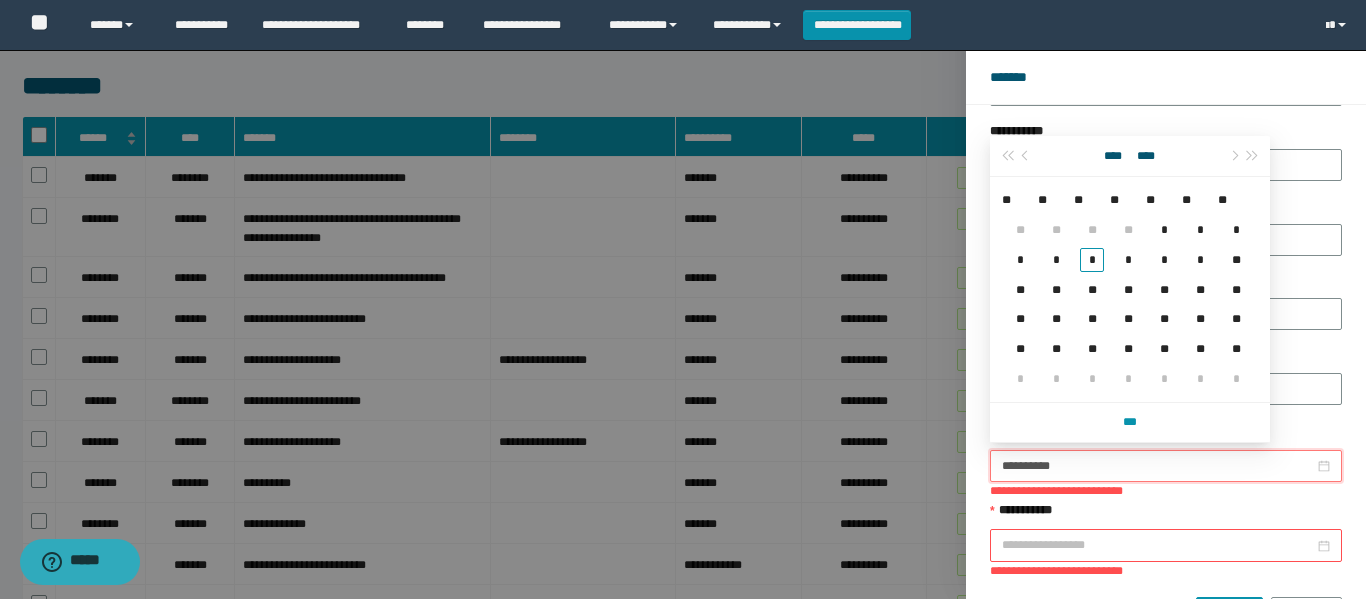 type on "**********" 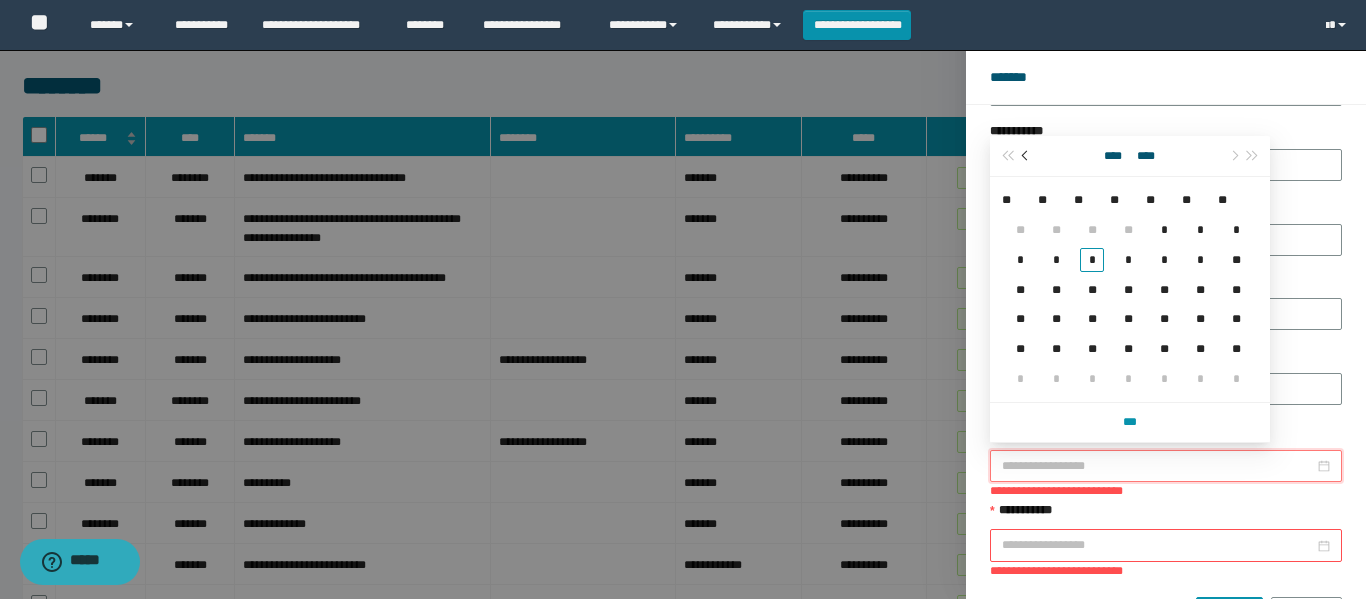 click at bounding box center [1027, 156] 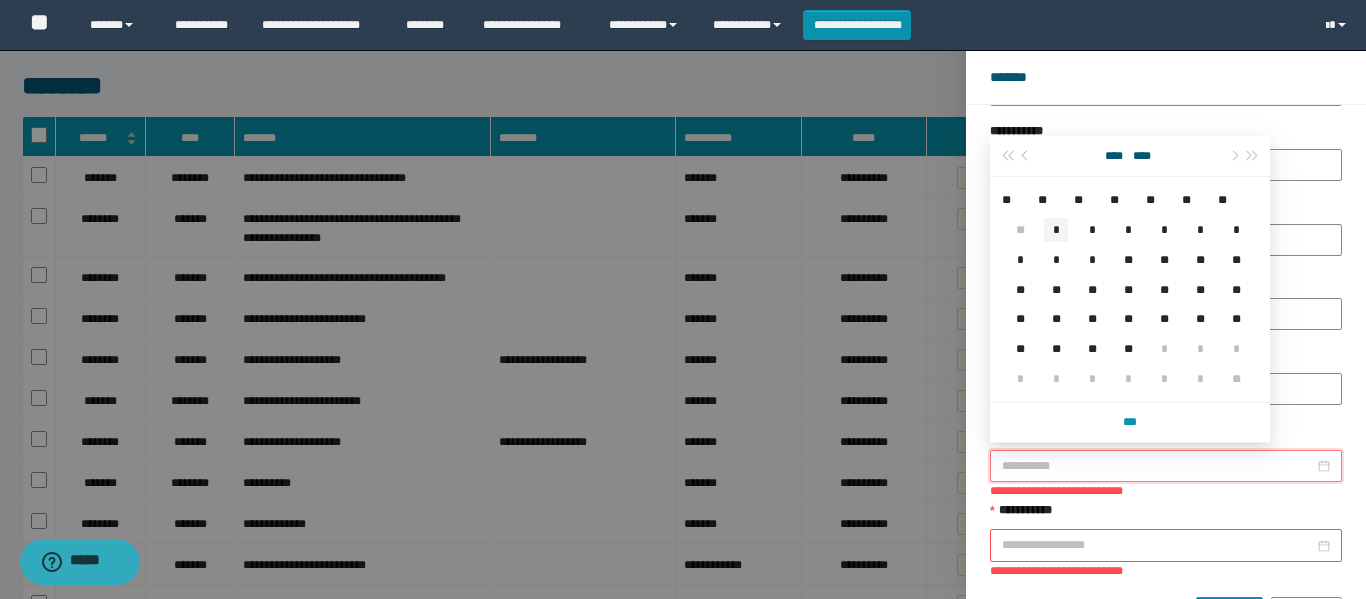 type on "**********" 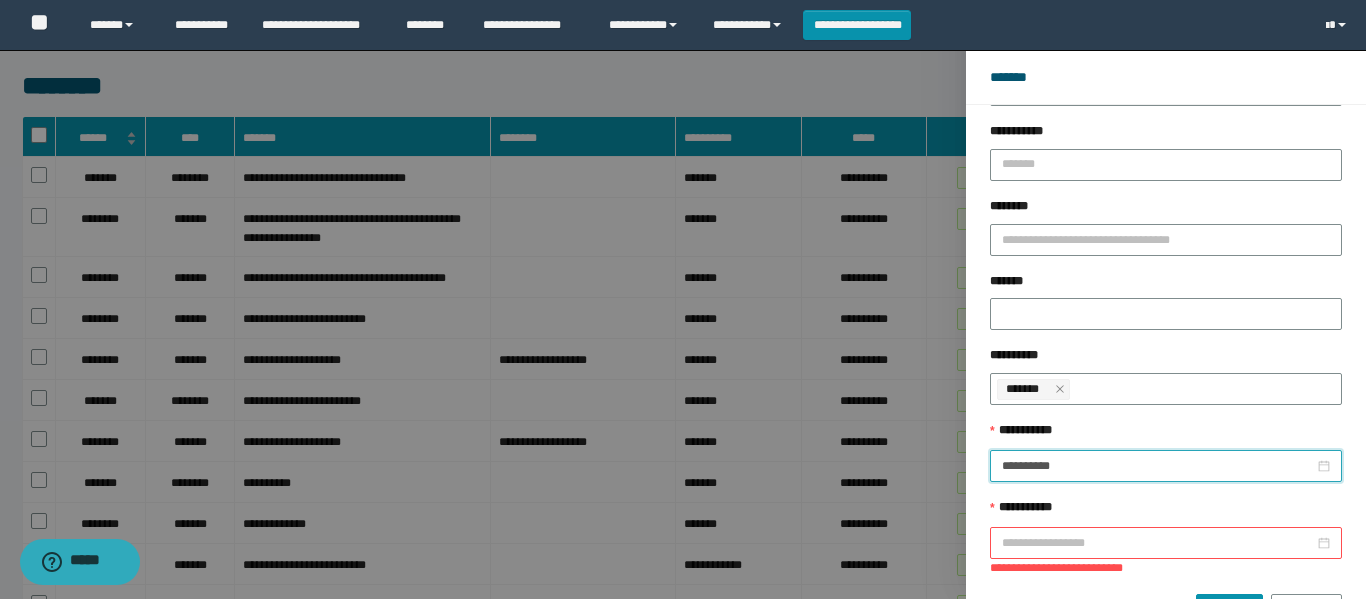 click at bounding box center [1166, 543] 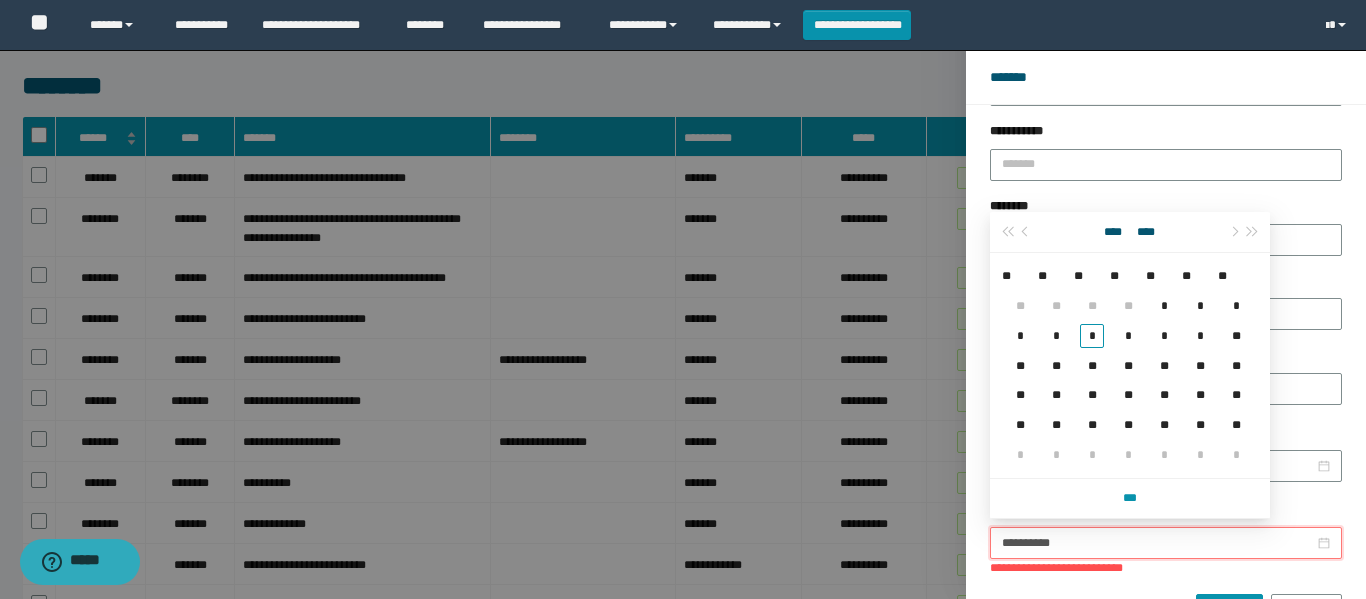 type on "**********" 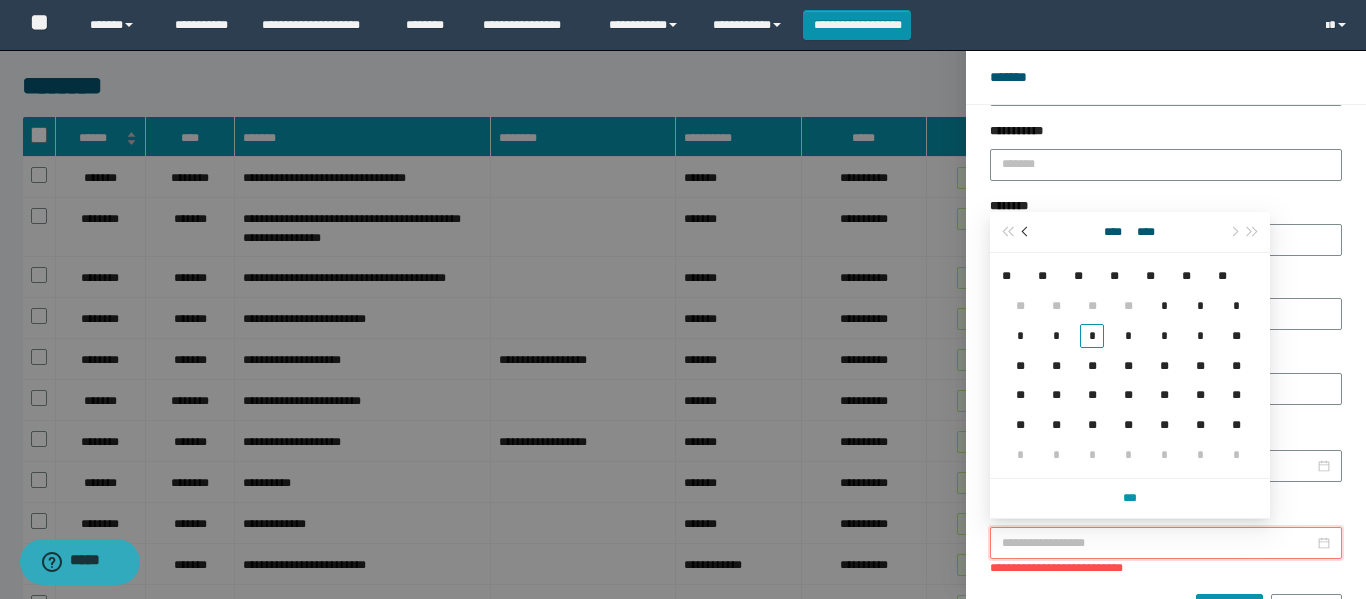 click at bounding box center [1026, 232] 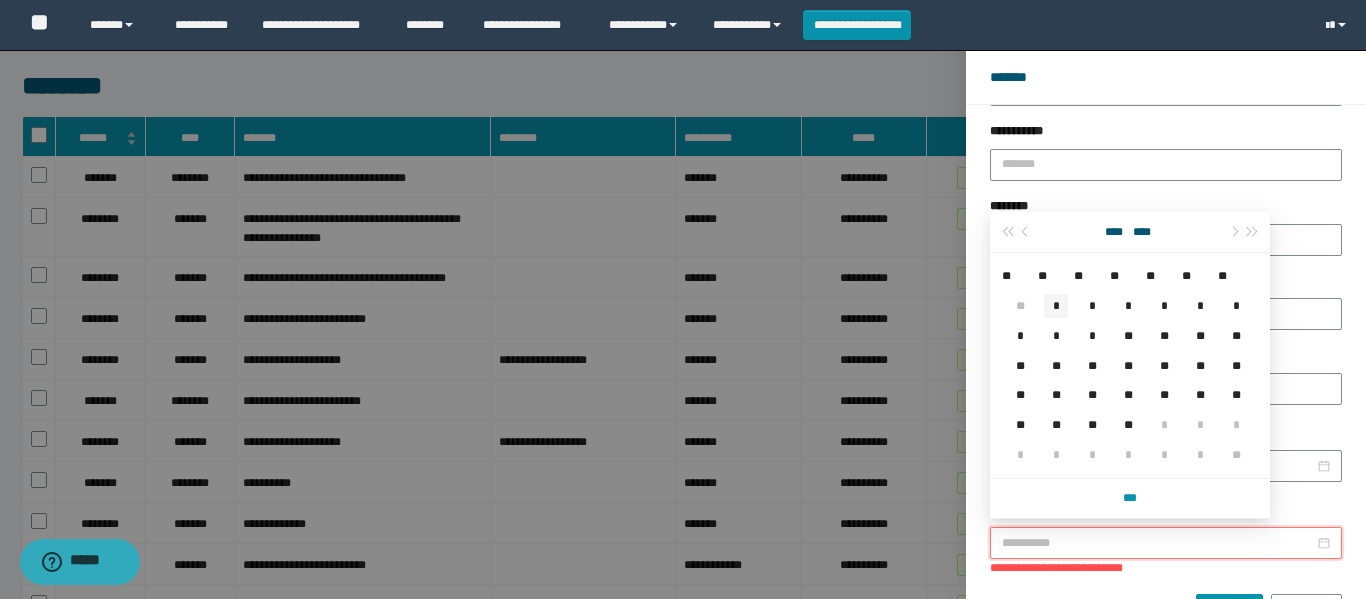 type on "**********" 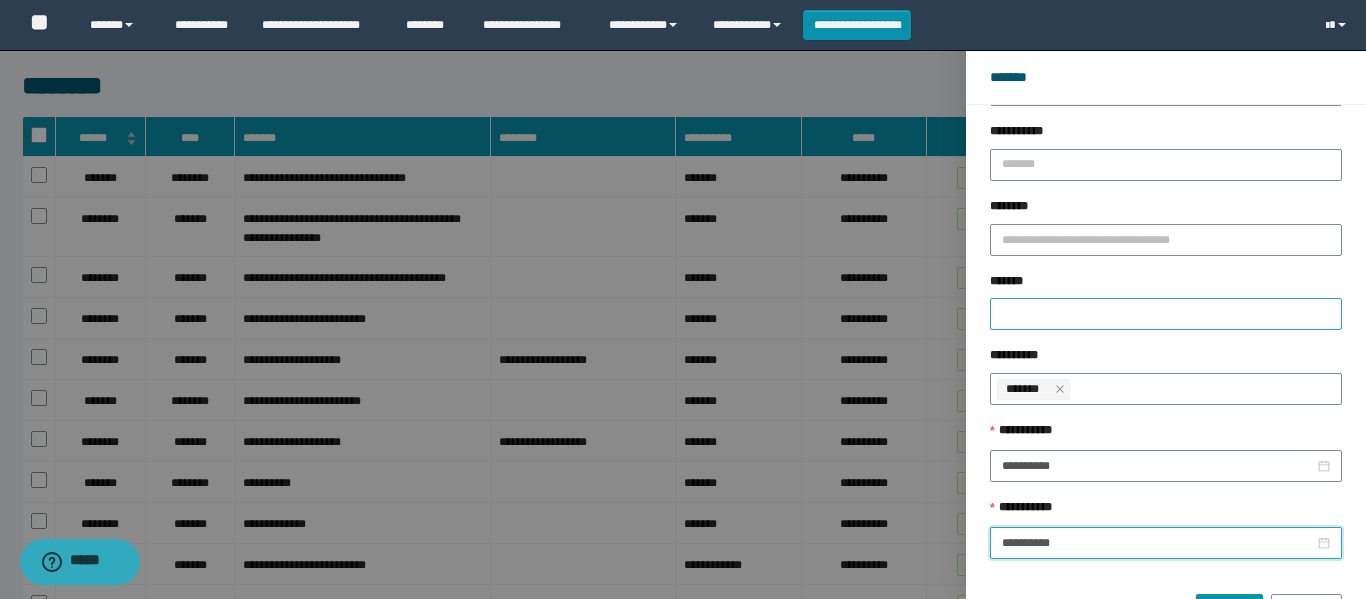 scroll, scrollTop: 79, scrollLeft: 0, axis: vertical 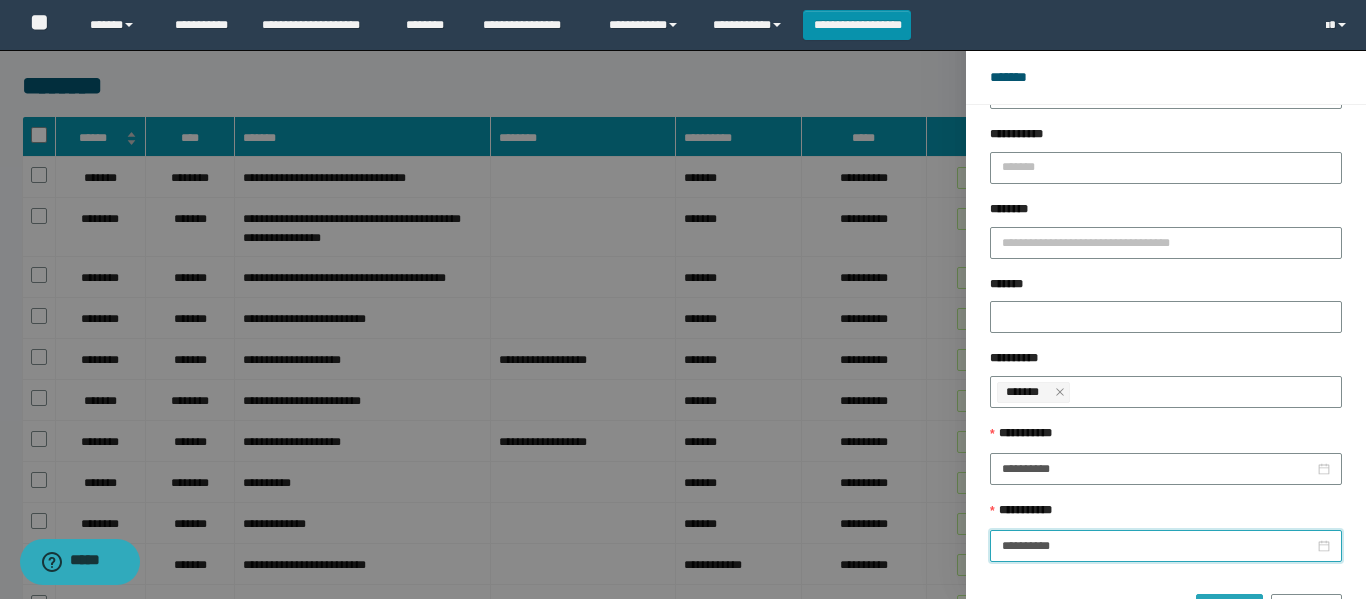 click on "******" at bounding box center (1229, 610) 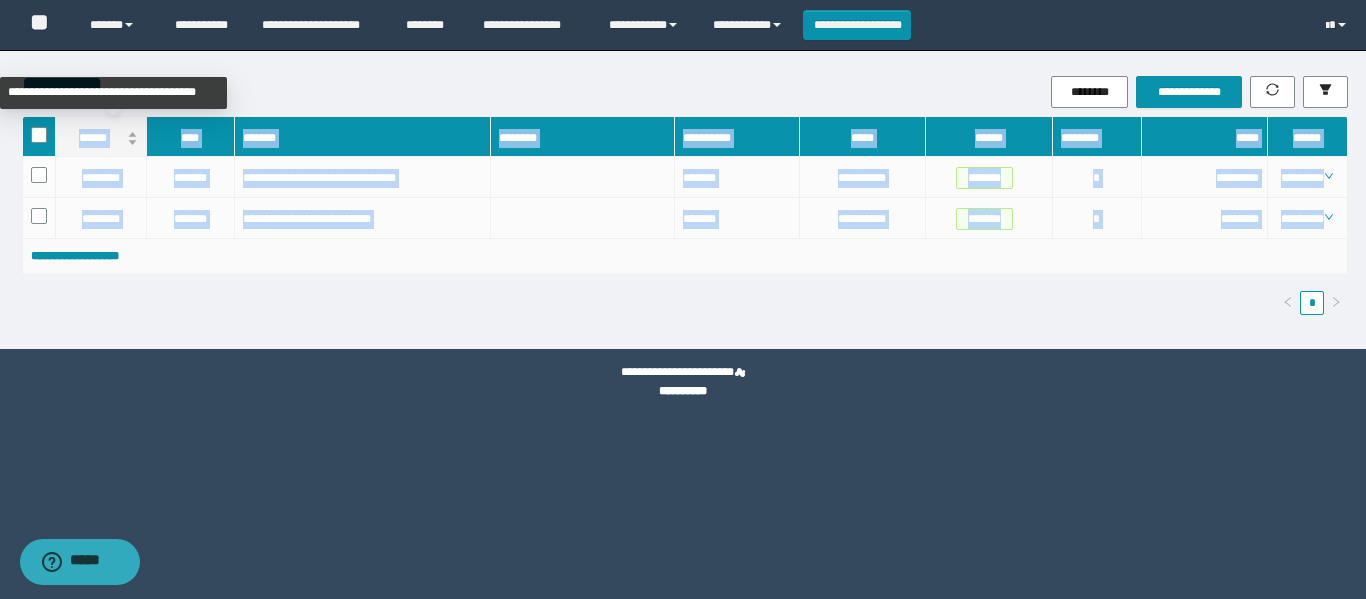 drag, startPoint x: 1345, startPoint y: 231, endPoint x: 70, endPoint y: 135, distance: 1278.609 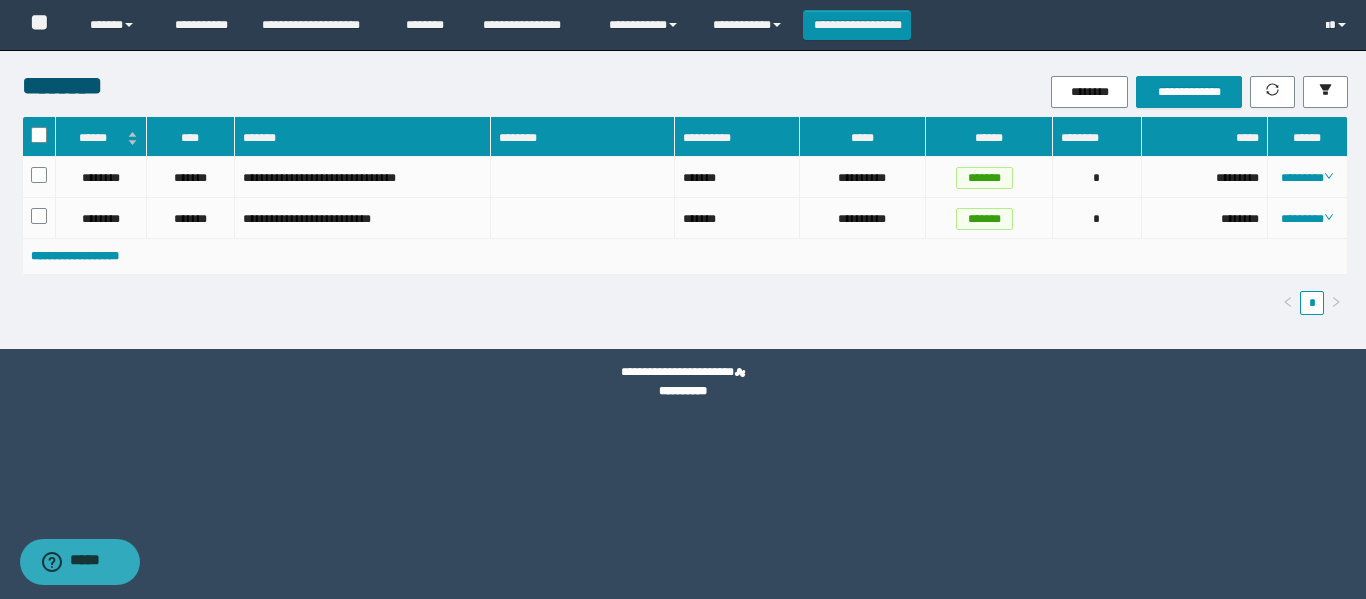 click on "[FIRST] [LAST] [PHONE] [EMAIL] [ADDRESS] [CITY] [STATE] [ZIP]" at bounding box center (685, 223) 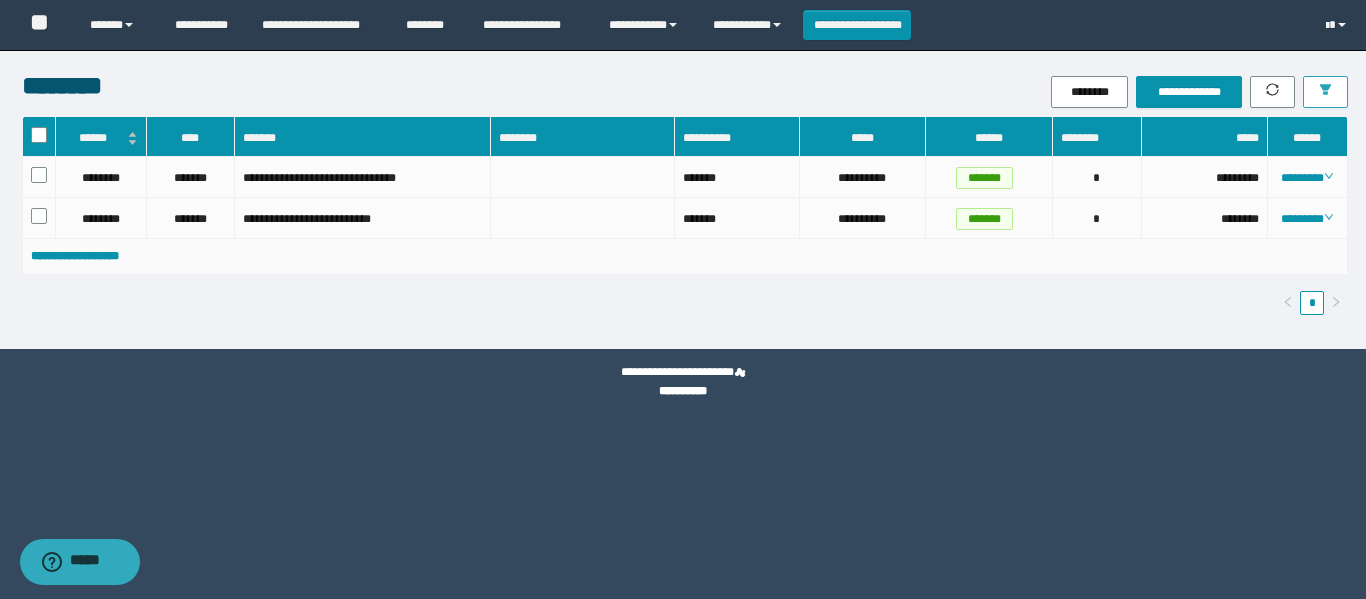 click at bounding box center (1325, 92) 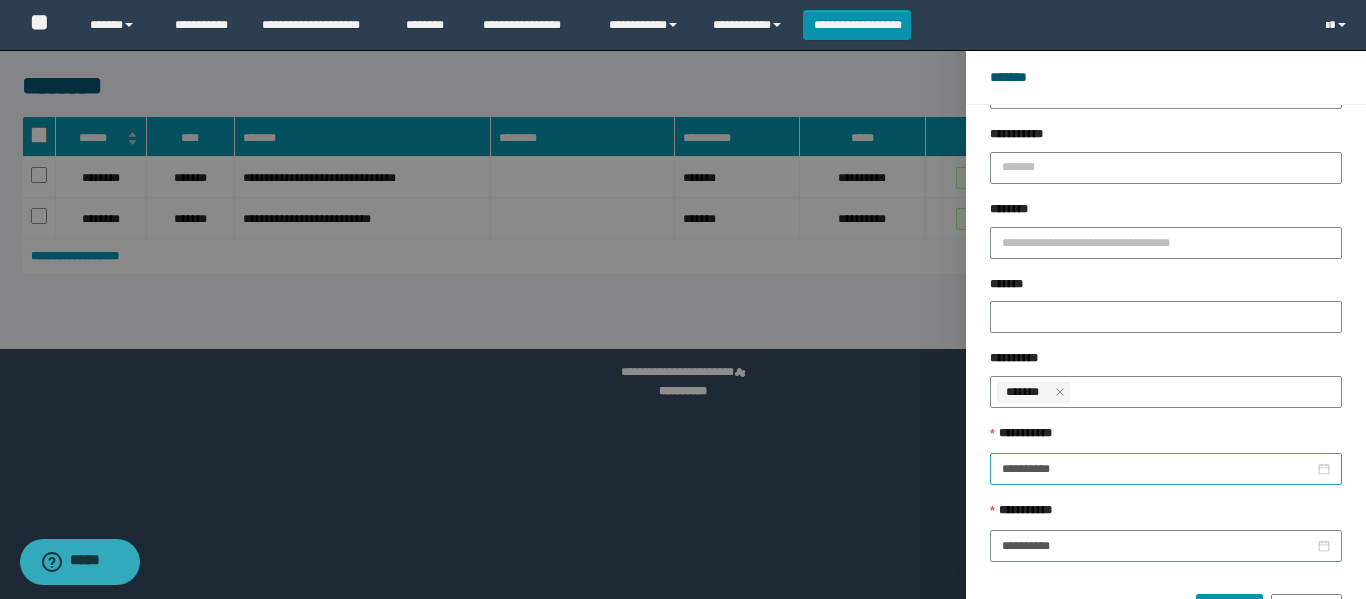 click on "**********" at bounding box center [1166, 469] 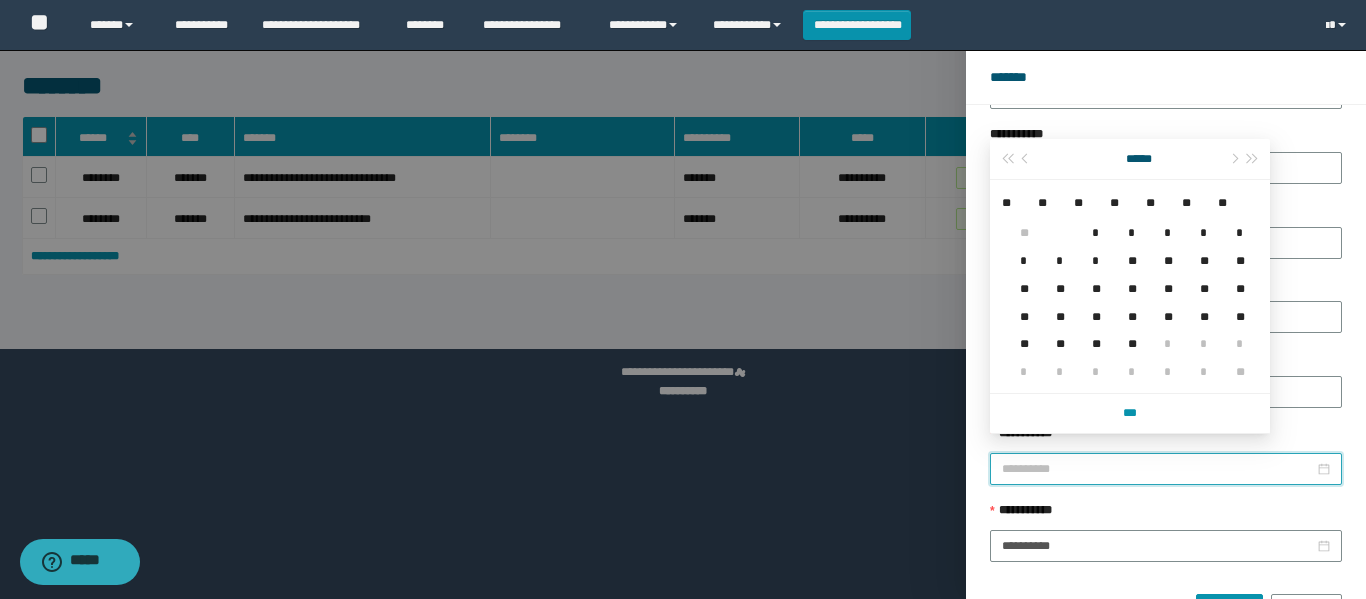 type on "**********" 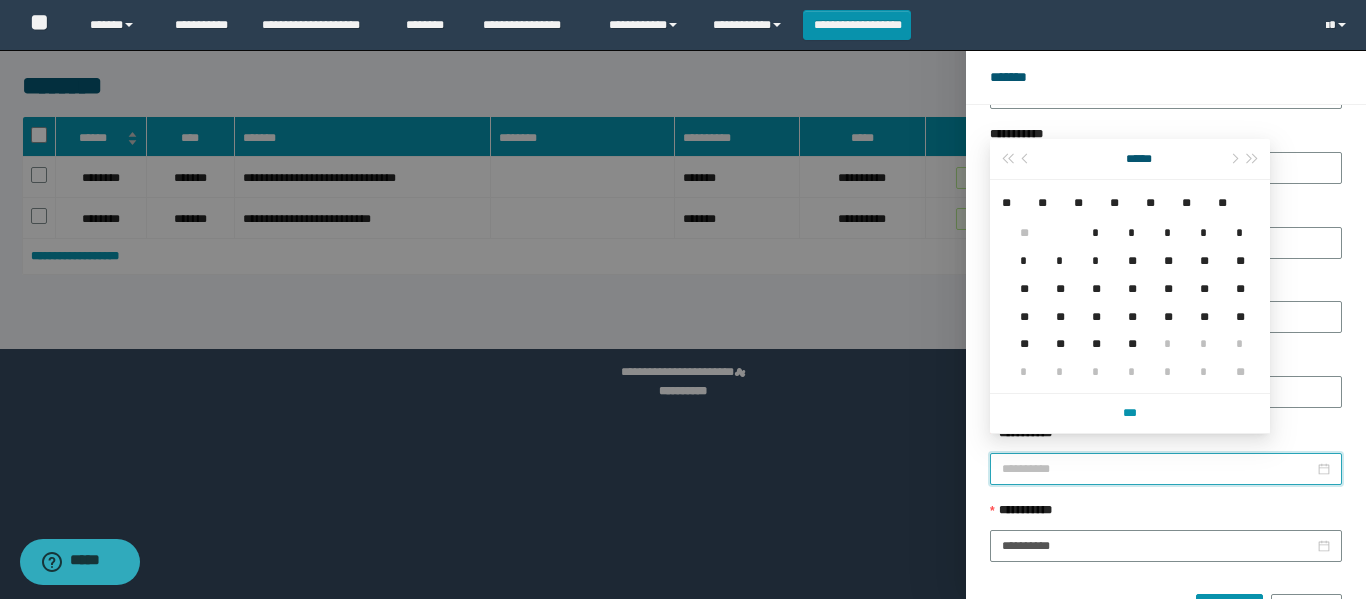 click on "*" at bounding box center [1092, 221] 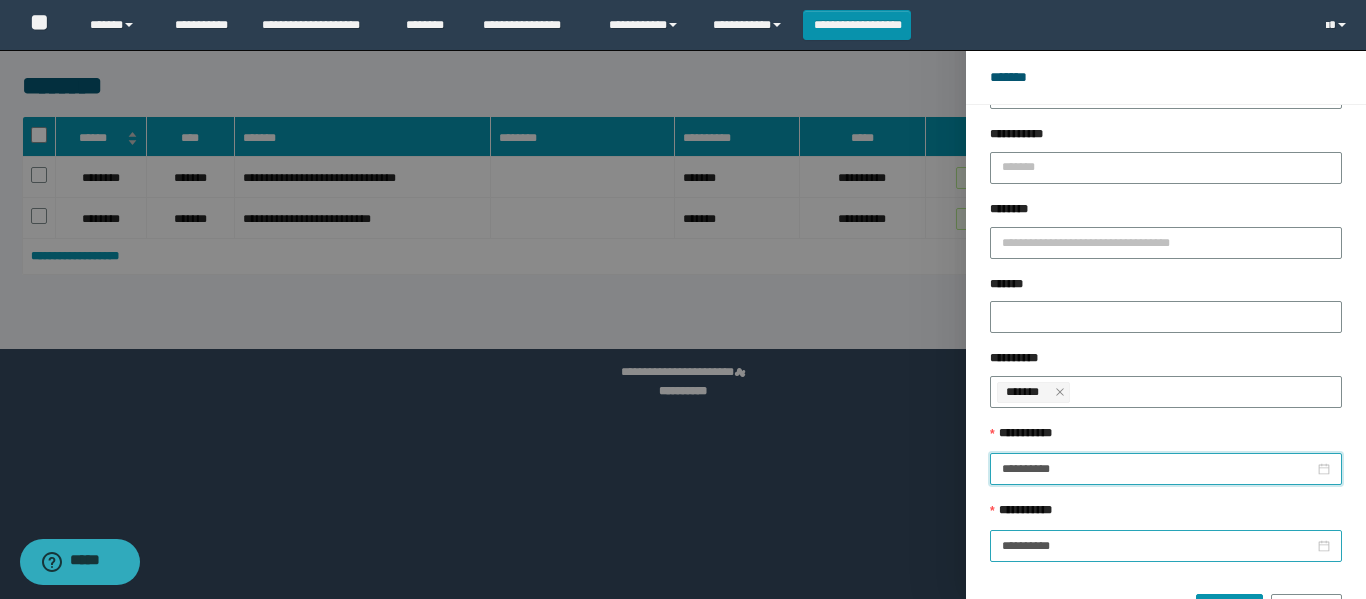 click on "**********" at bounding box center (1166, 546) 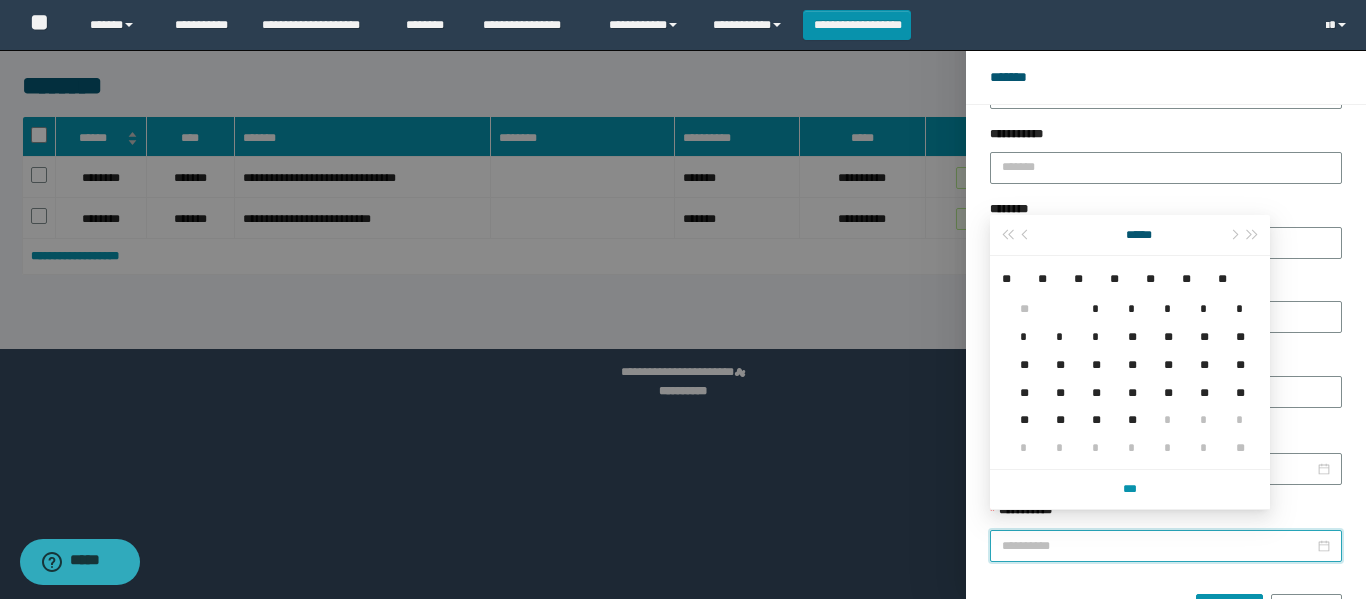 type on "**********" 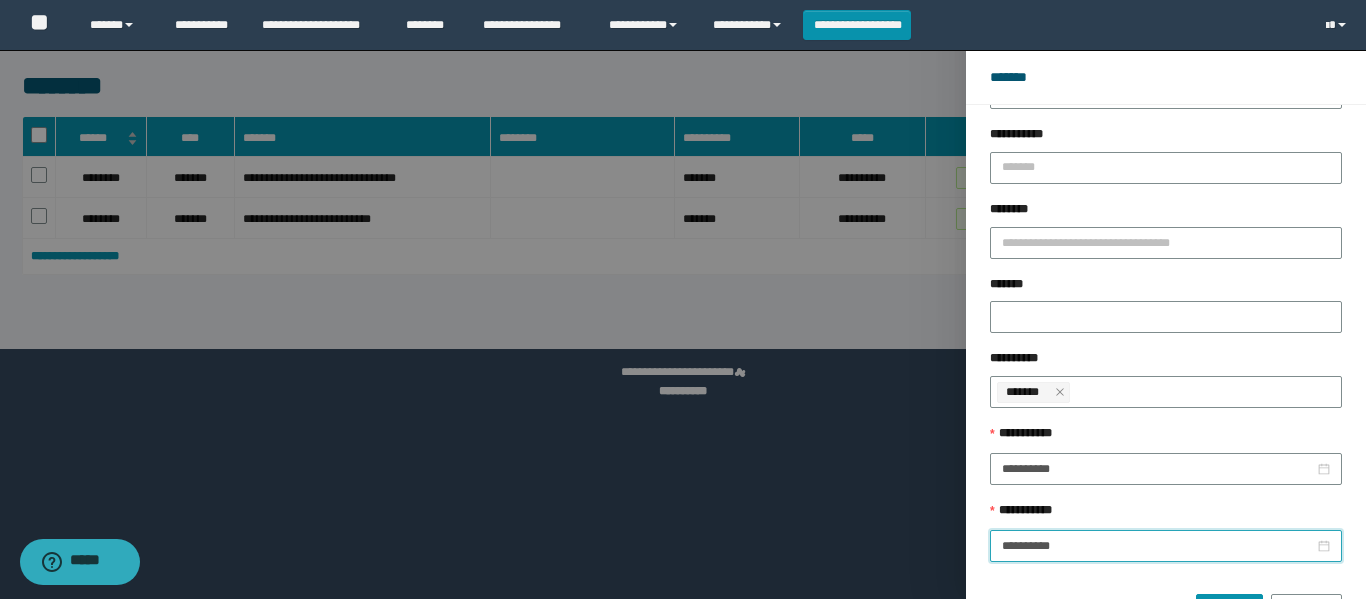 click on "****** *******" at bounding box center [1166, 602] 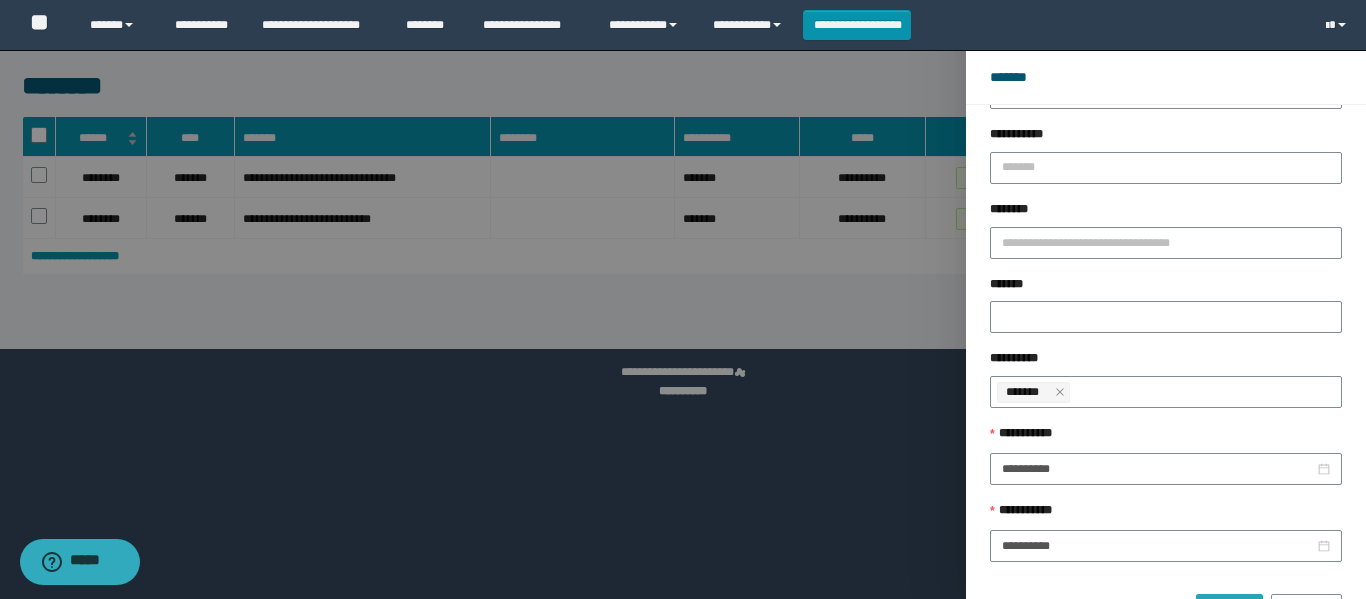 click on "******" at bounding box center [1229, 610] 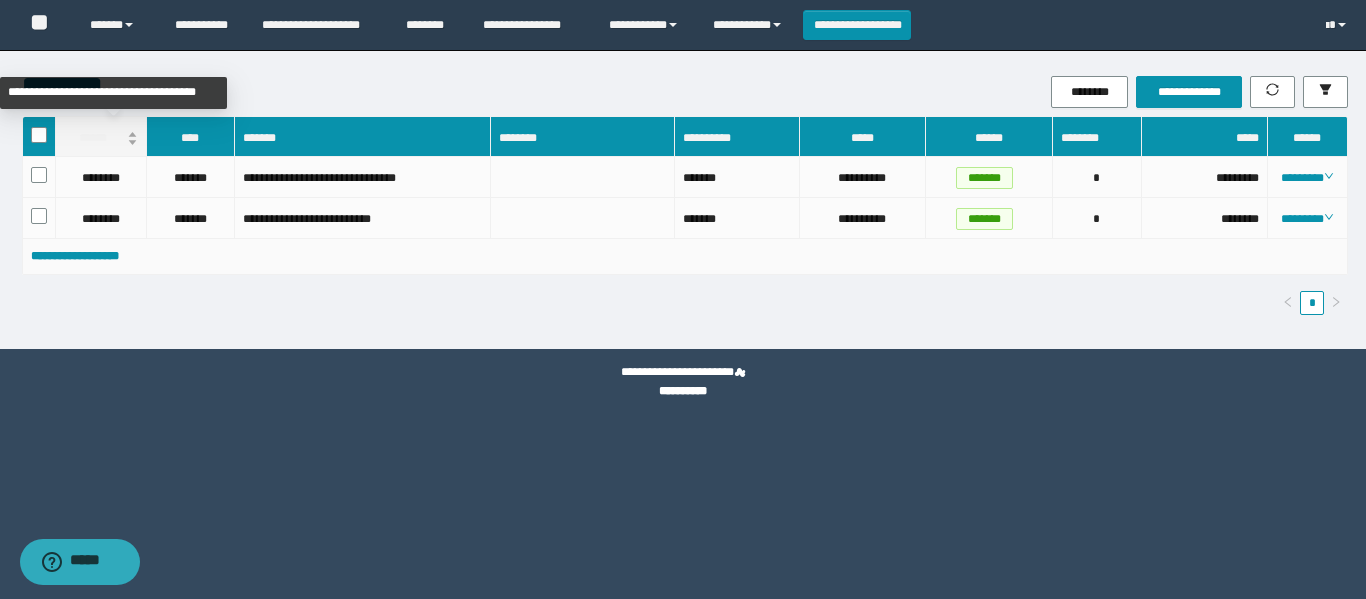 drag, startPoint x: 1356, startPoint y: 225, endPoint x: 66, endPoint y: 134, distance: 1293.2057 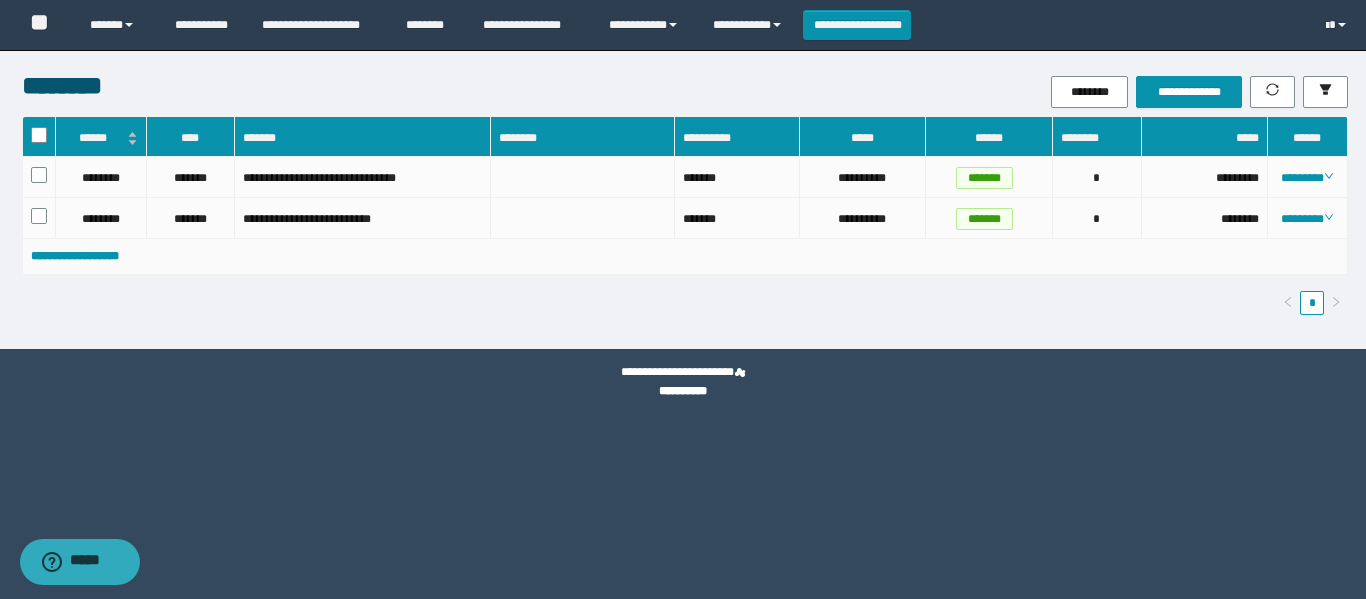 click on "**********" at bounding box center (1182, 92) 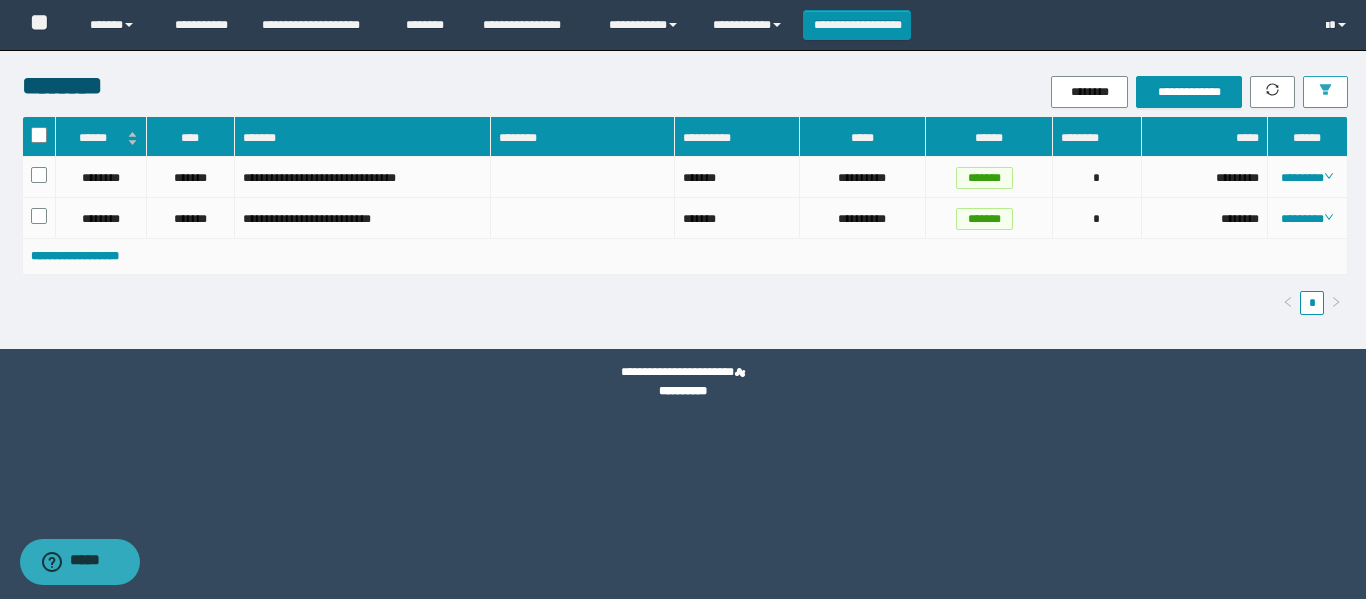 click at bounding box center (1325, 92) 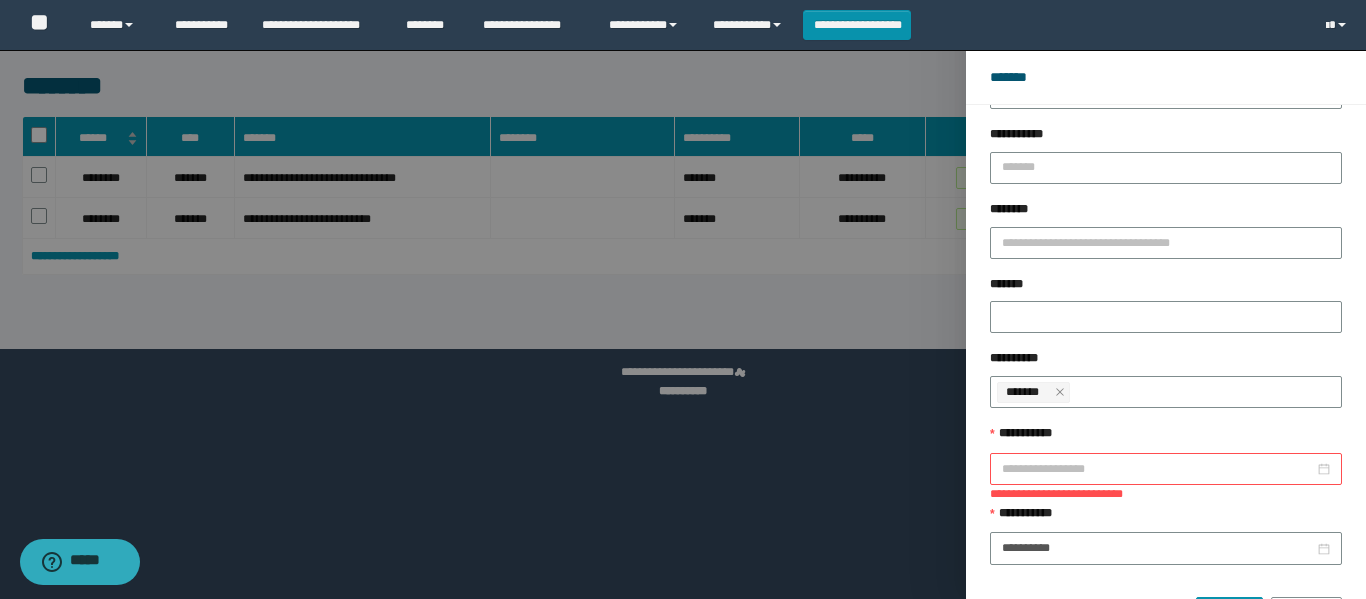 click on "**********" at bounding box center [1158, 469] 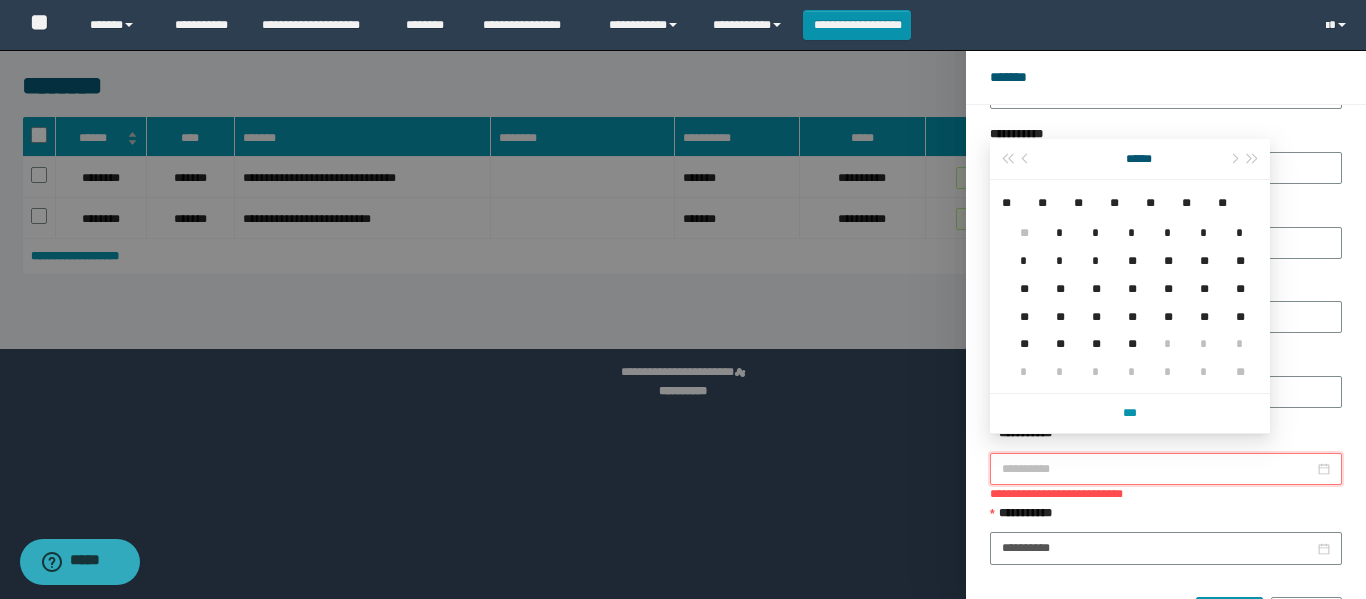 type on "**********" 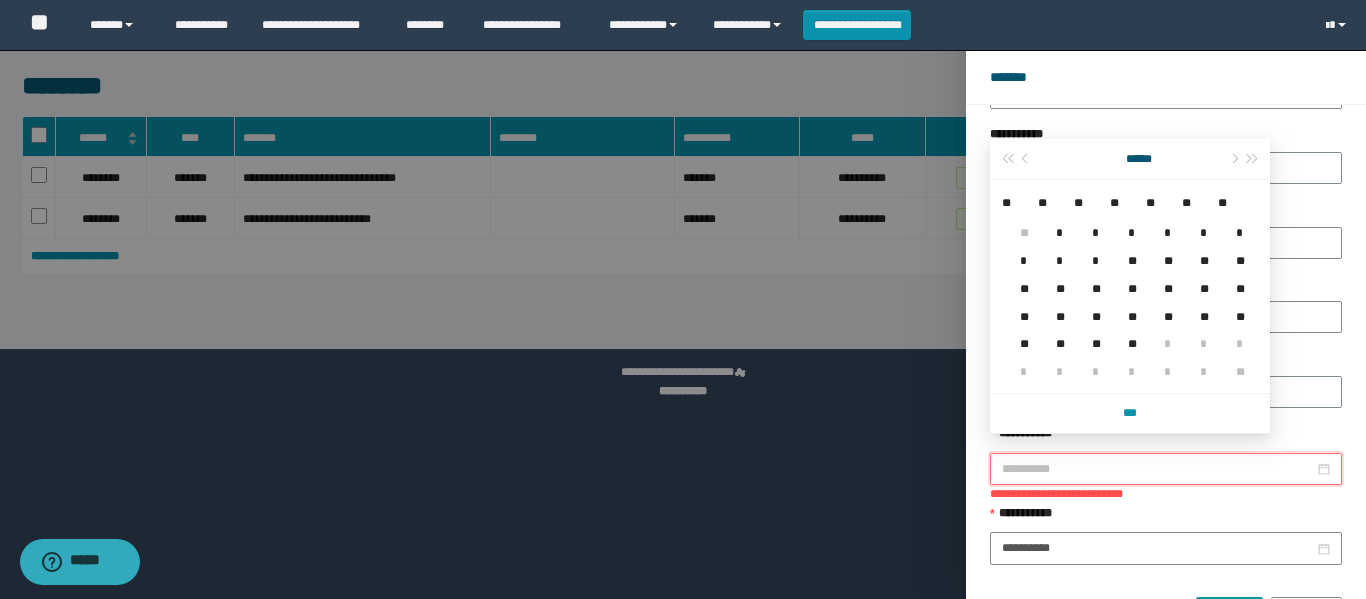 click on "*" at bounding box center [1128, 221] 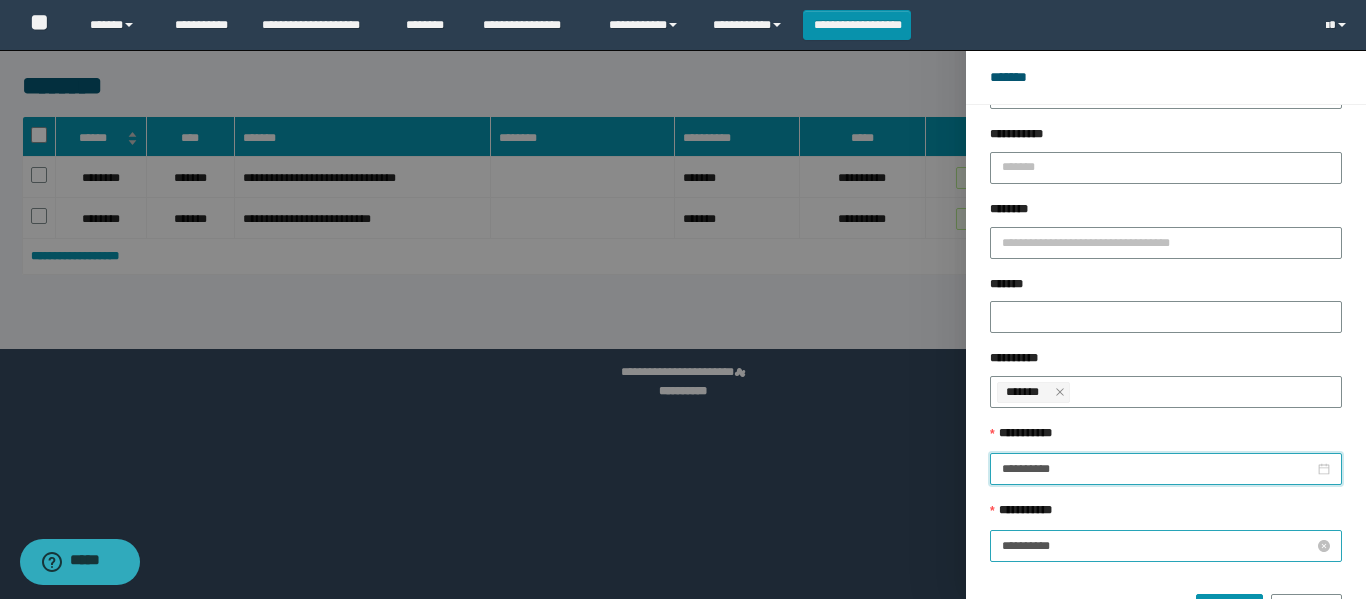 click on "**********" at bounding box center (1158, 546) 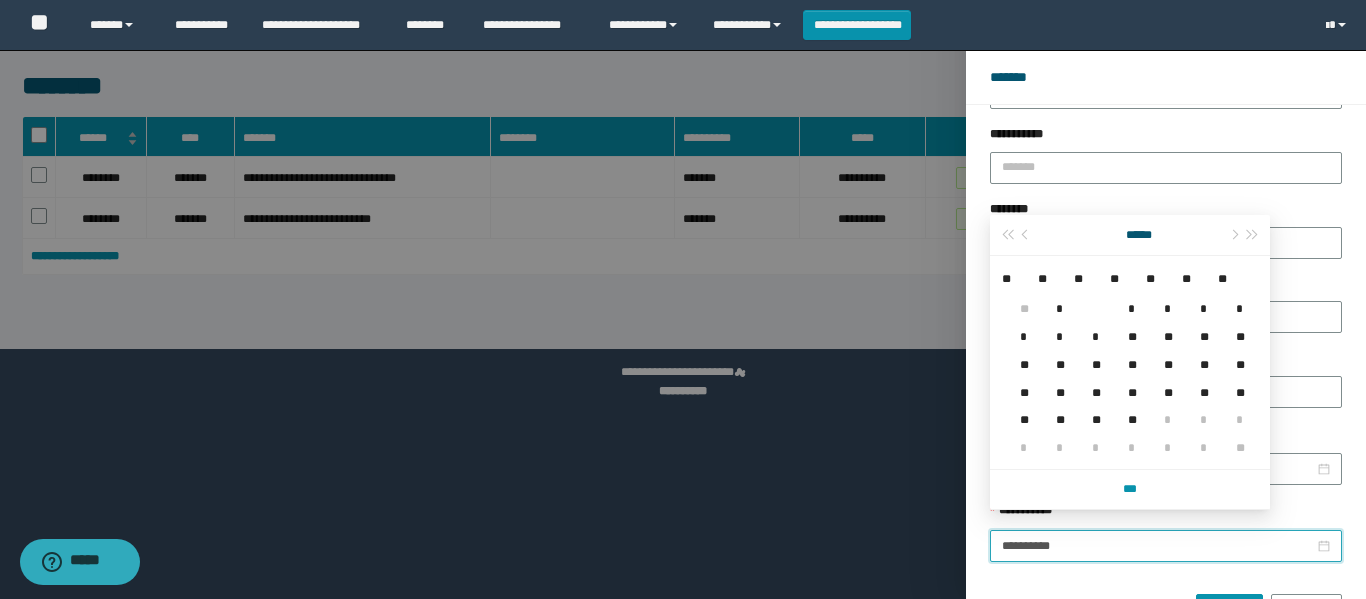 type on "**********" 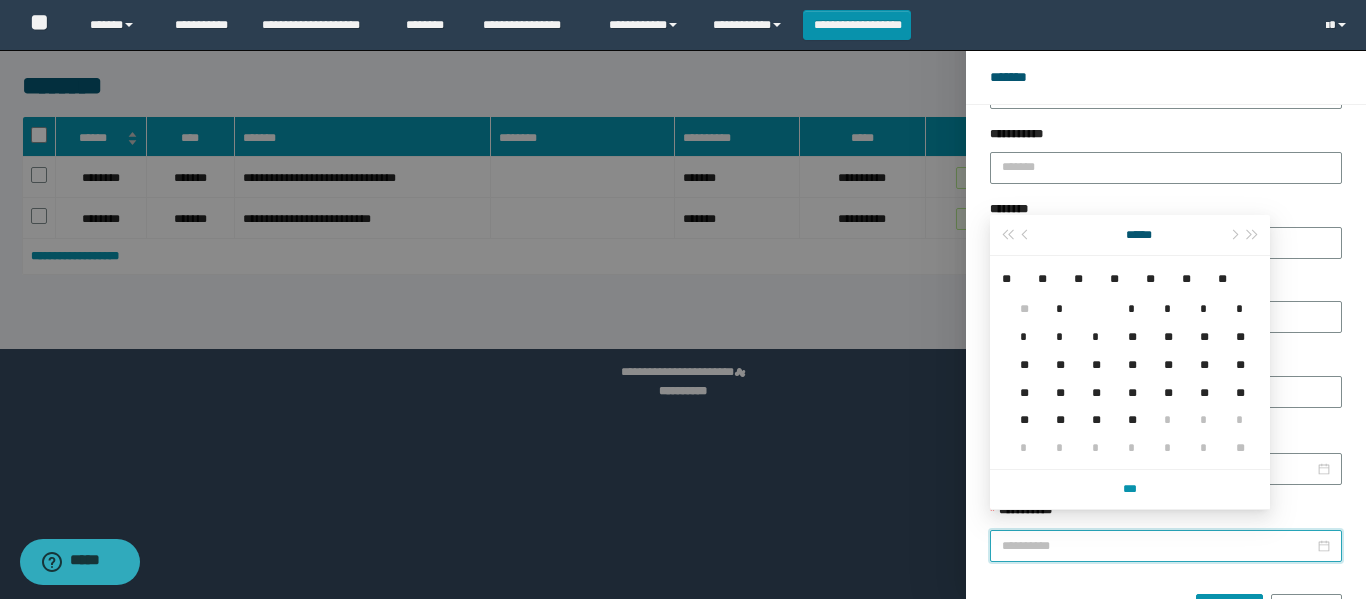 click on "*" at bounding box center (1128, 297) 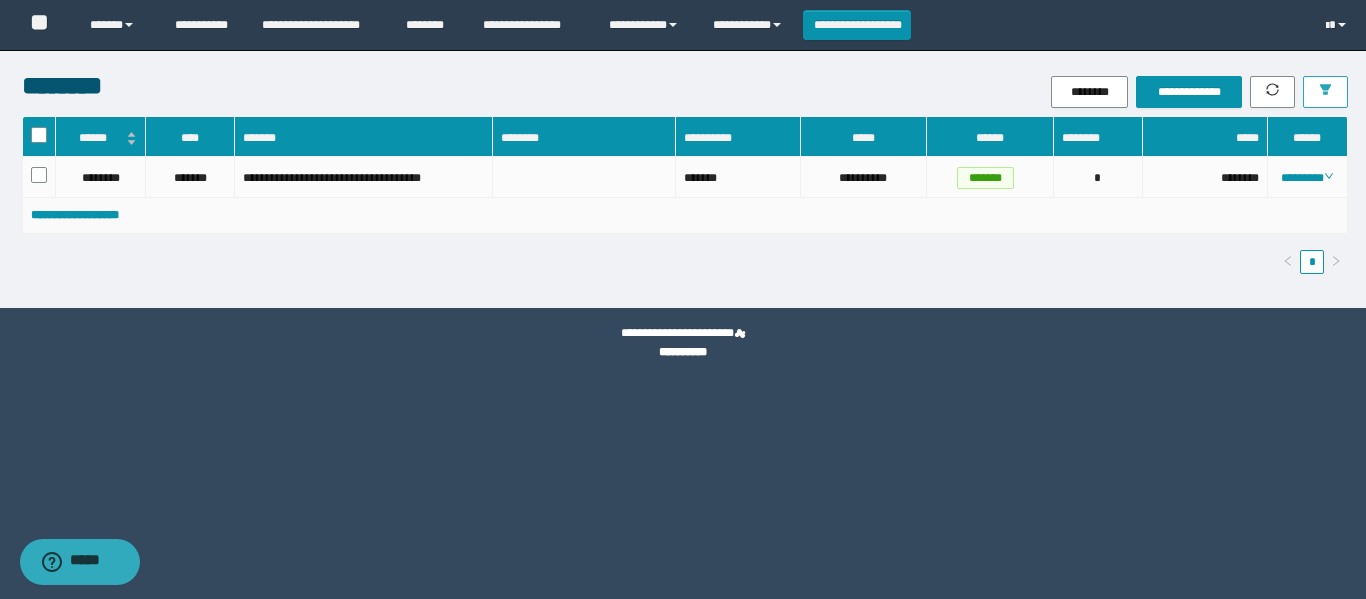type 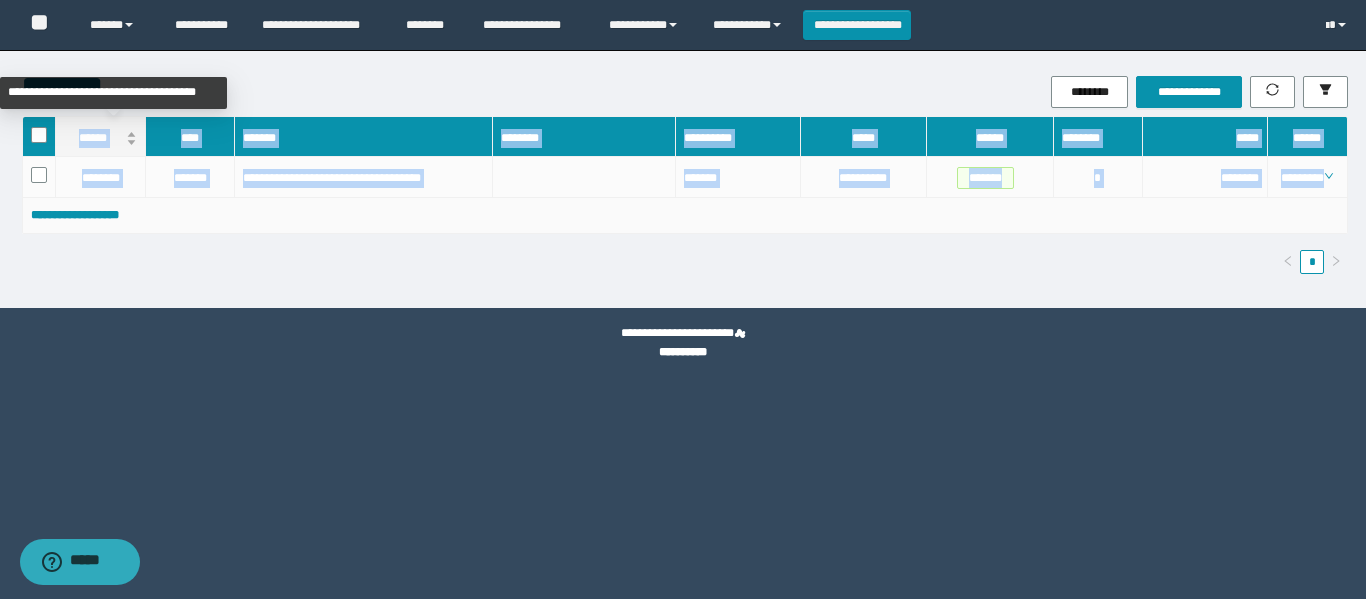 drag, startPoint x: 1348, startPoint y: 182, endPoint x: 72, endPoint y: 142, distance: 1276.6268 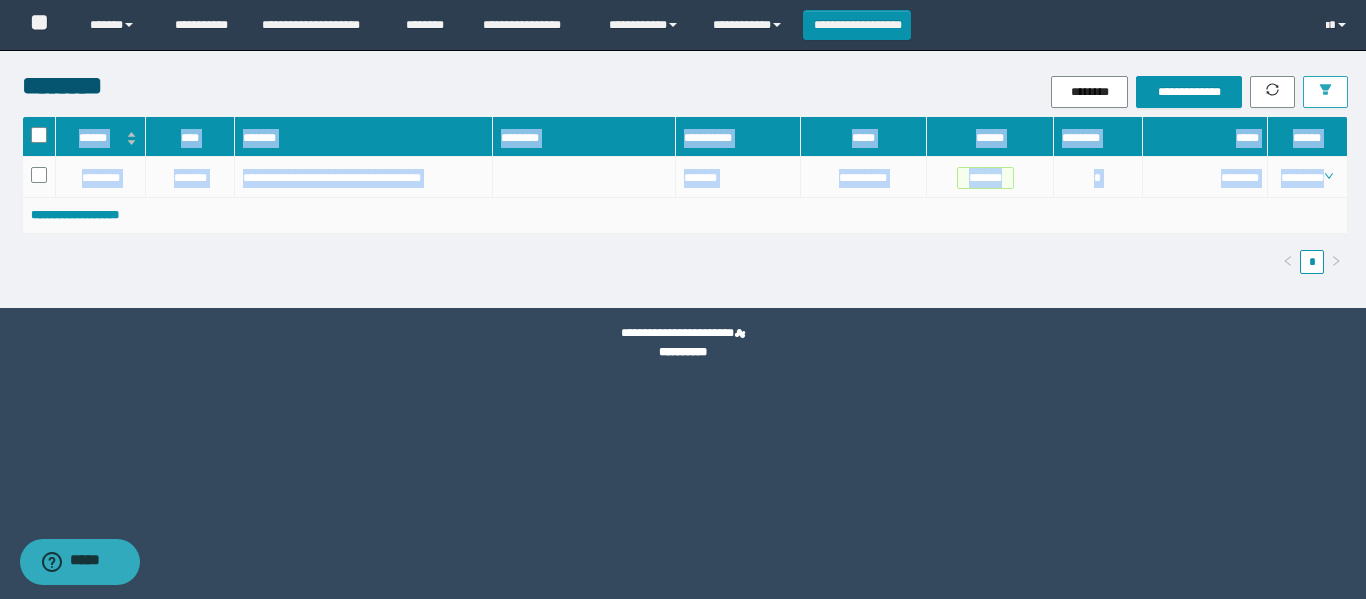 click 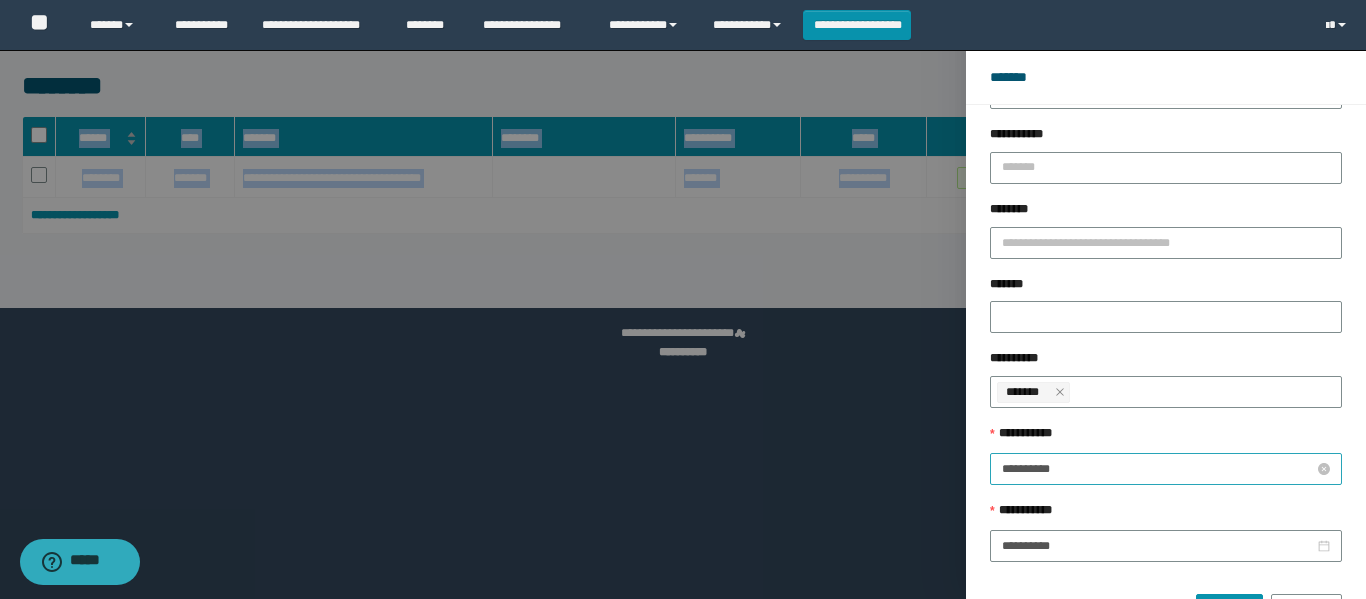 click on "**********" at bounding box center (1158, 469) 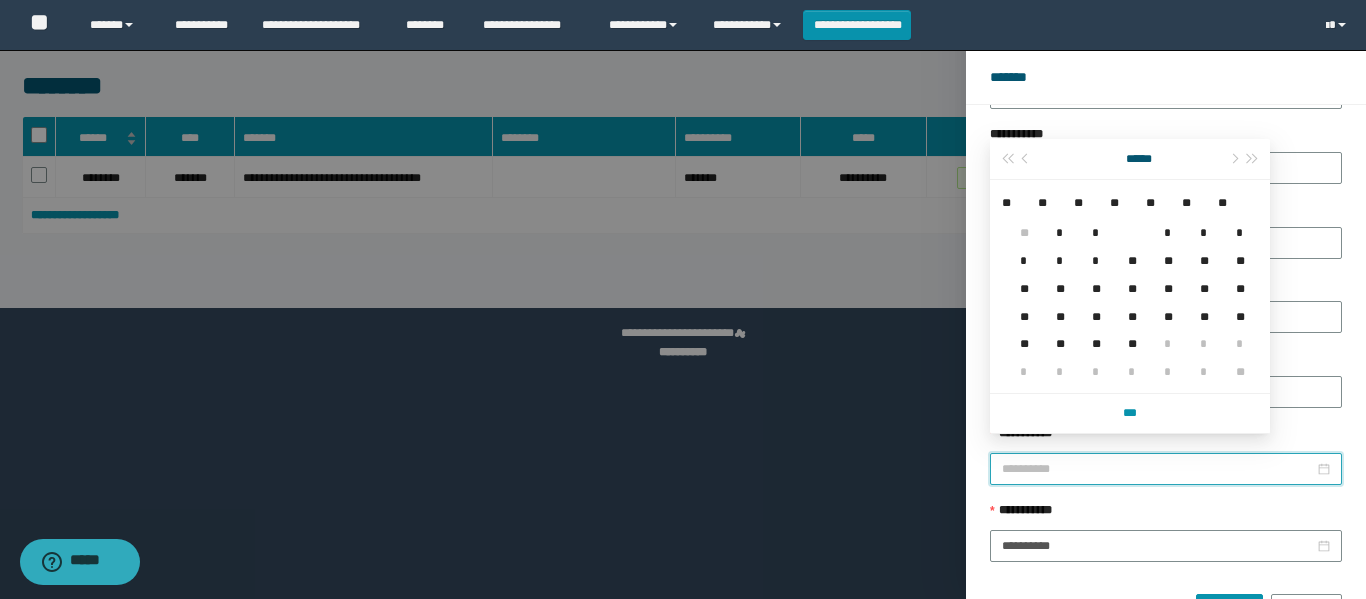 type on "**********" 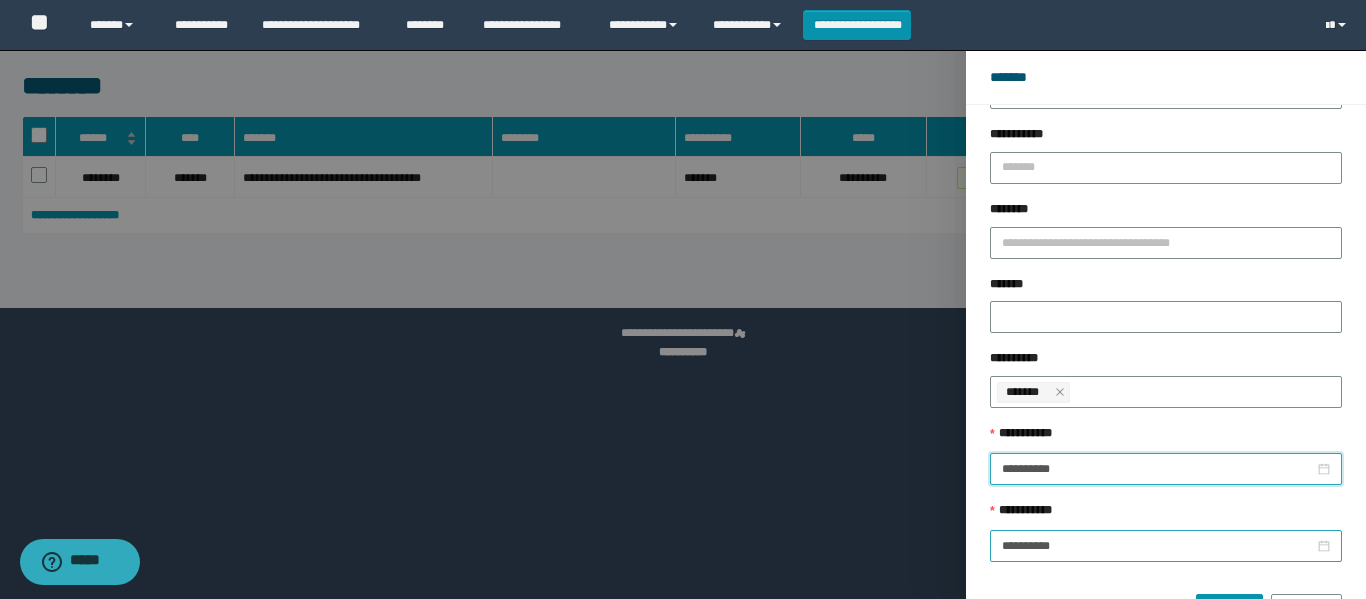 click on "**********" at bounding box center (1166, 546) 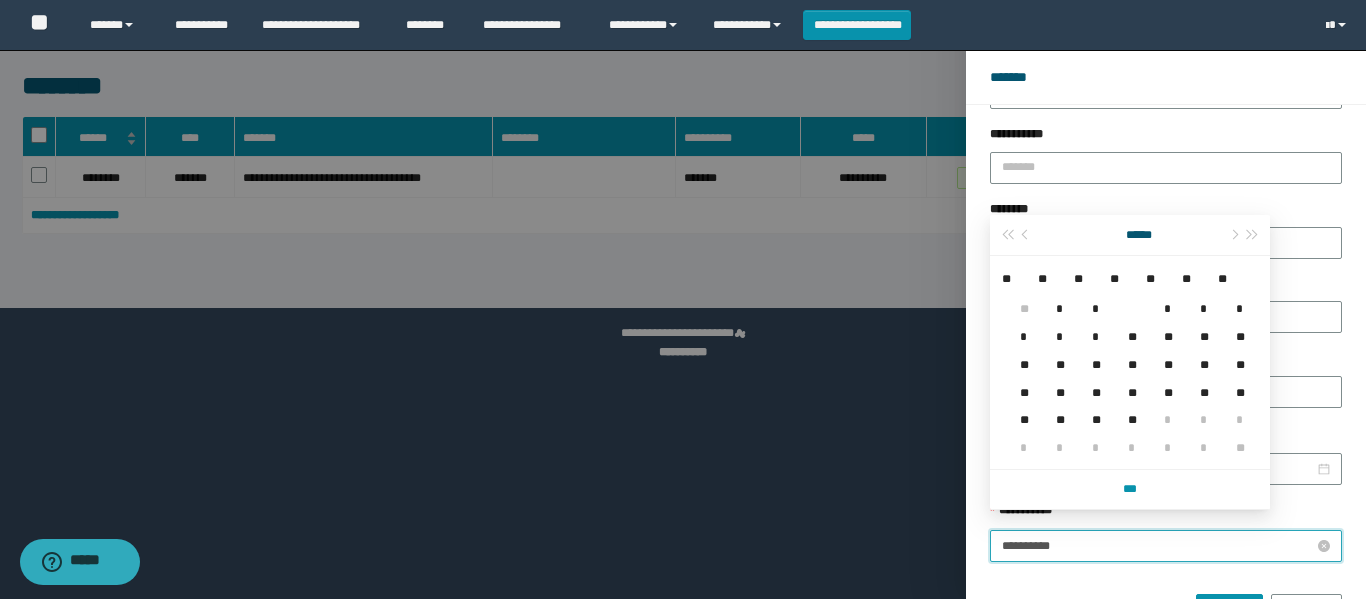click on "**********" at bounding box center (1158, 546) 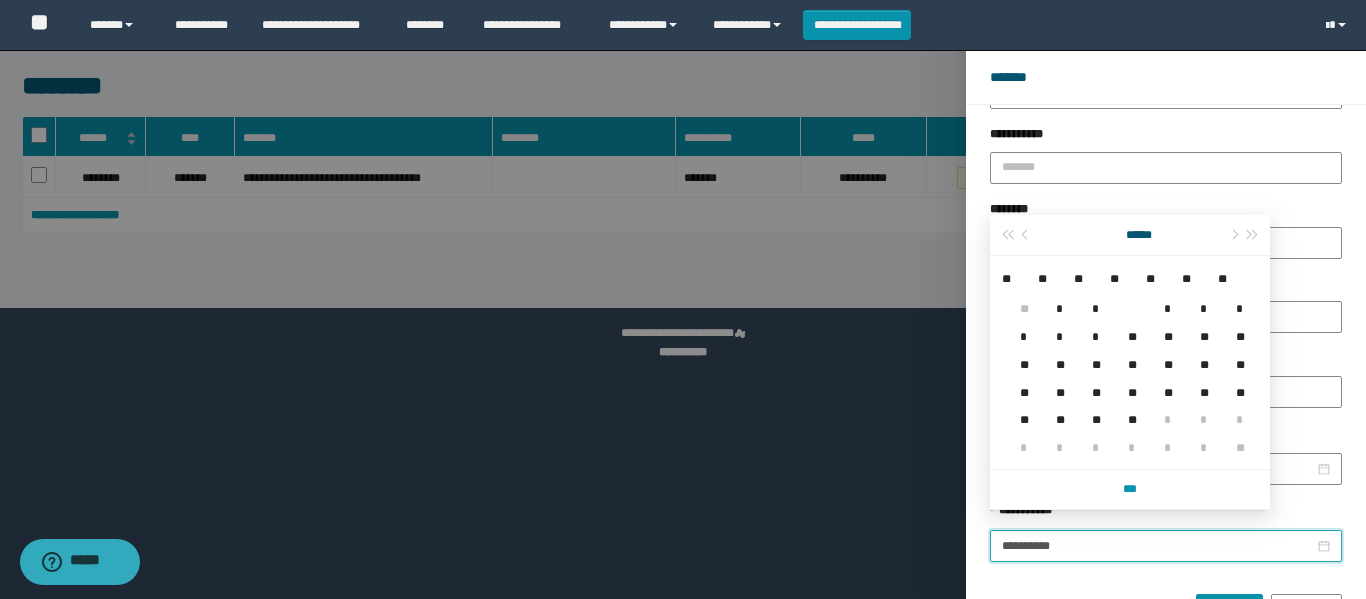 type on "**********" 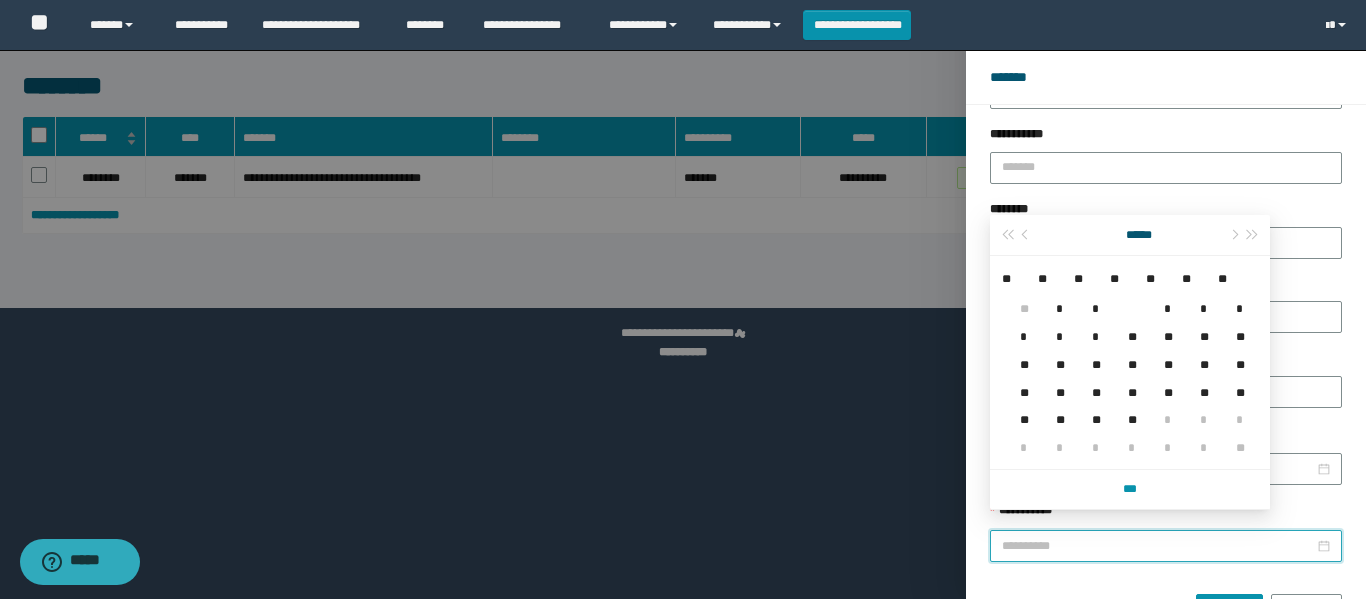 click on "*" at bounding box center (1164, 297) 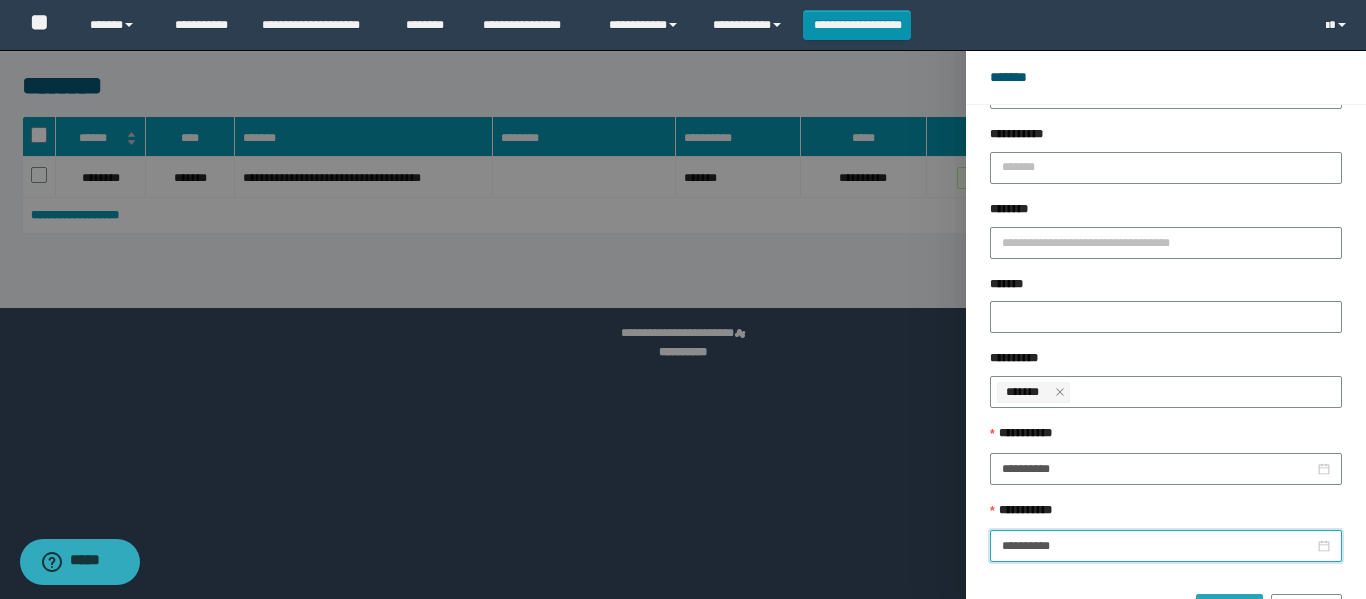 click on "******" at bounding box center [1229, 610] 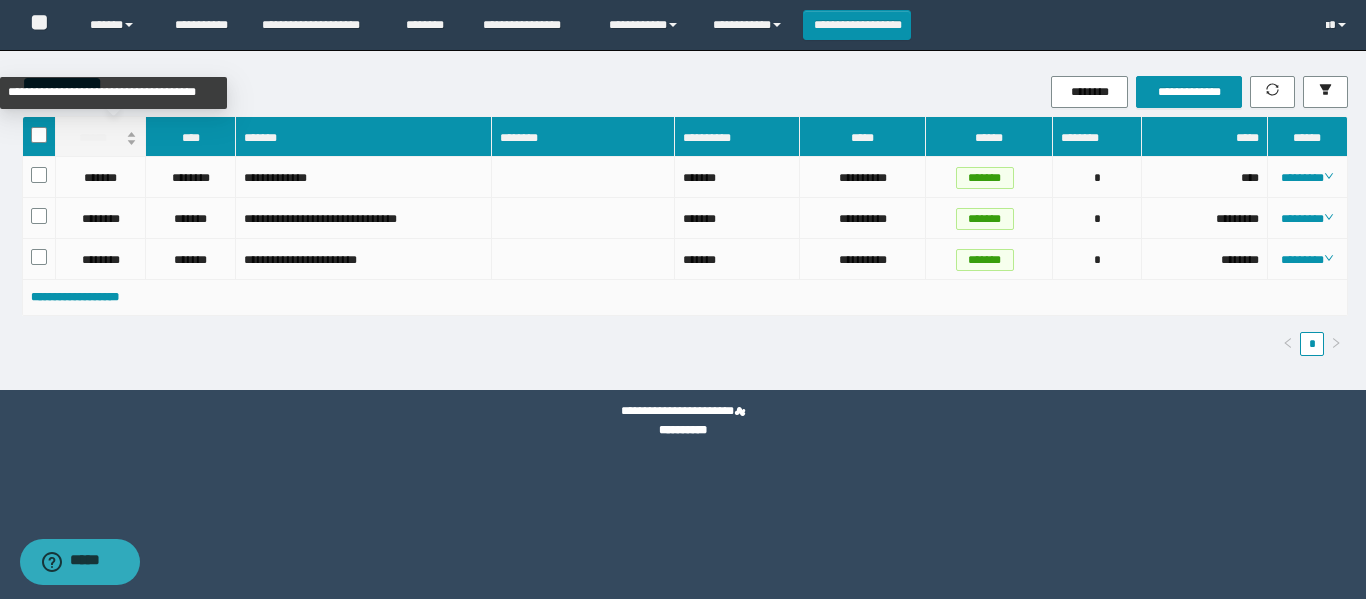 drag, startPoint x: 1353, startPoint y: 250, endPoint x: 69, endPoint y: 142, distance: 1288.534 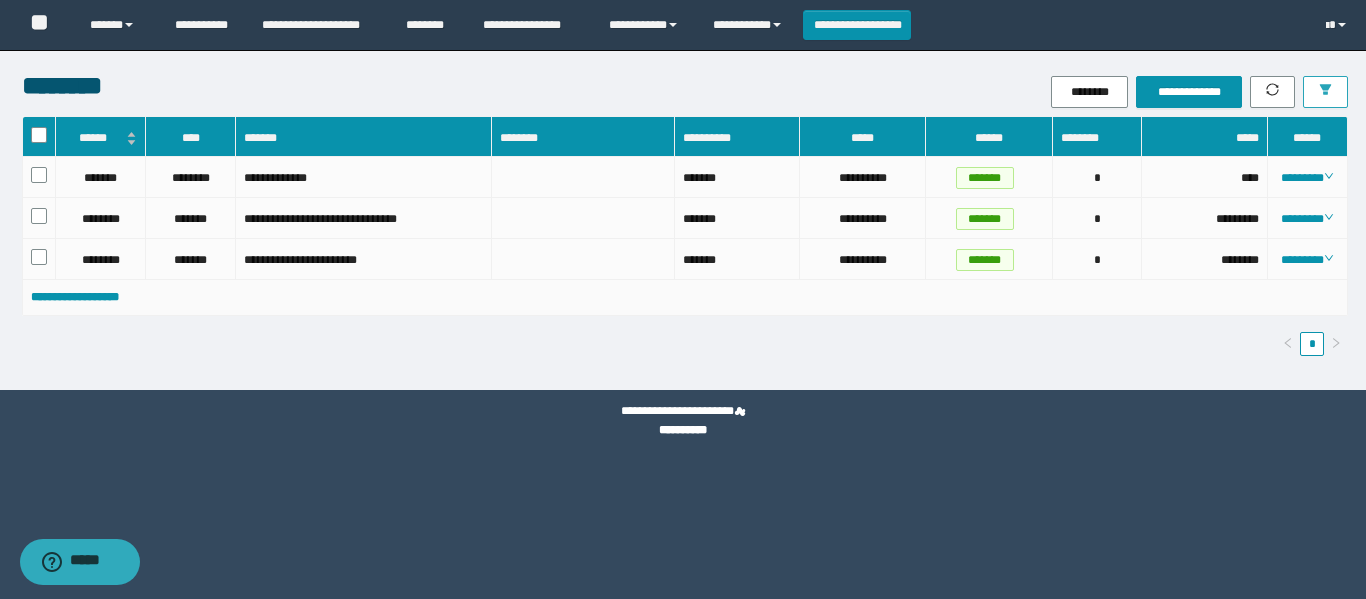 click at bounding box center [1325, 91] 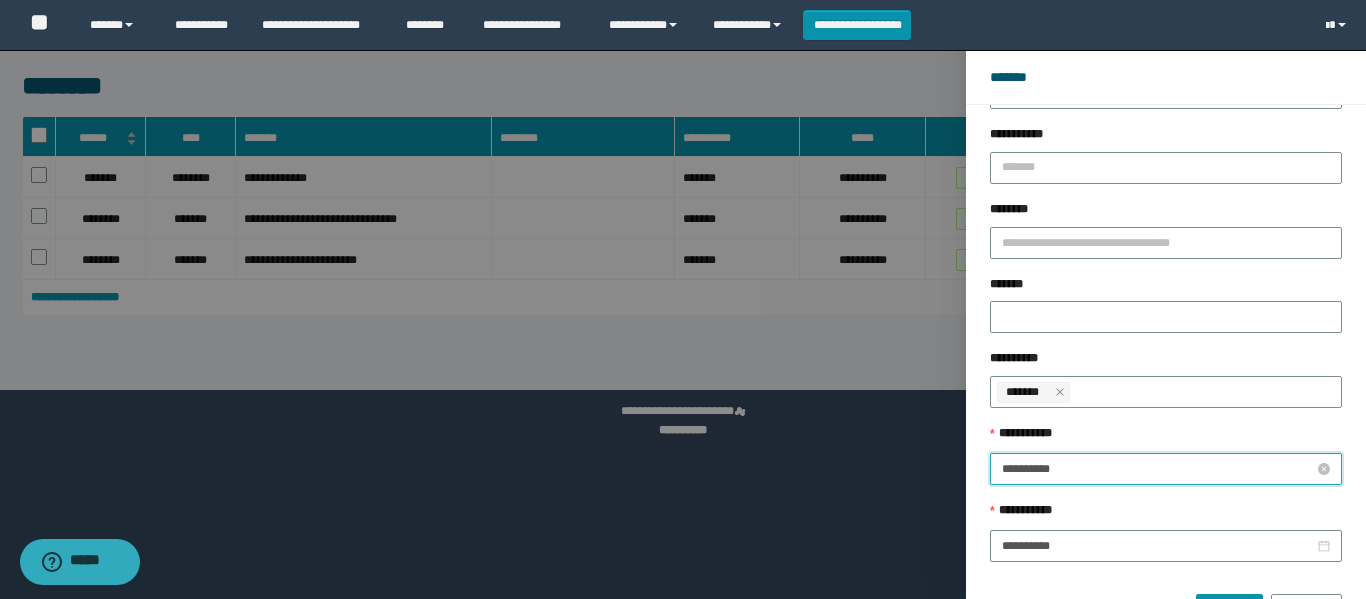 click on "**********" at bounding box center (1158, 469) 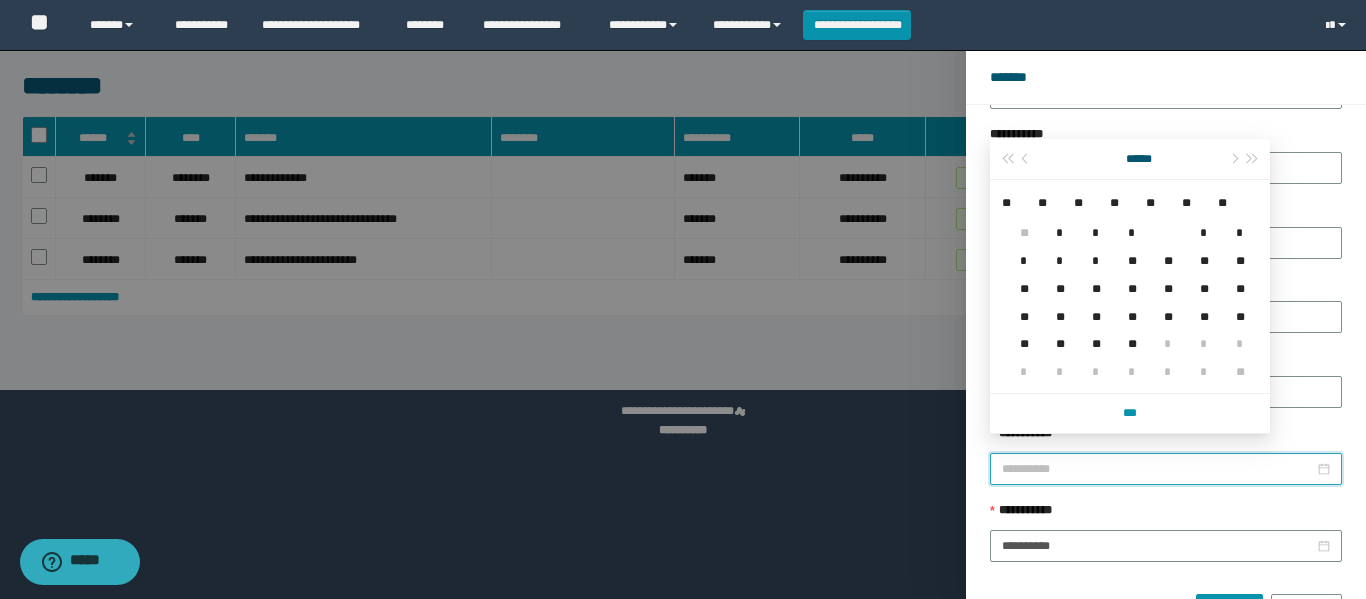 type on "**********" 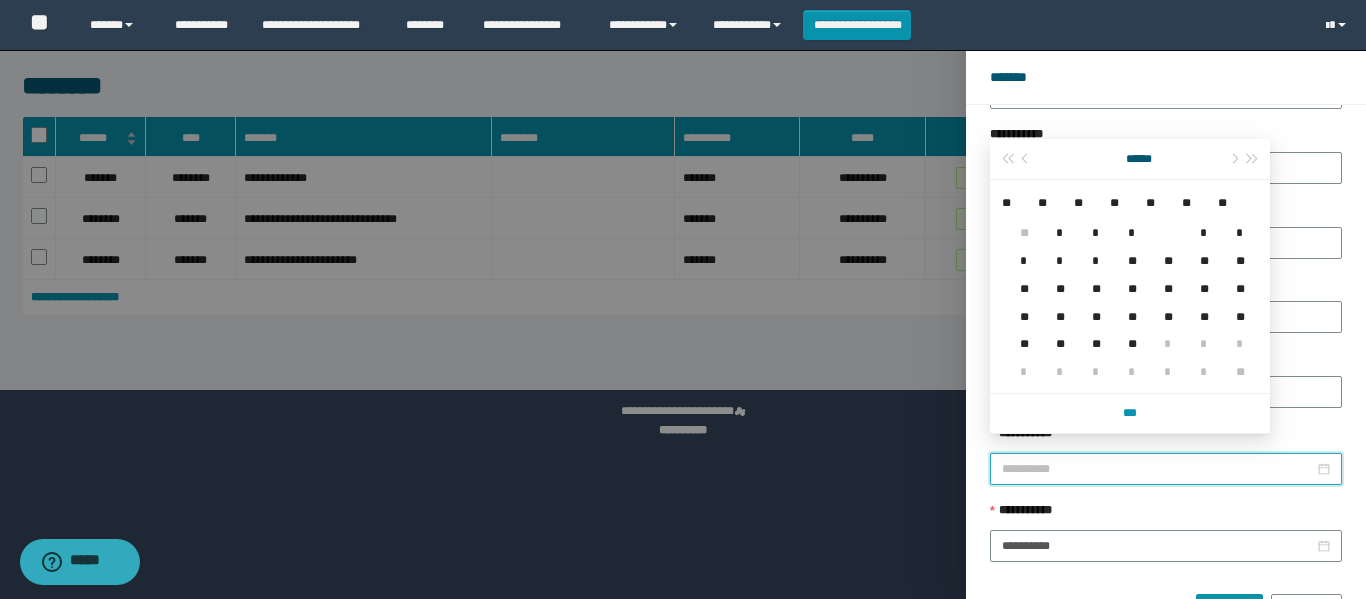 click on "*" at bounding box center (1200, 221) 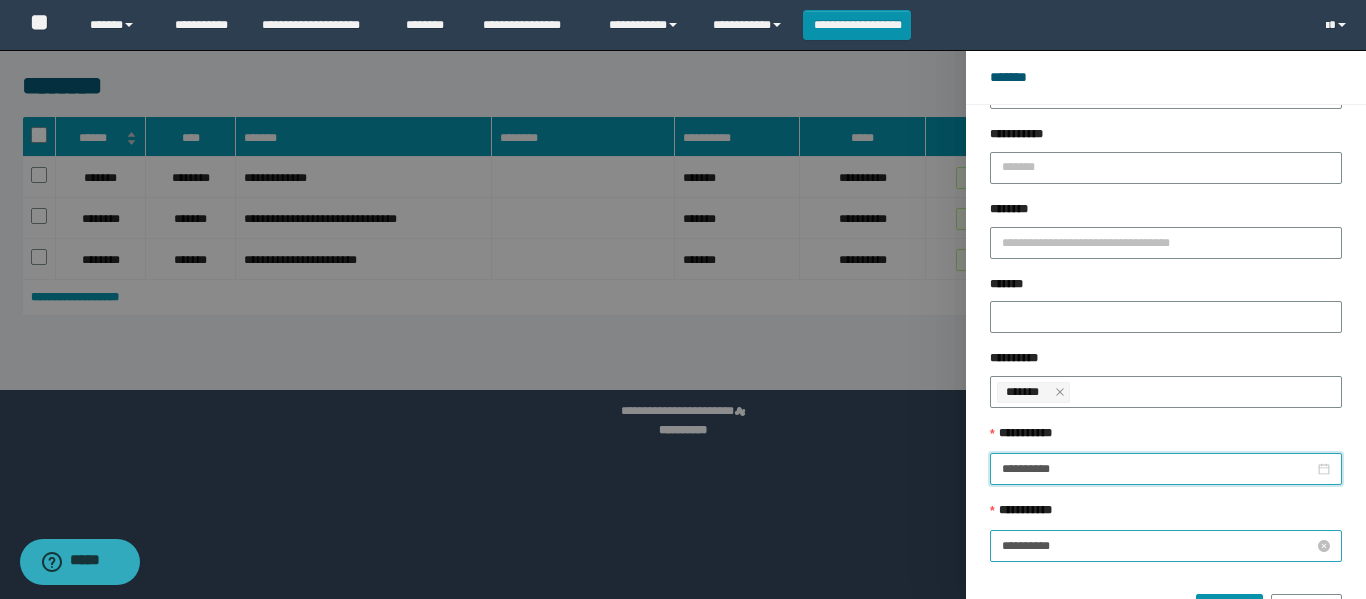 click on "**********" at bounding box center (1158, 546) 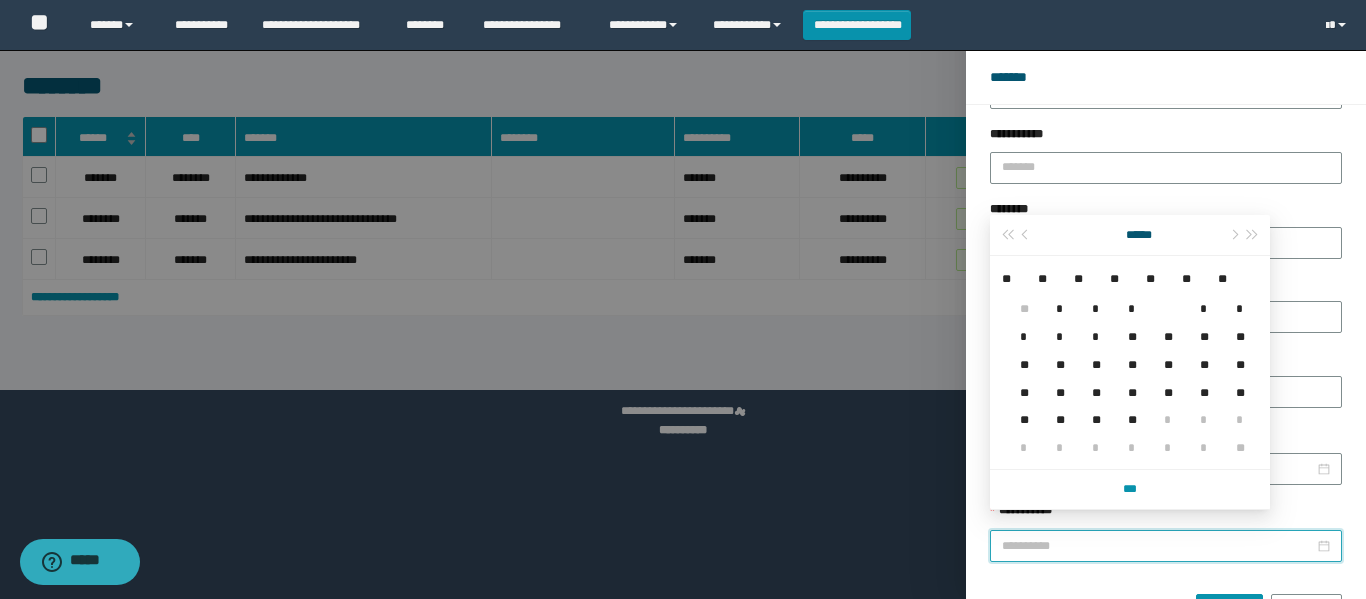 type on "**********" 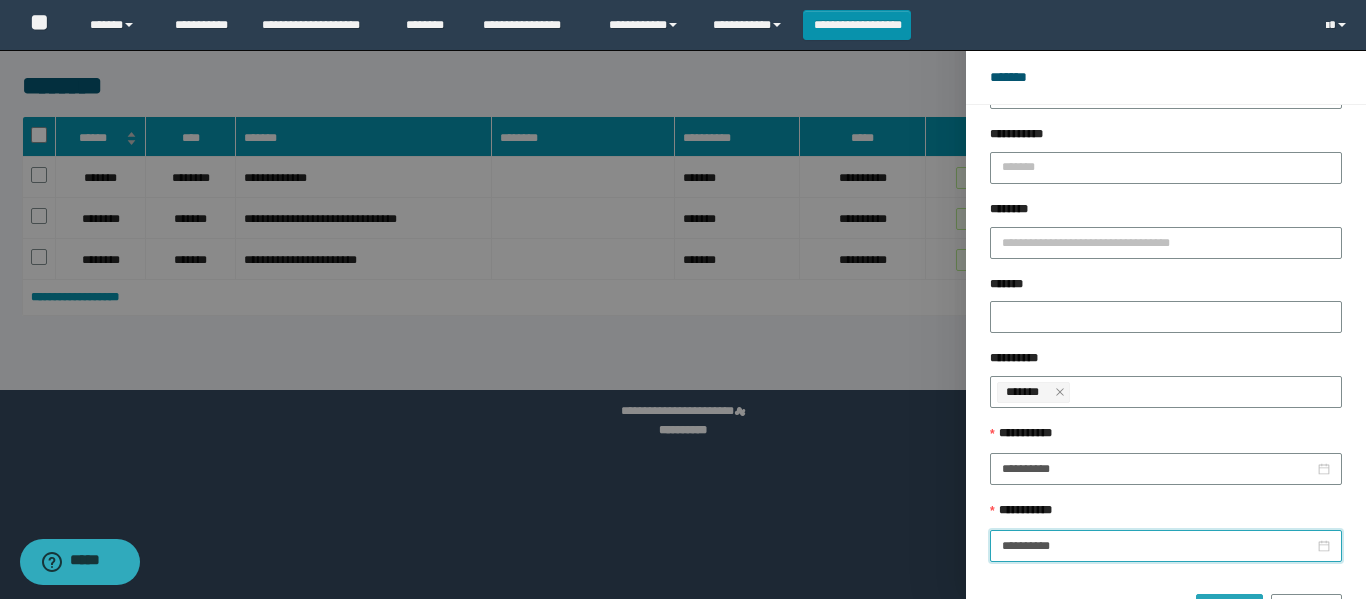 click on "******" at bounding box center [1229, 610] 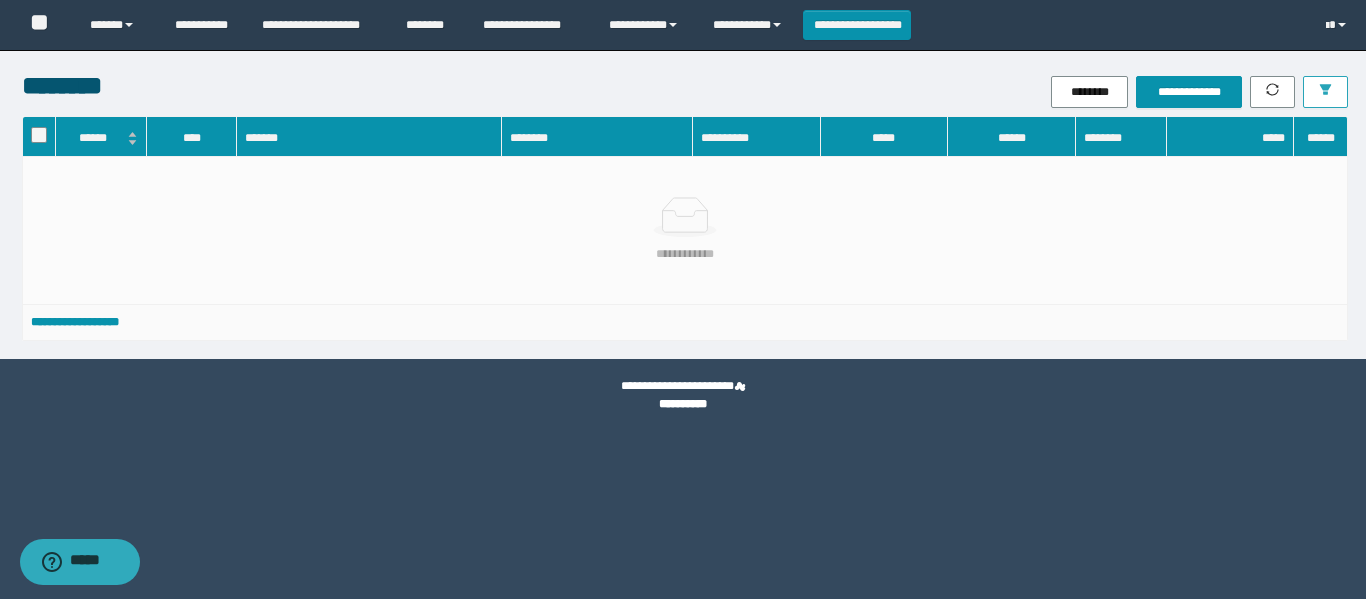 click at bounding box center [1325, 92] 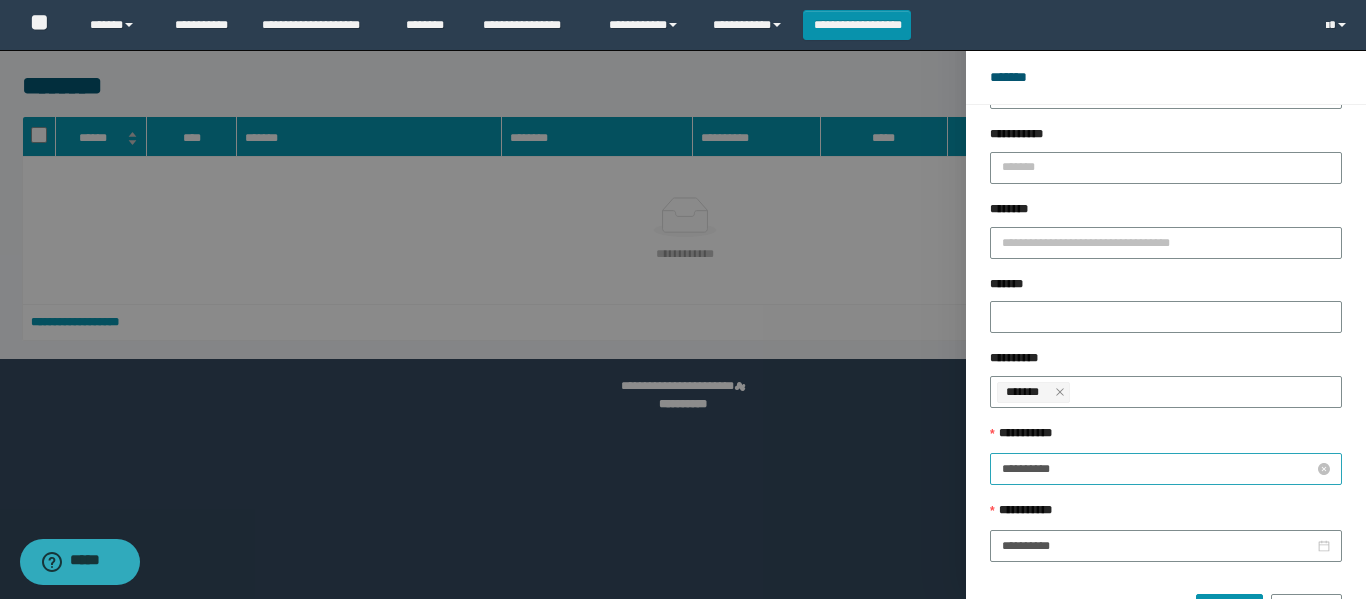 click on "**********" at bounding box center [1158, 469] 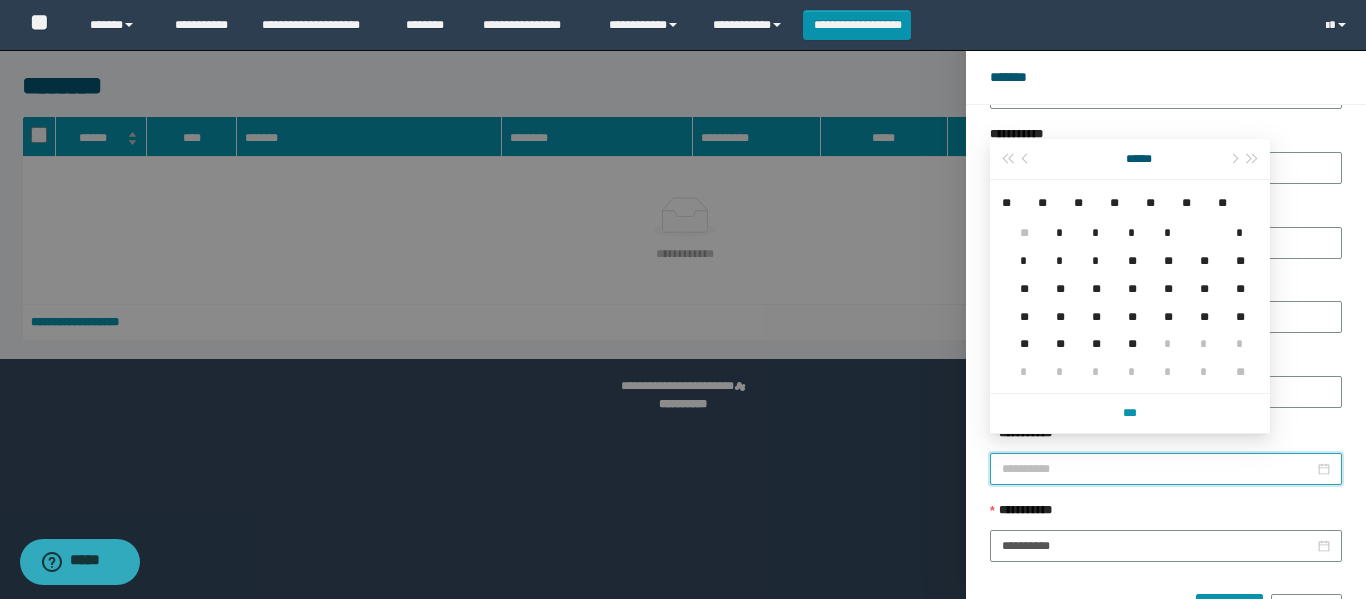 type on "**********" 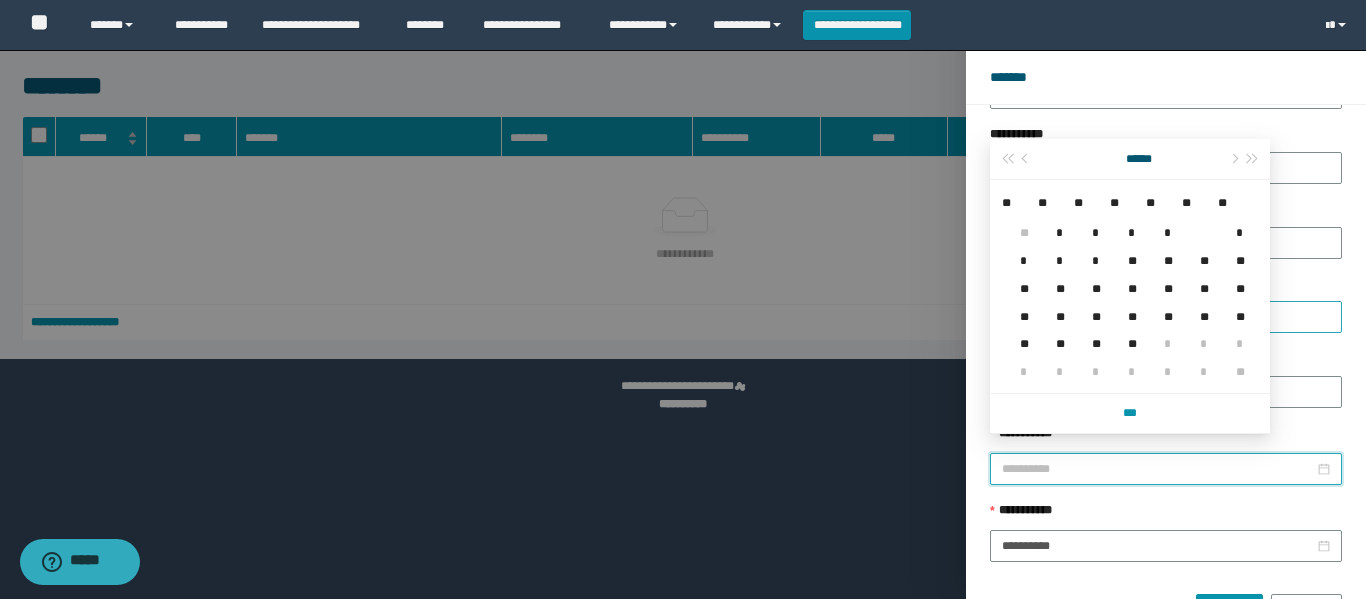 click on "*" at bounding box center (1020, 249) 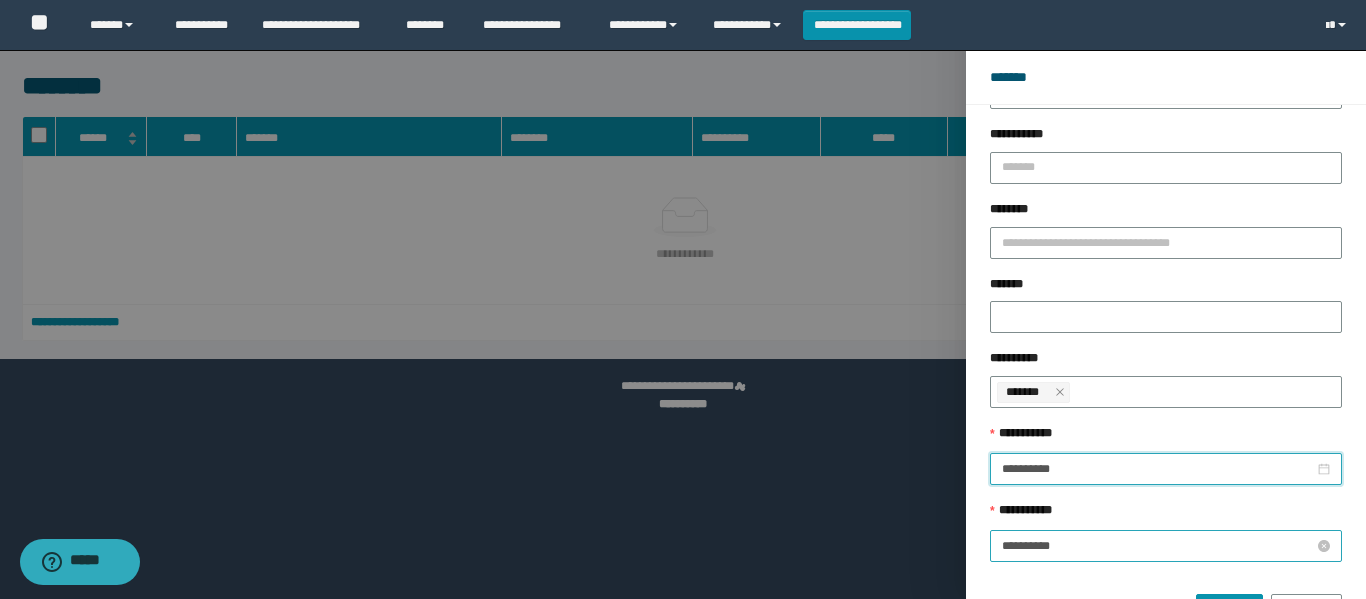 click on "**********" at bounding box center (1158, 546) 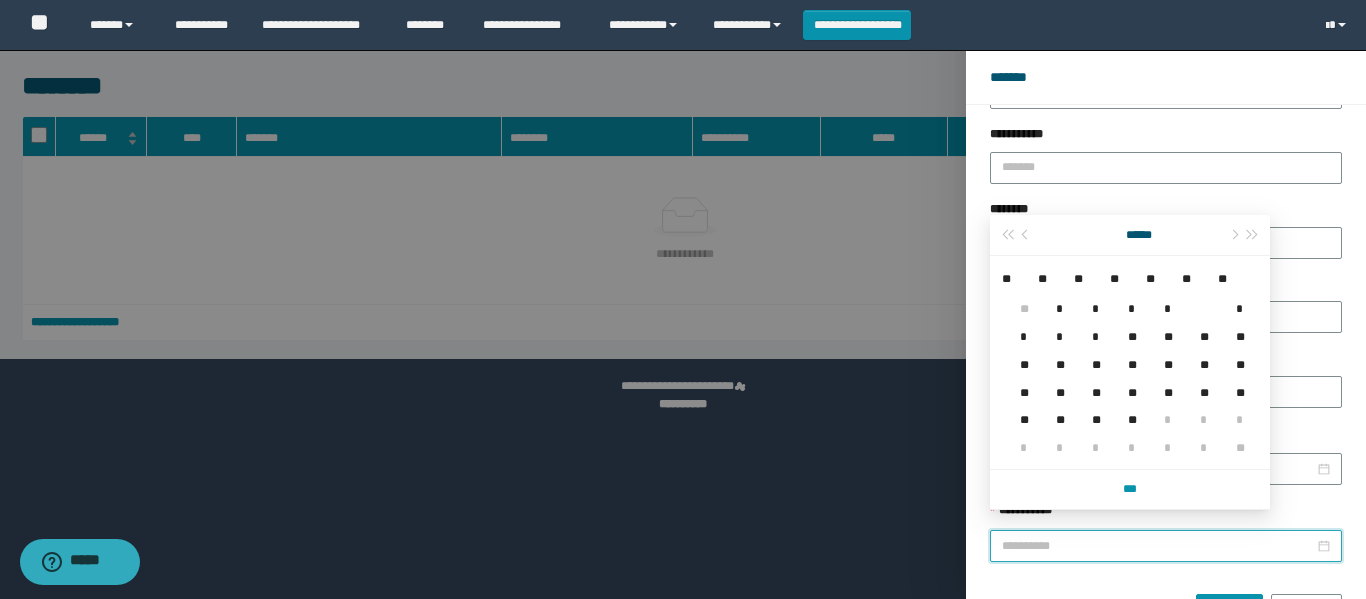 type on "**********" 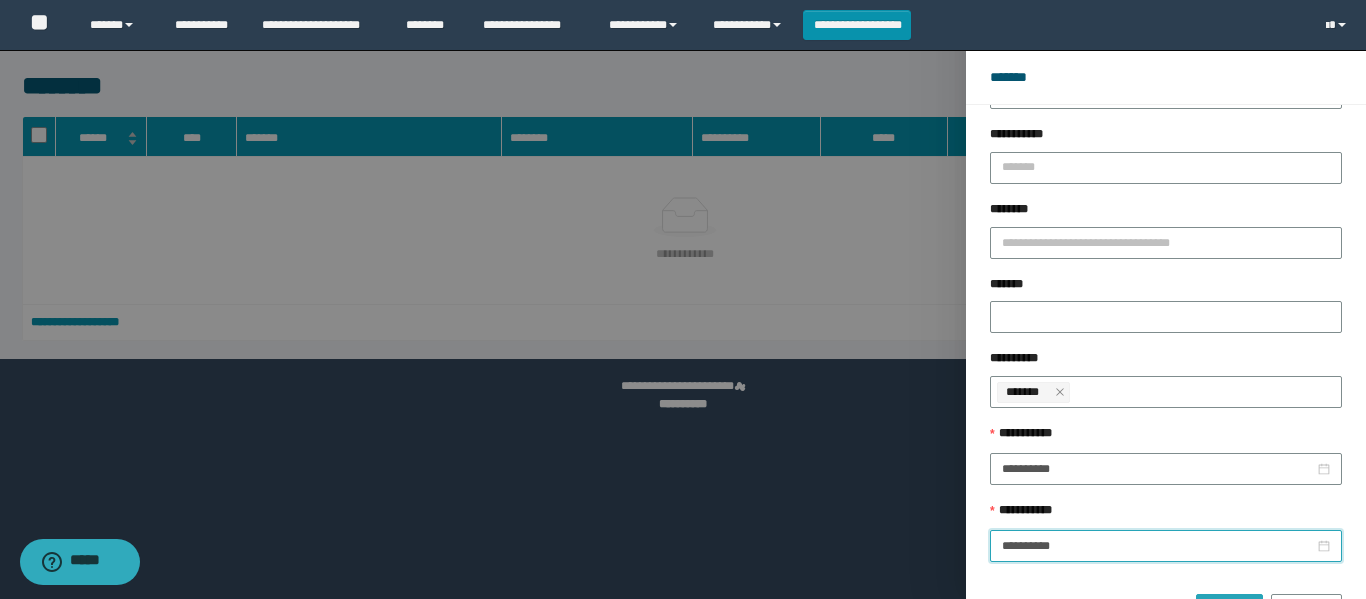 click on "******" at bounding box center (1229, 610) 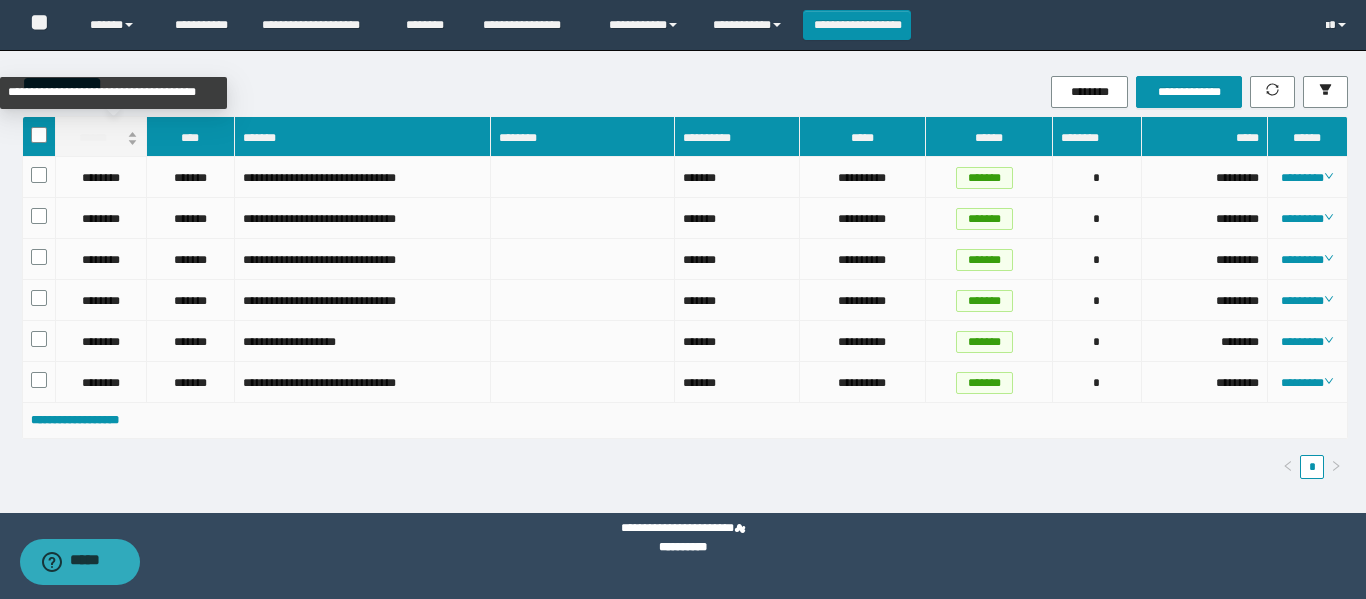 drag, startPoint x: 1353, startPoint y: 365, endPoint x: 71, endPoint y: 137, distance: 1302.1167 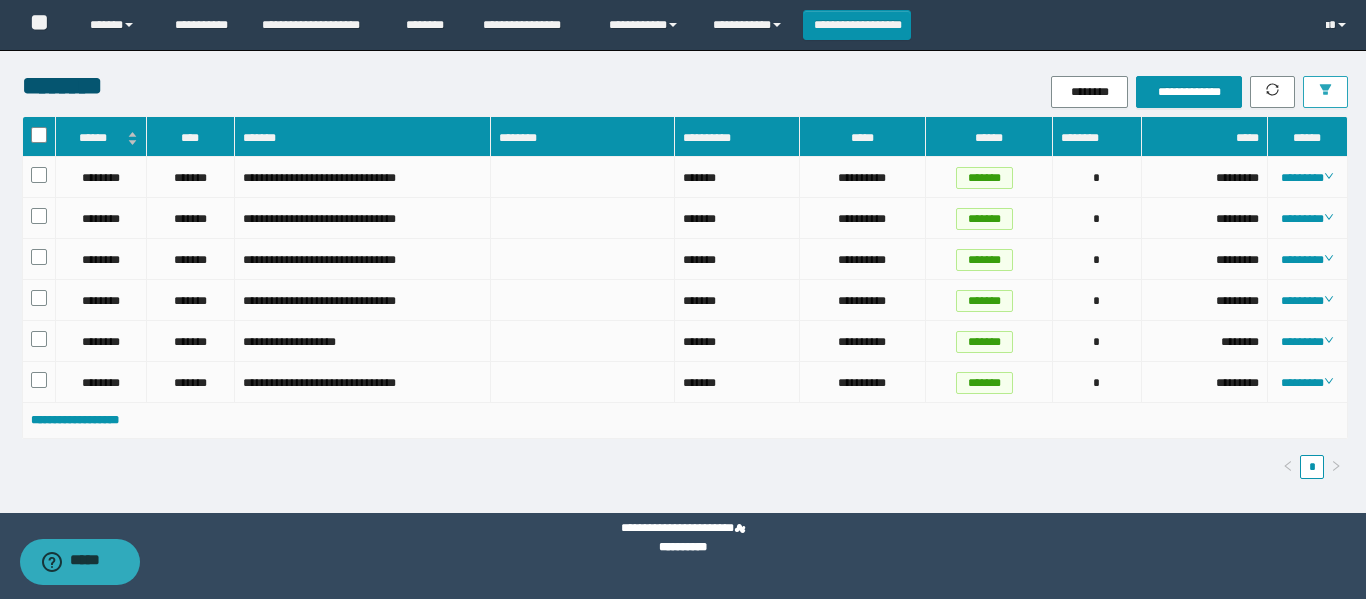 click at bounding box center [1325, 92] 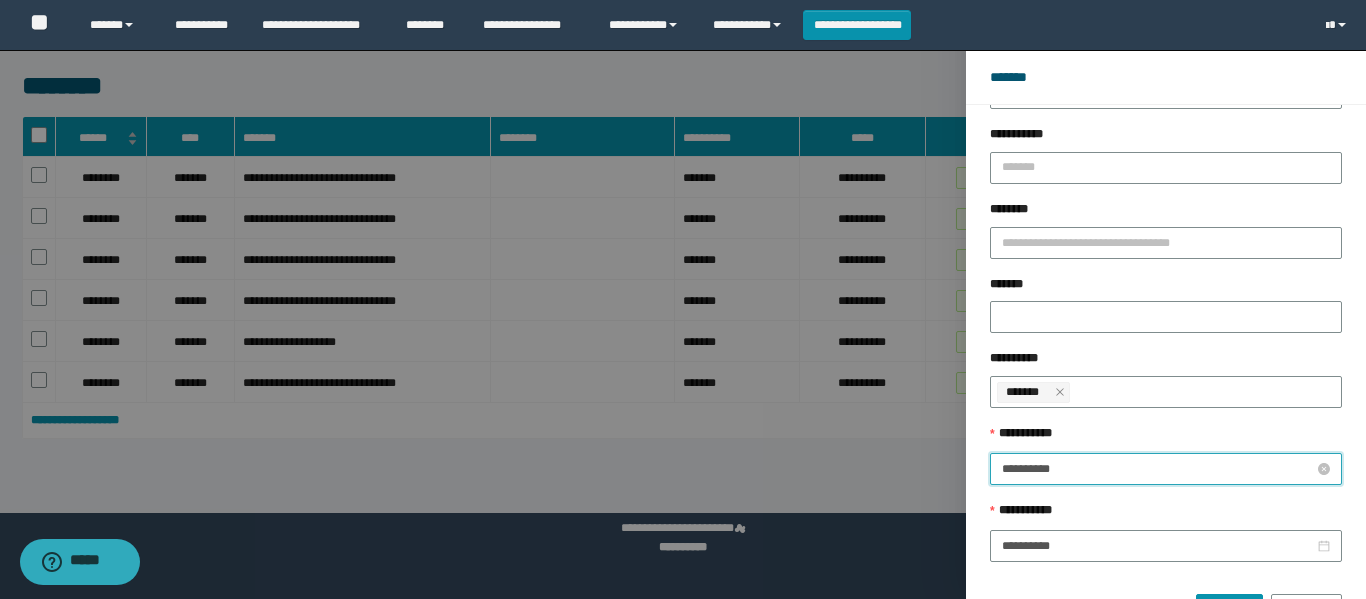 click on "**********" at bounding box center [1158, 469] 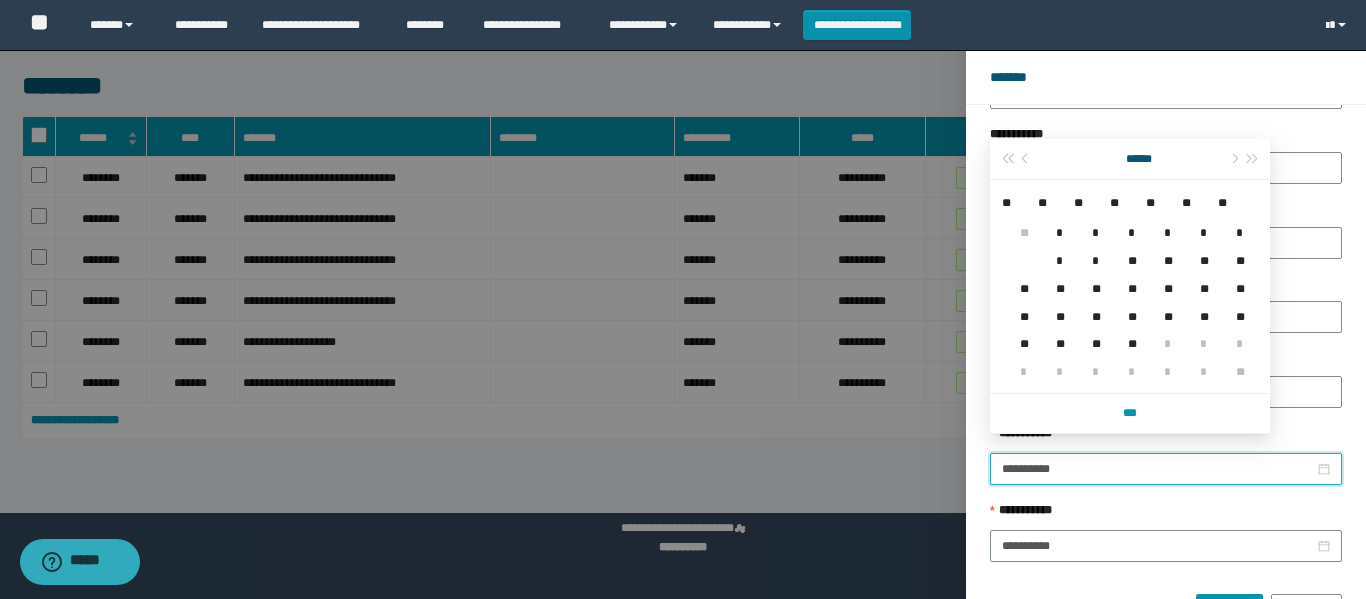 type on "**********" 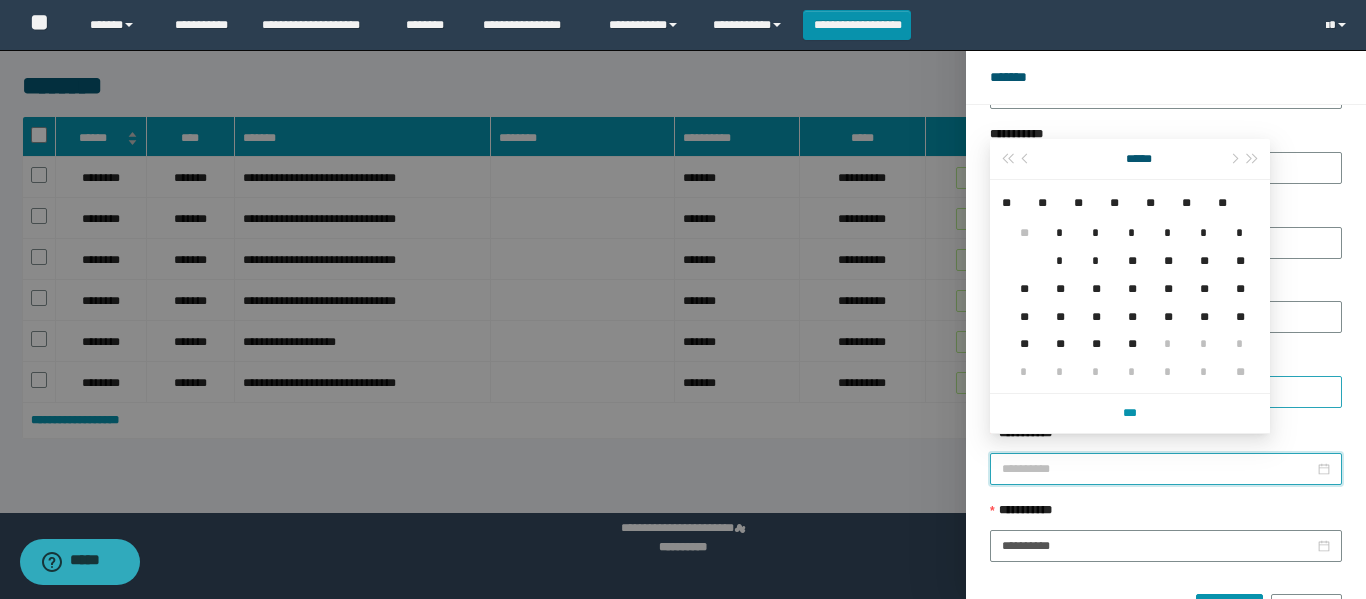 drag, startPoint x: 1057, startPoint y: 257, endPoint x: 1102, endPoint y: 378, distance: 129.09686 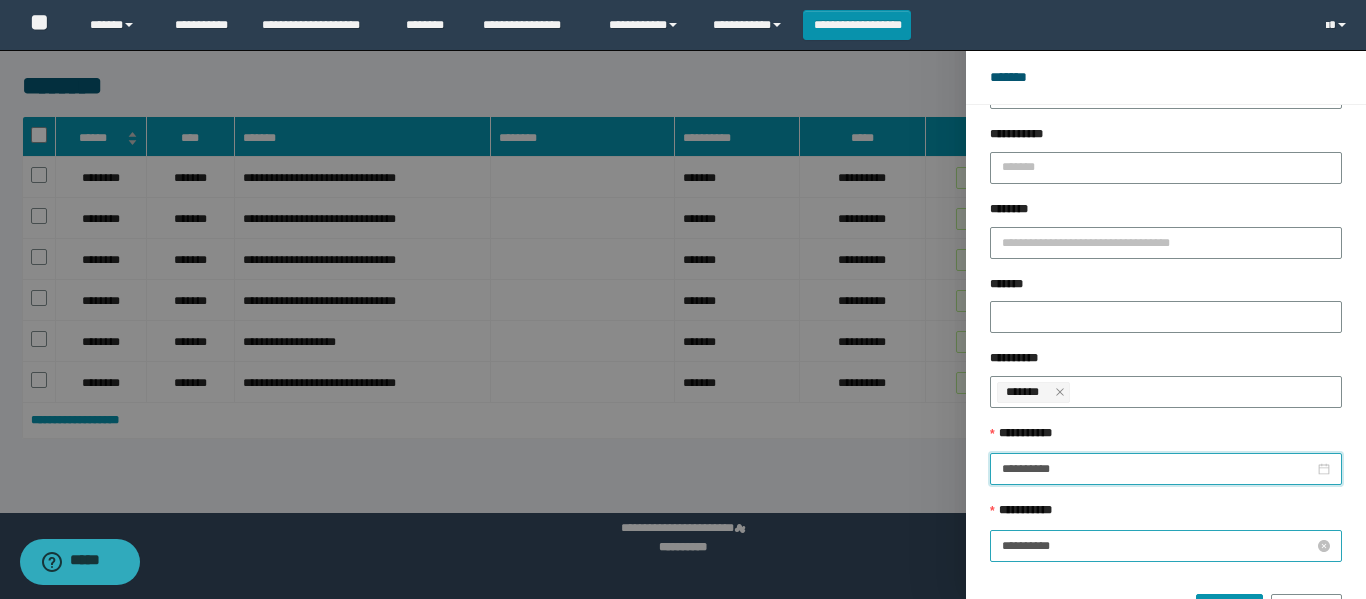 click on "**********" at bounding box center [1158, 546] 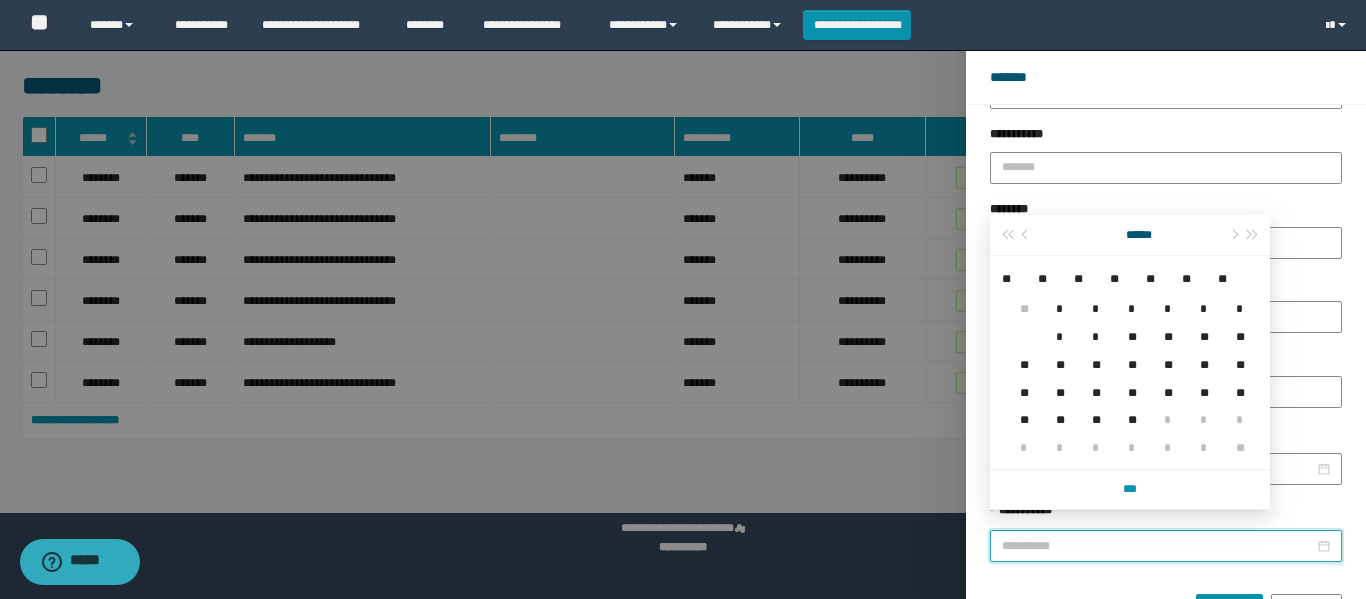 type on "**********" 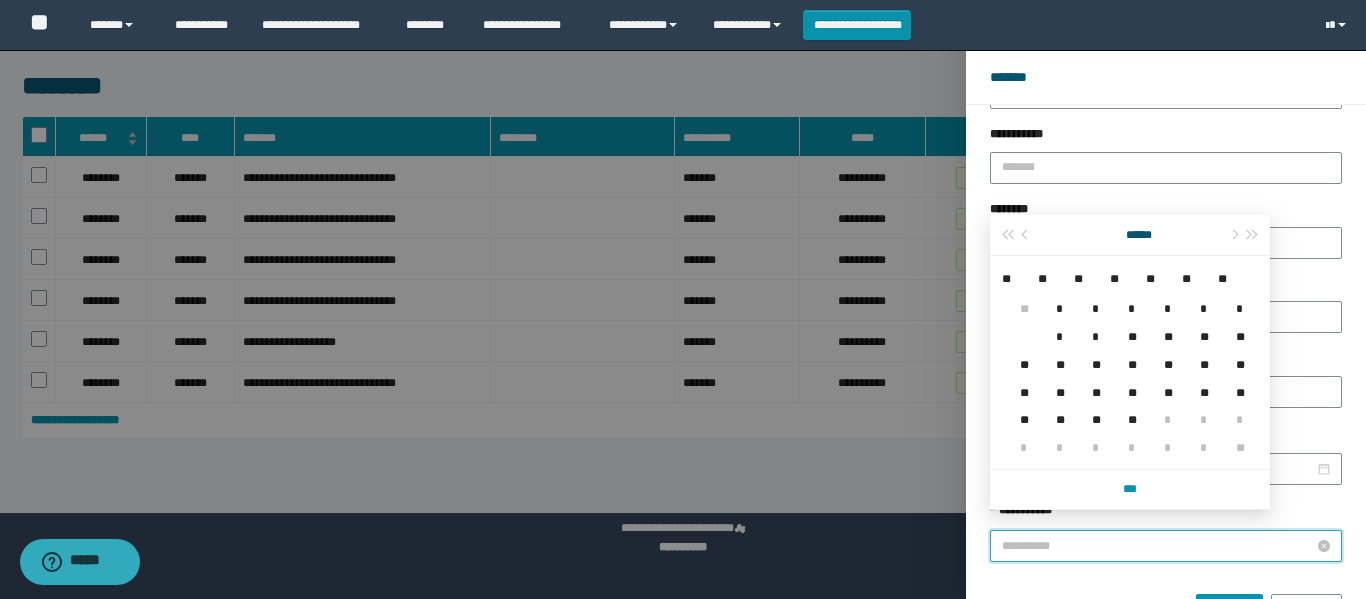 drag, startPoint x: 1053, startPoint y: 330, endPoint x: 1208, endPoint y: 538, distance: 259.40125 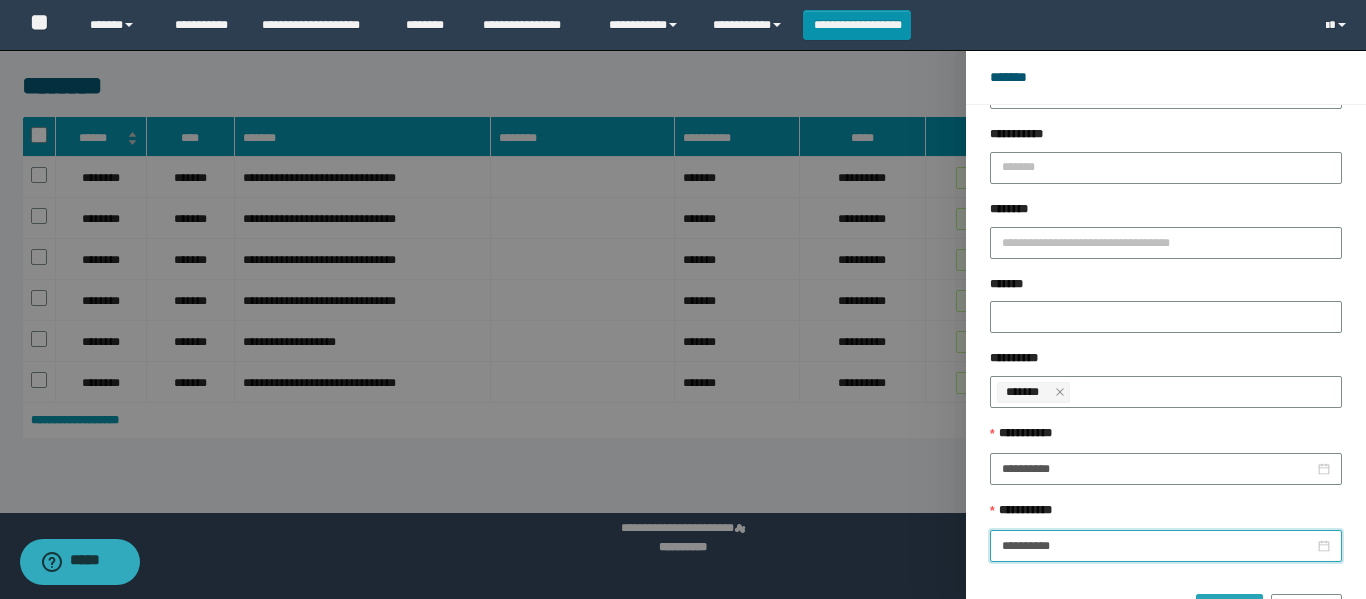 click on "******" at bounding box center [1229, 610] 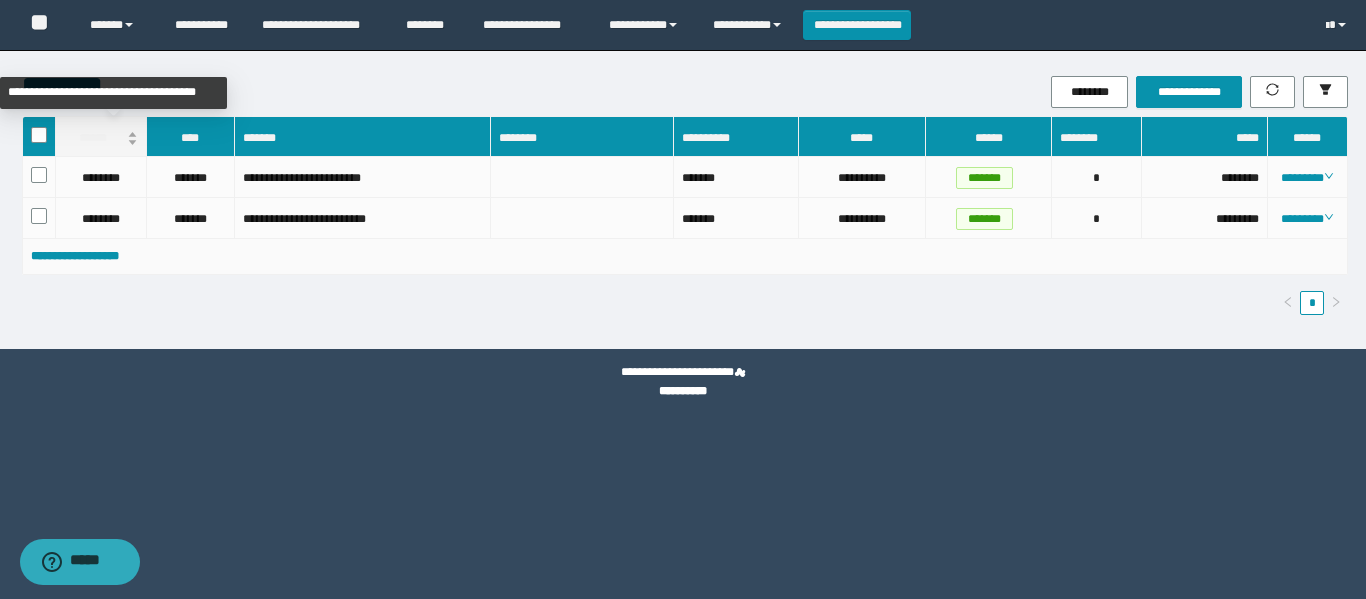 drag, startPoint x: 1362, startPoint y: 218, endPoint x: 72, endPoint y: 143, distance: 1292.1783 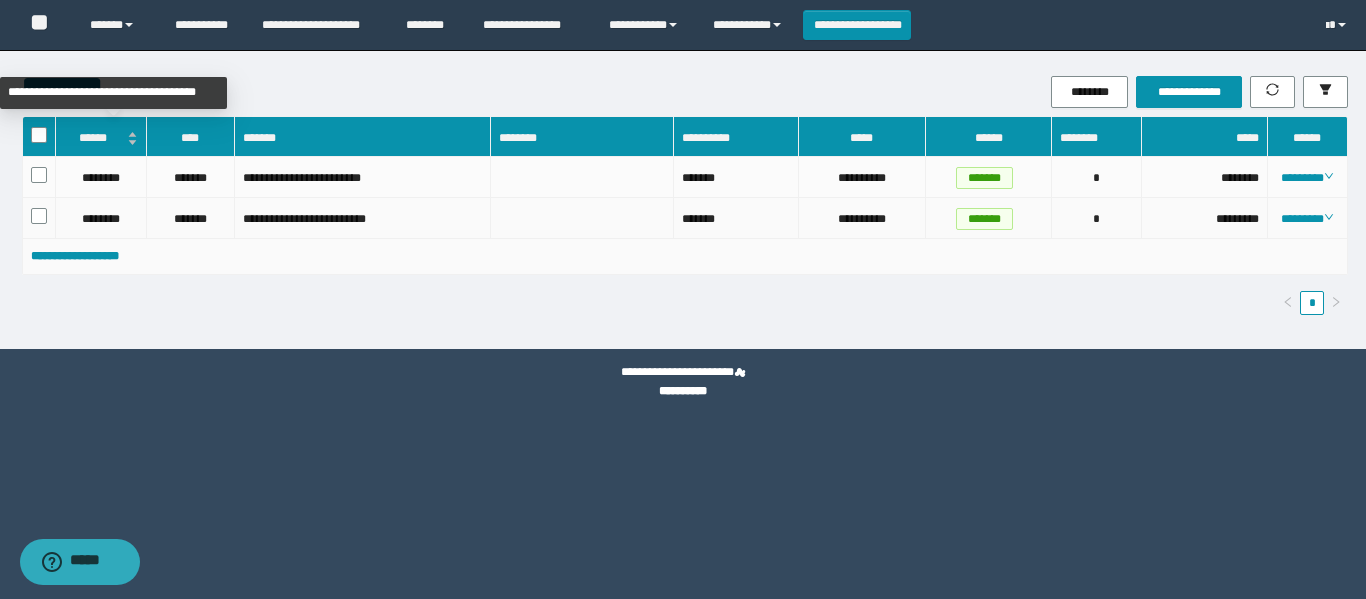 copy 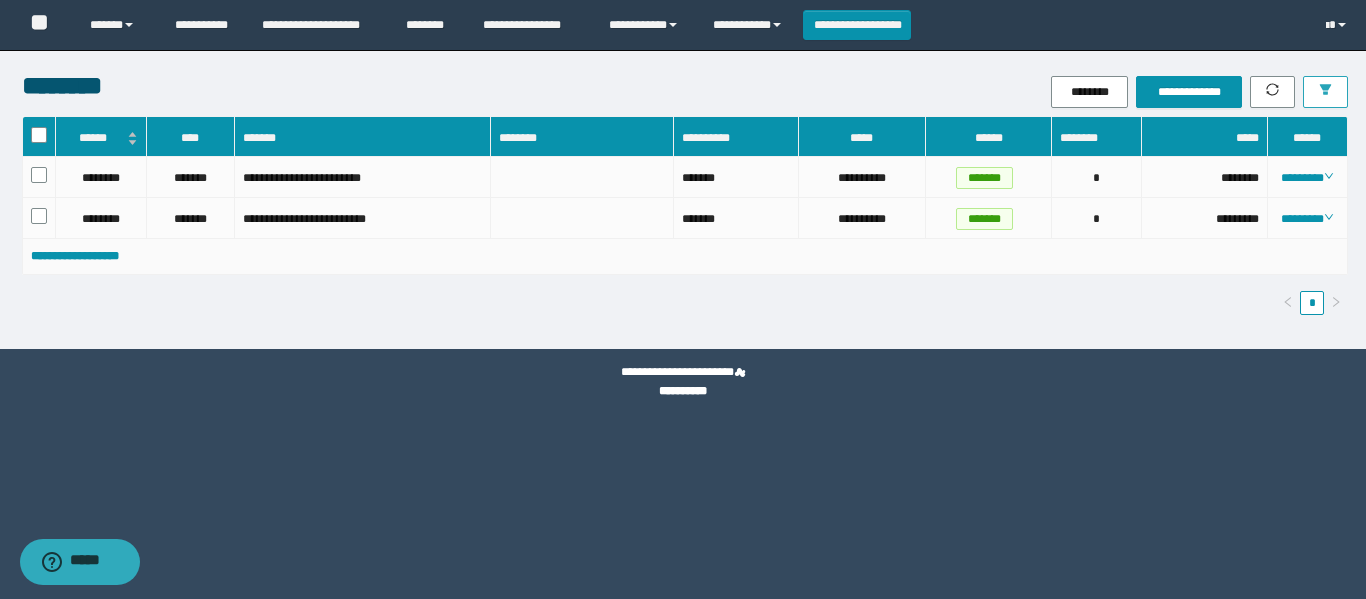 click 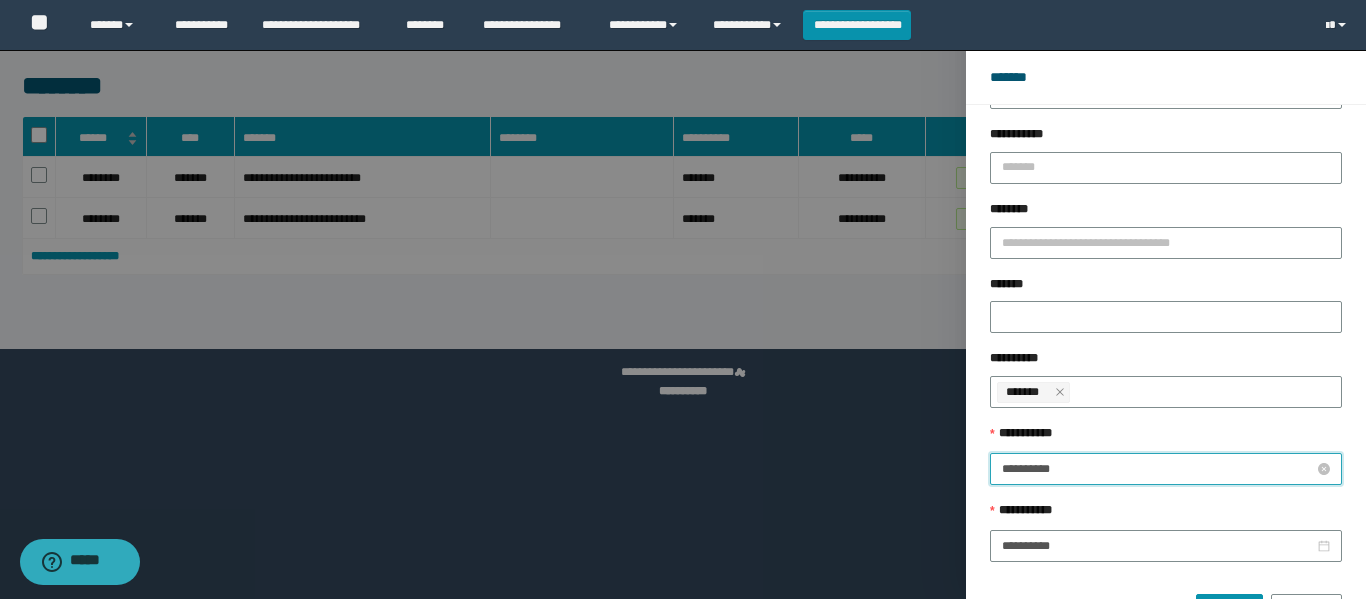 click on "**********" at bounding box center (1158, 469) 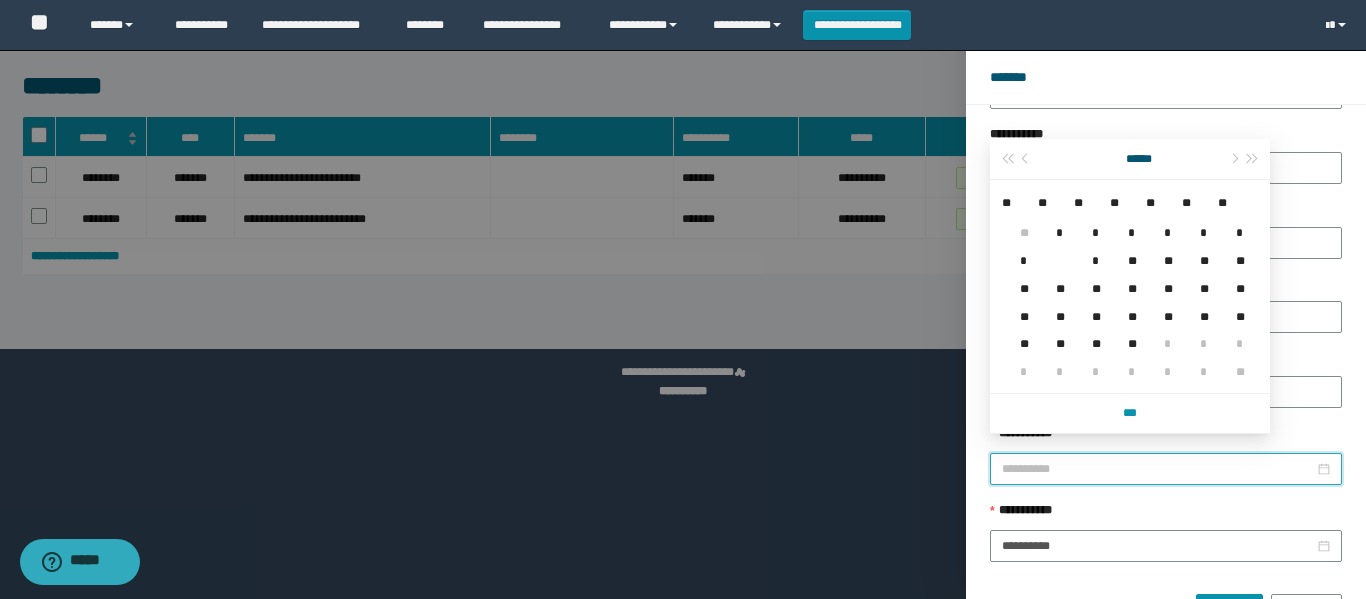 type on "**********" 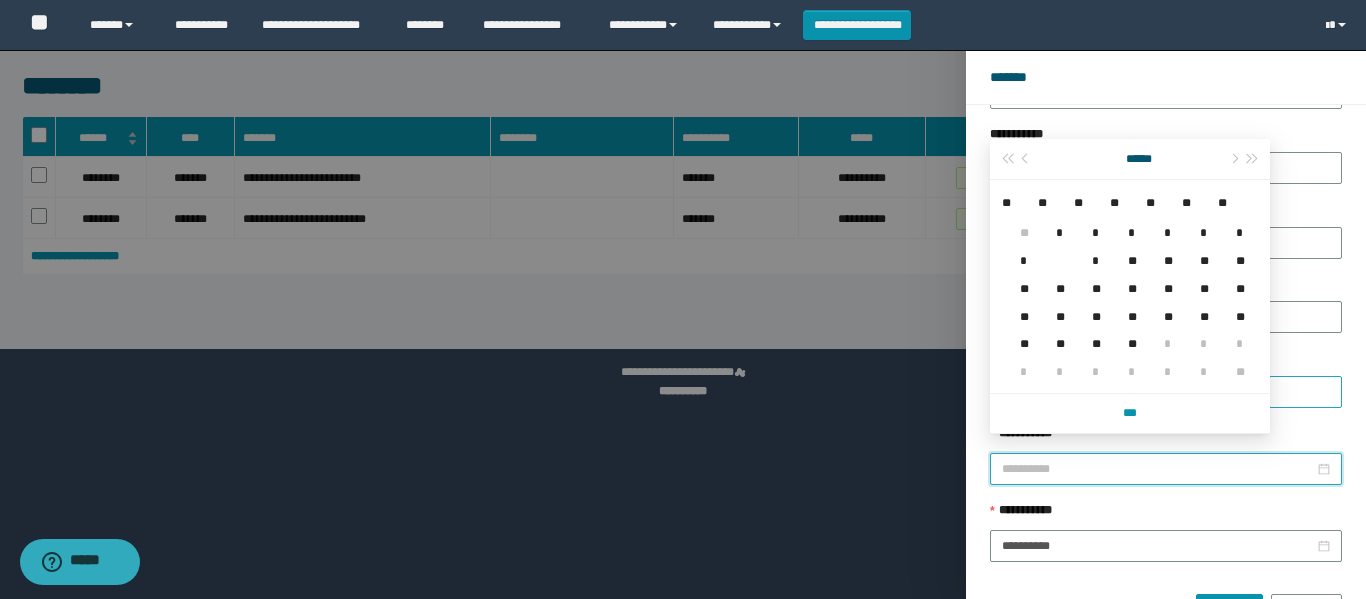 drag, startPoint x: 1092, startPoint y: 259, endPoint x: 1122, endPoint y: 401, distance: 145.13441 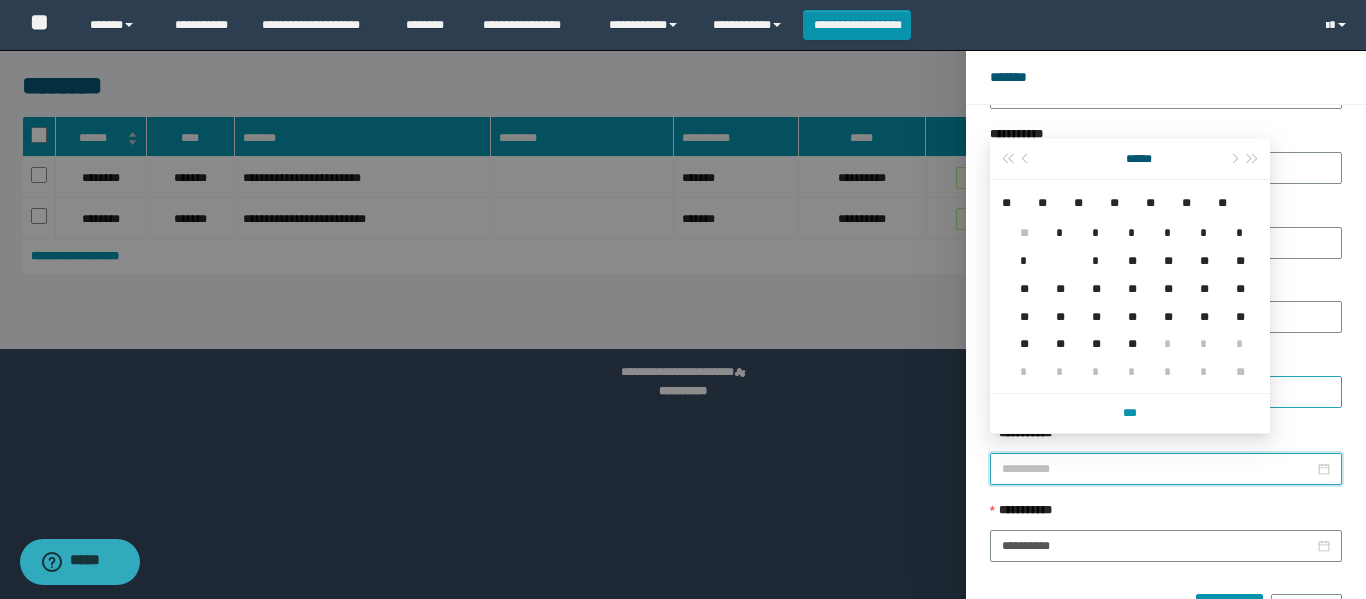 click on "*" at bounding box center (1092, 249) 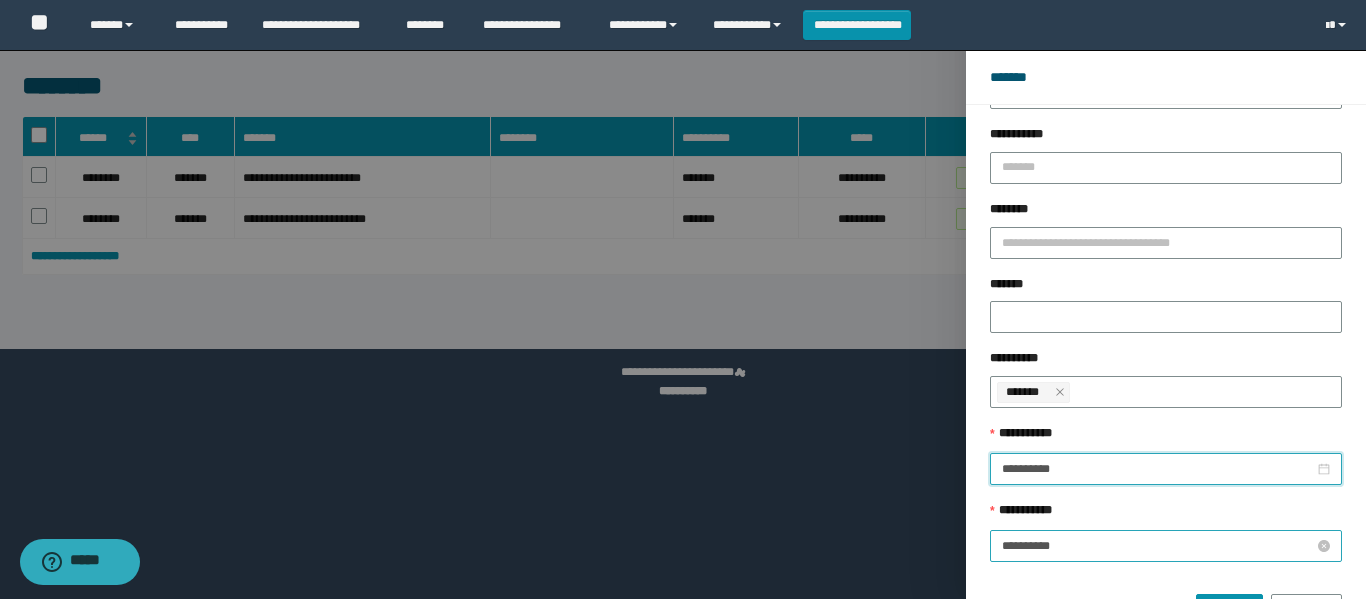click on "**********" at bounding box center (1158, 546) 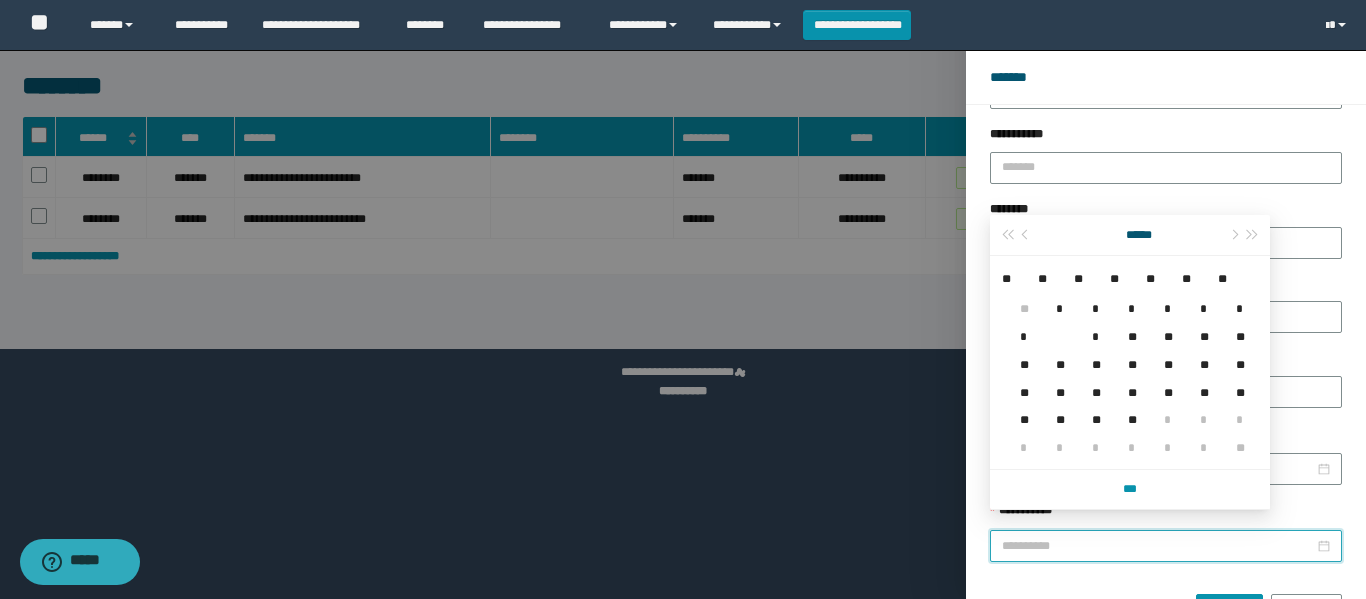 type on "**********" 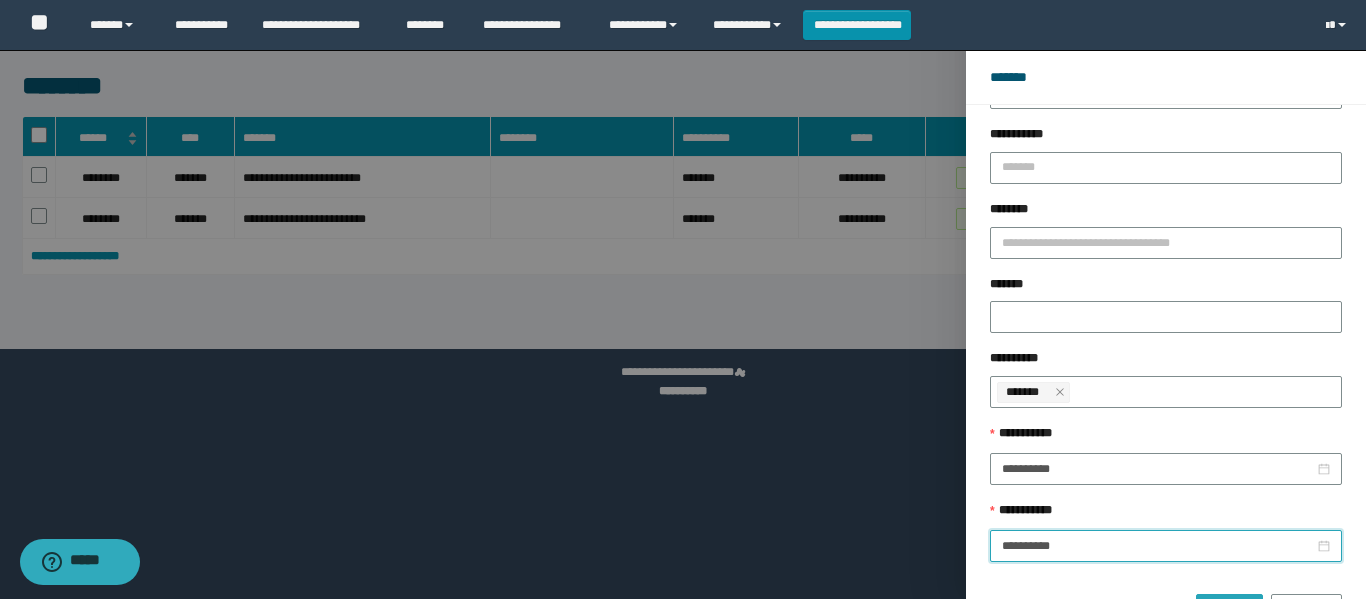 click on "******" at bounding box center (1229, 610) 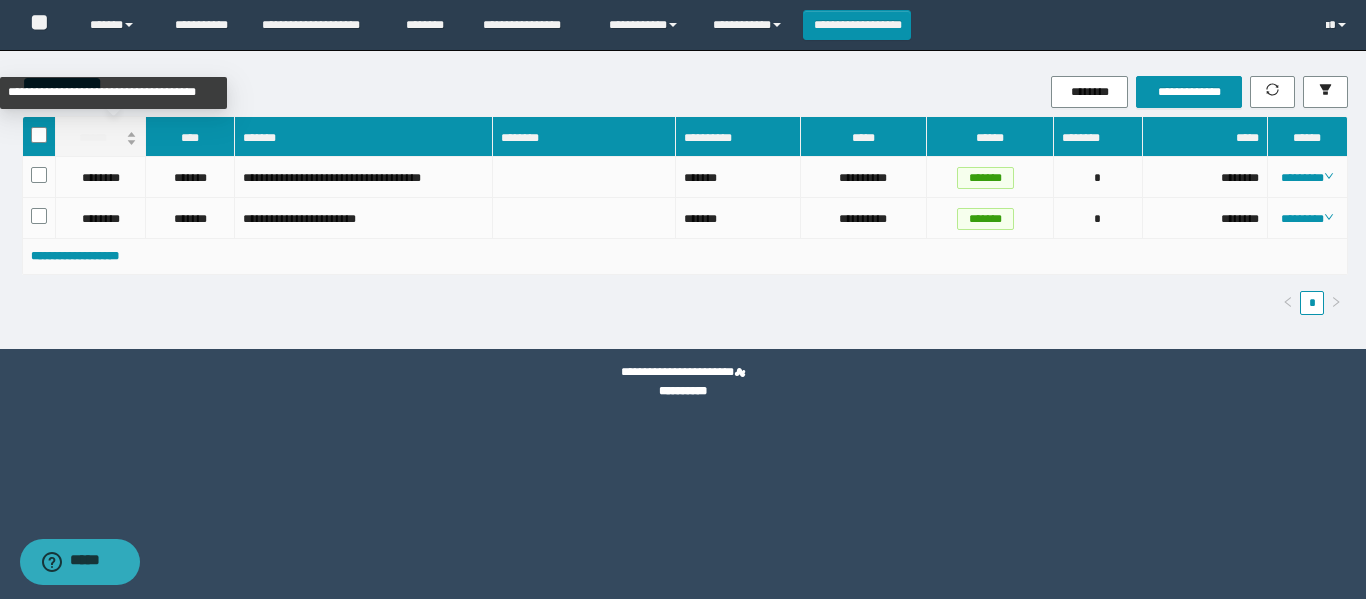 drag, startPoint x: 1357, startPoint y: 224, endPoint x: 69, endPoint y: 137, distance: 1290.9349 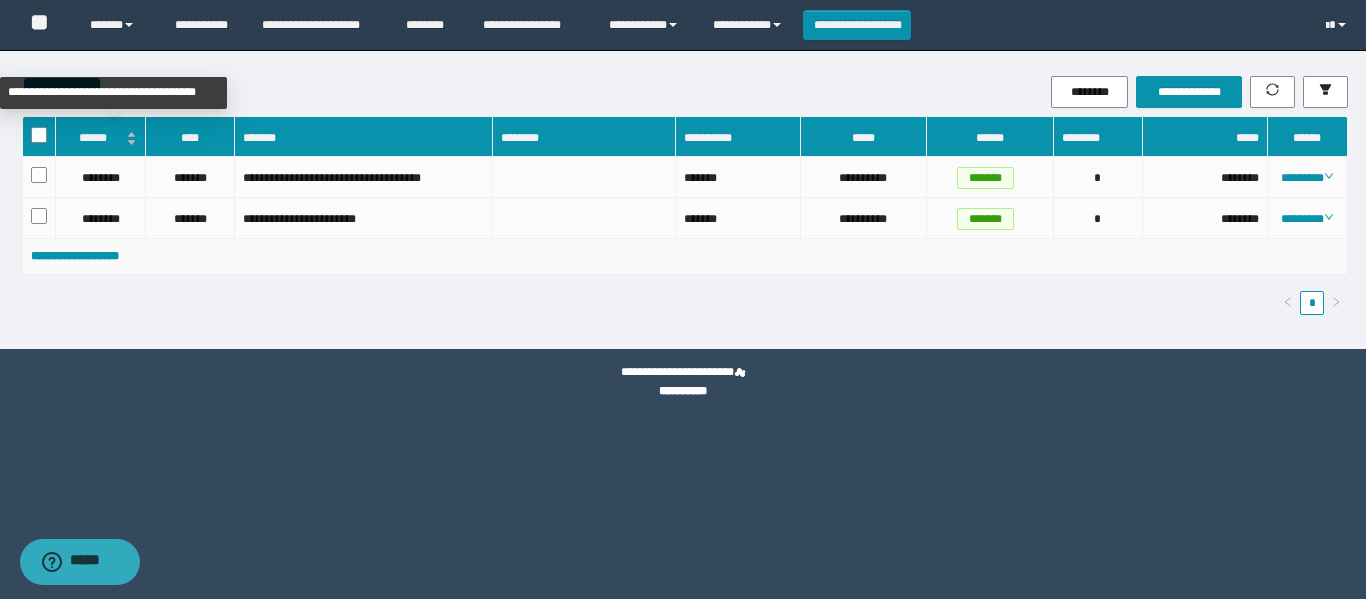 copy 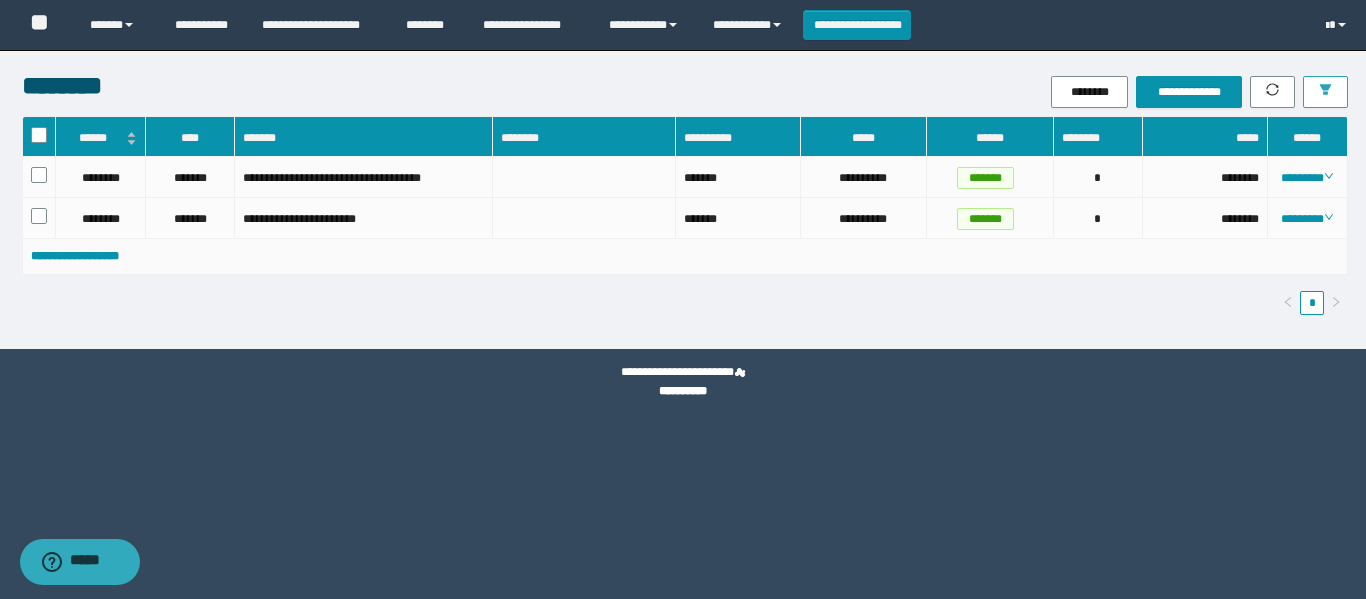 click at bounding box center [1325, 92] 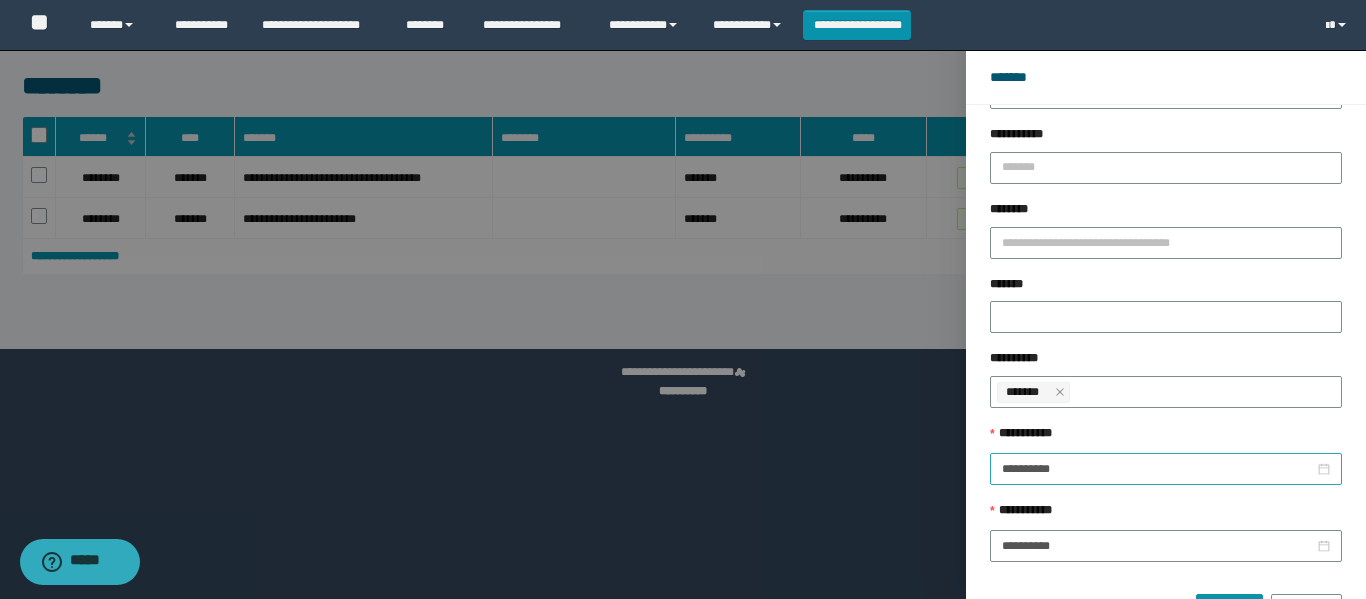 click on "**********" at bounding box center (1166, 469) 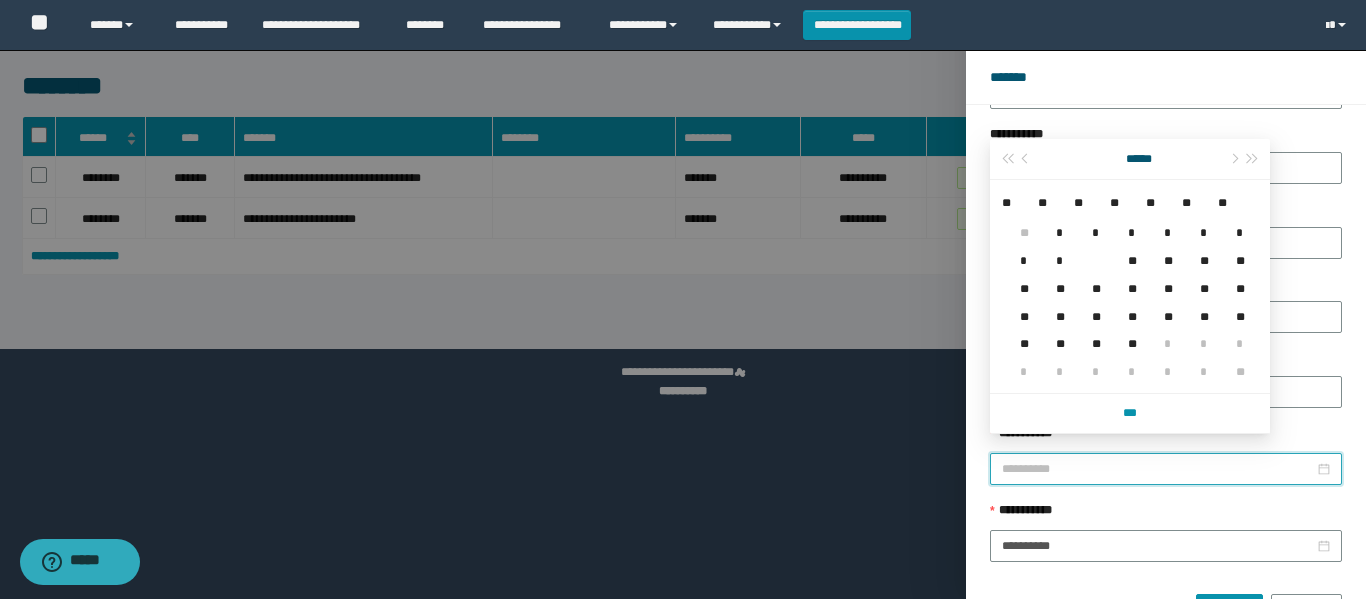 type on "**********" 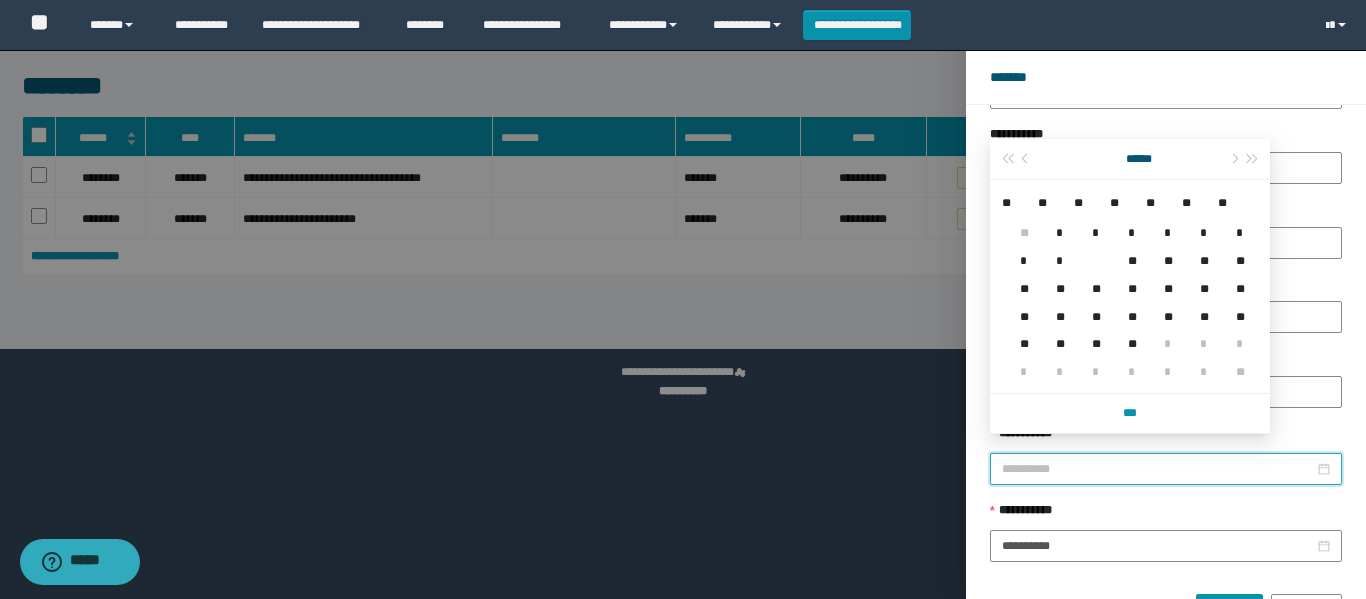 click on "**" at bounding box center [1128, 249] 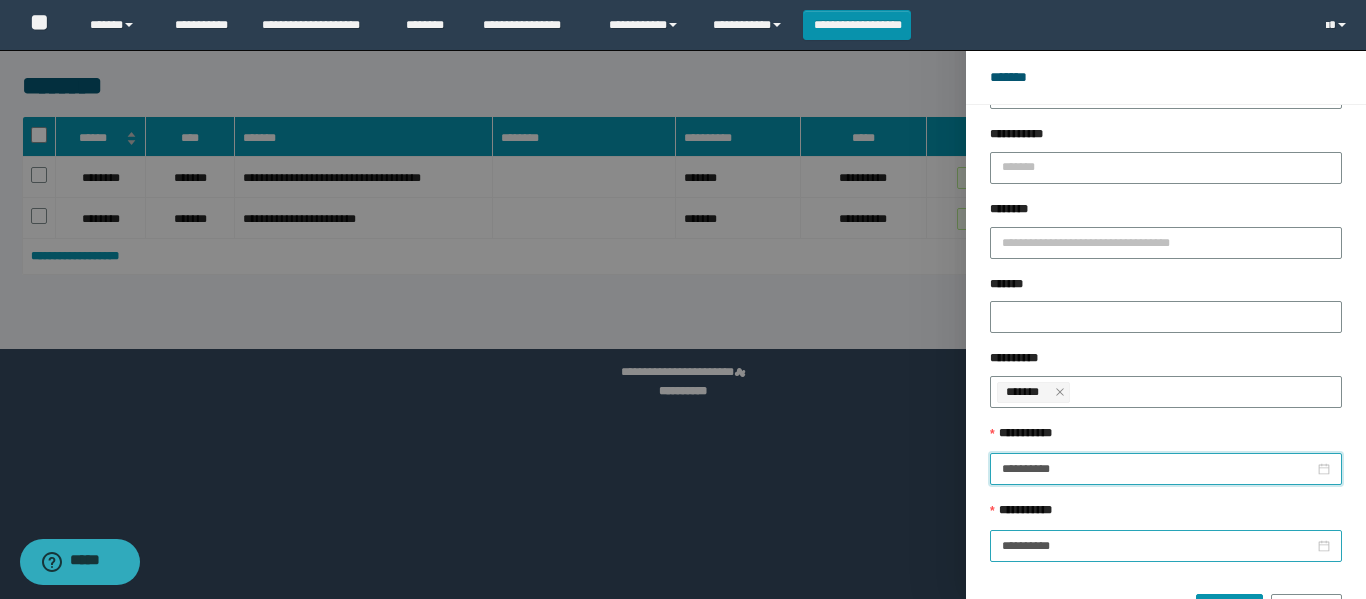 click on "**********" at bounding box center (1166, 546) 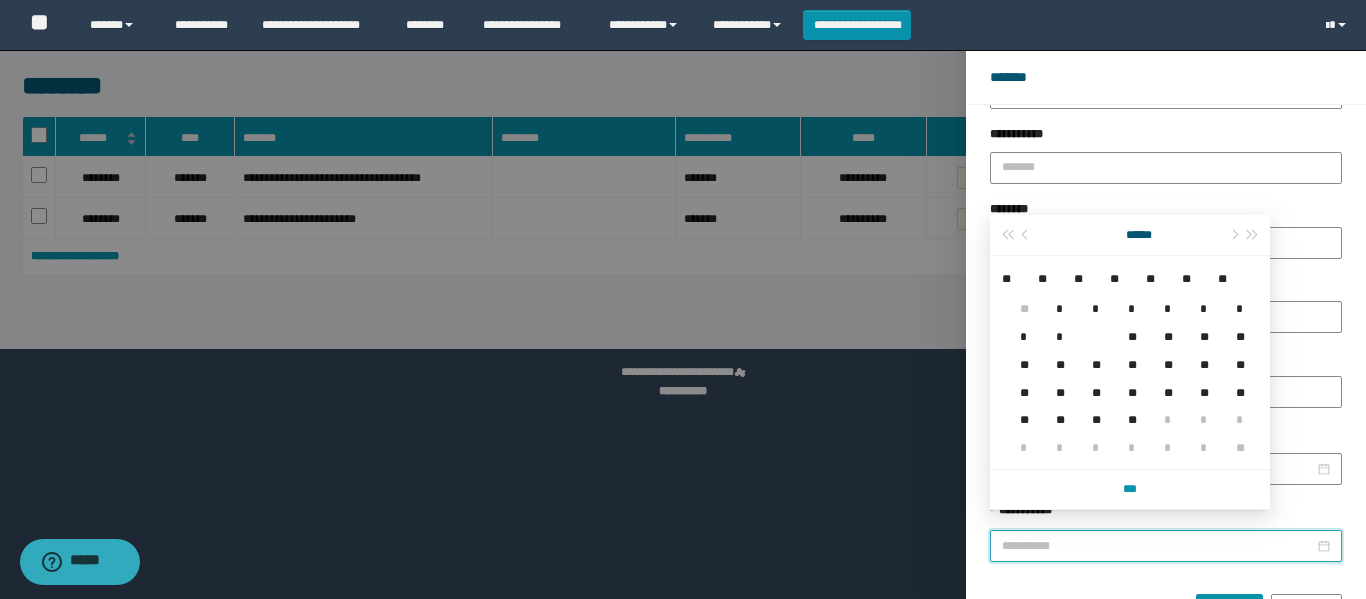 type on "**********" 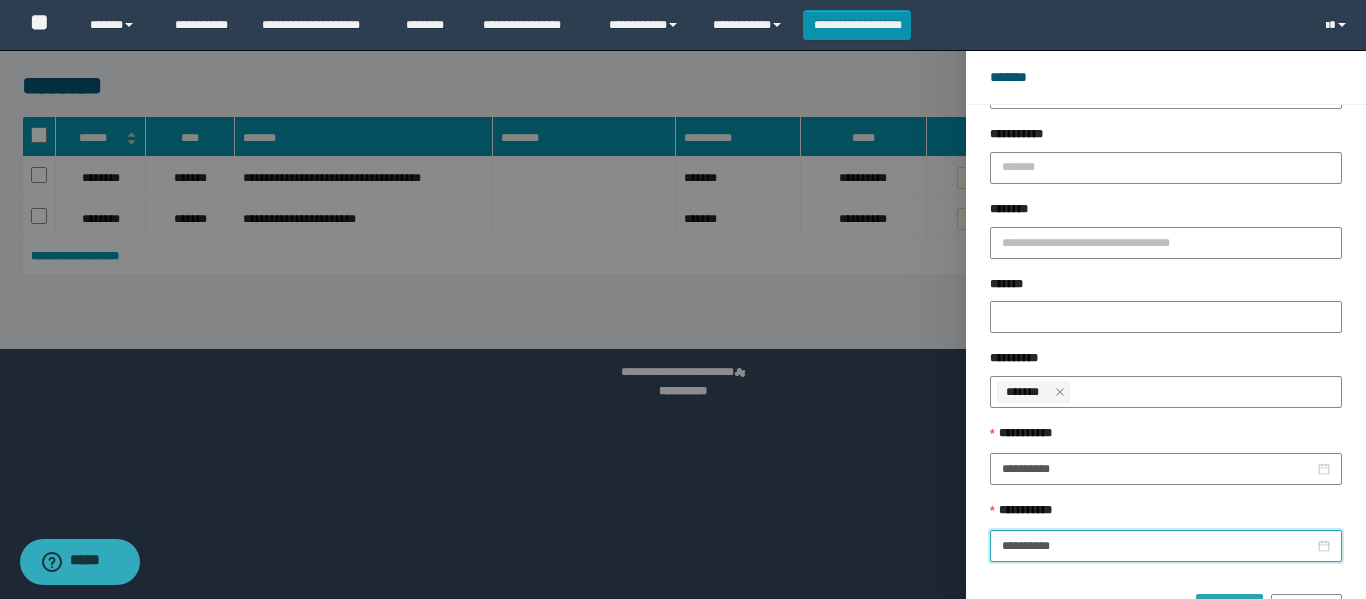 click on "******" at bounding box center [1229, 610] 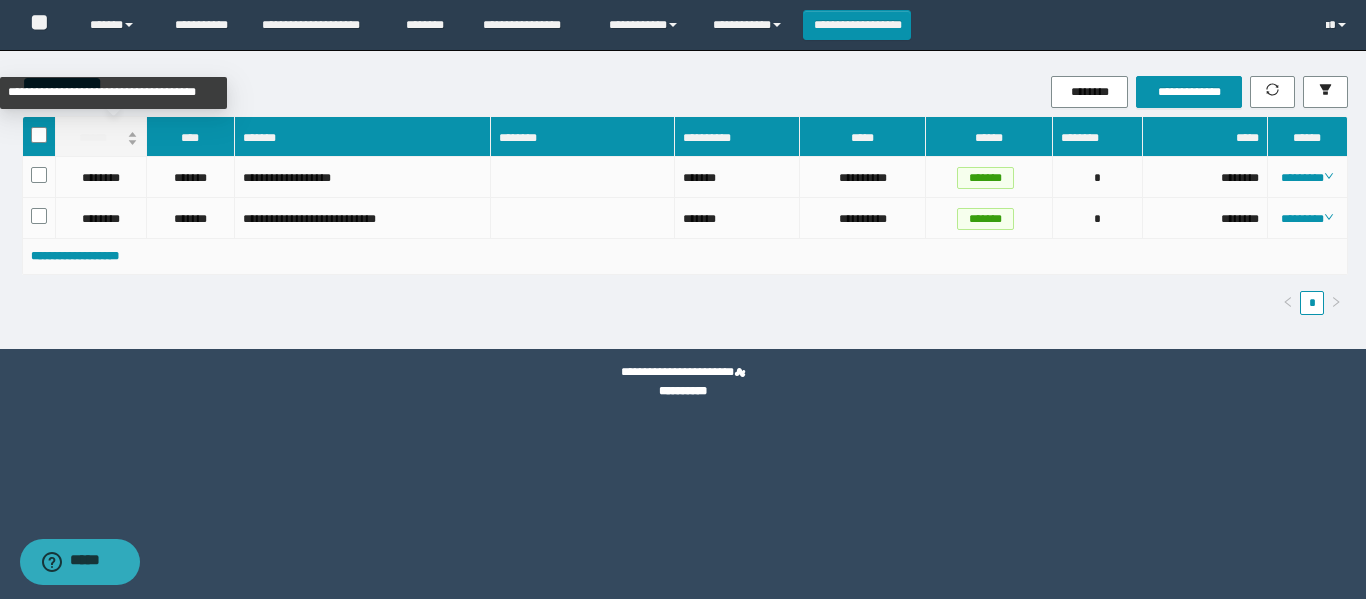 drag, startPoint x: 1358, startPoint y: 214, endPoint x: 79, endPoint y: 141, distance: 1281.0815 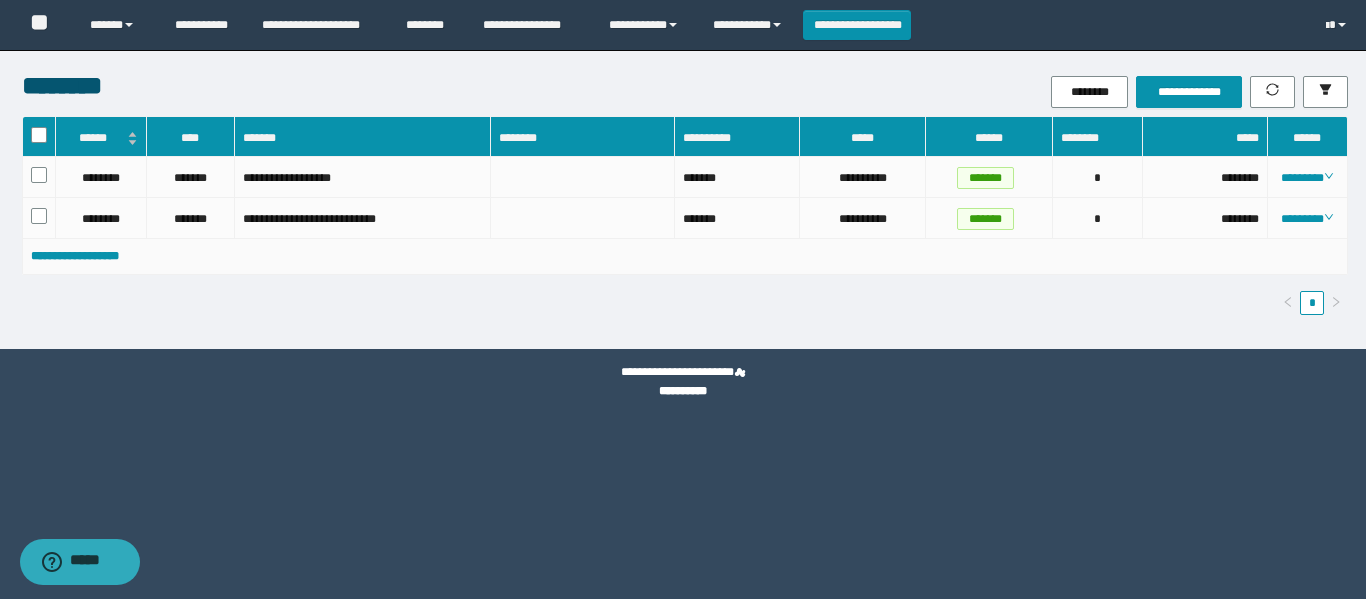 copy 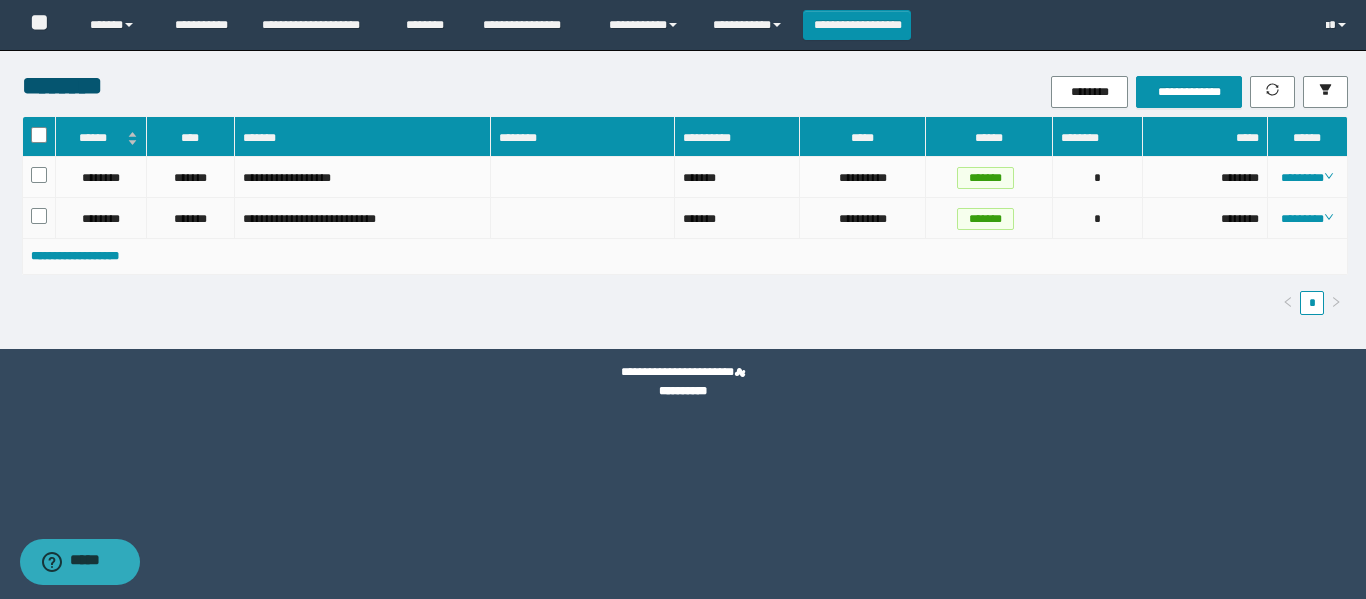 copy 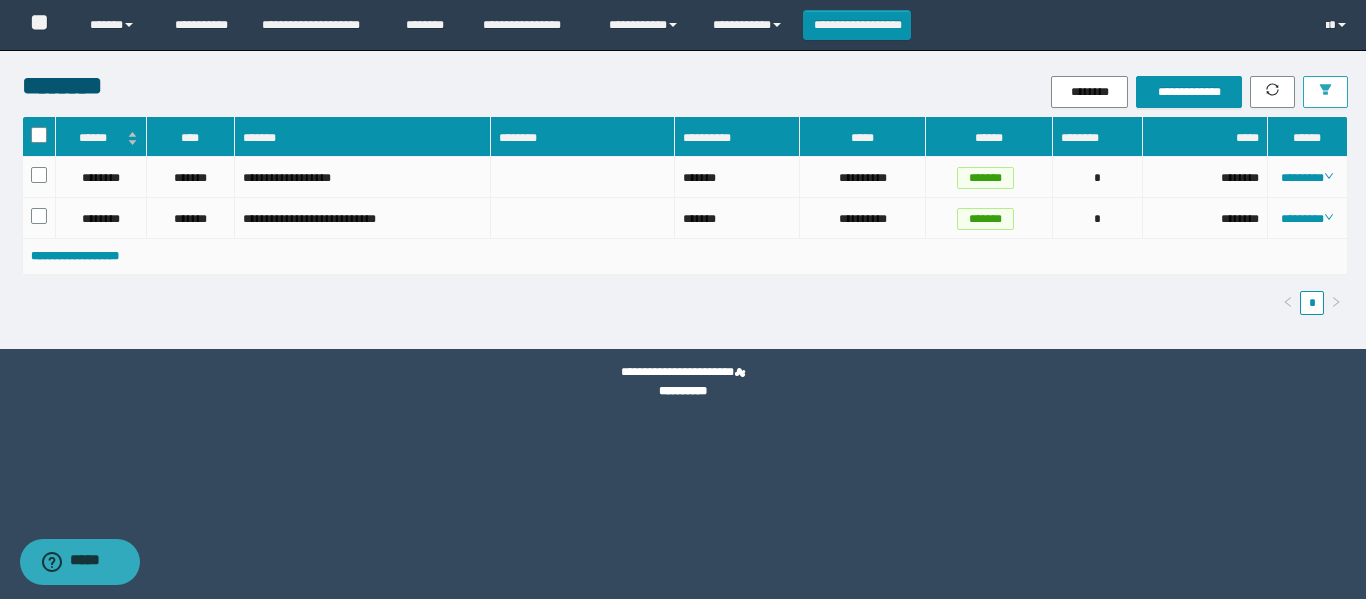 click at bounding box center (1325, 92) 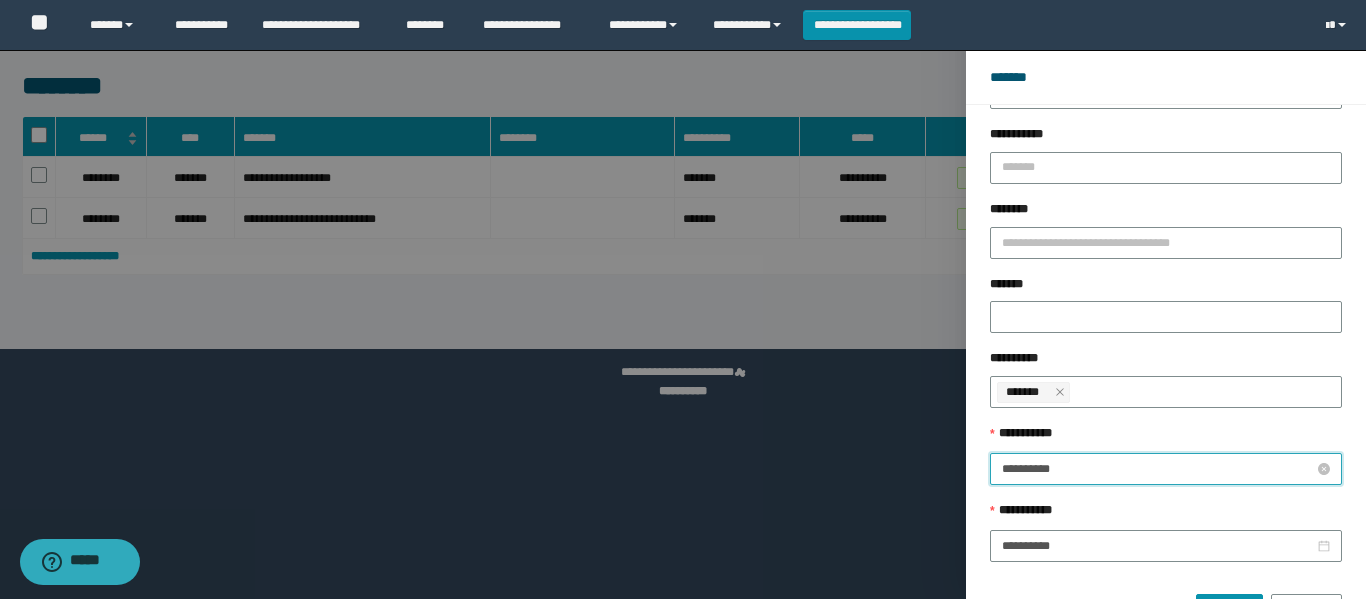 click on "**********" at bounding box center (1158, 469) 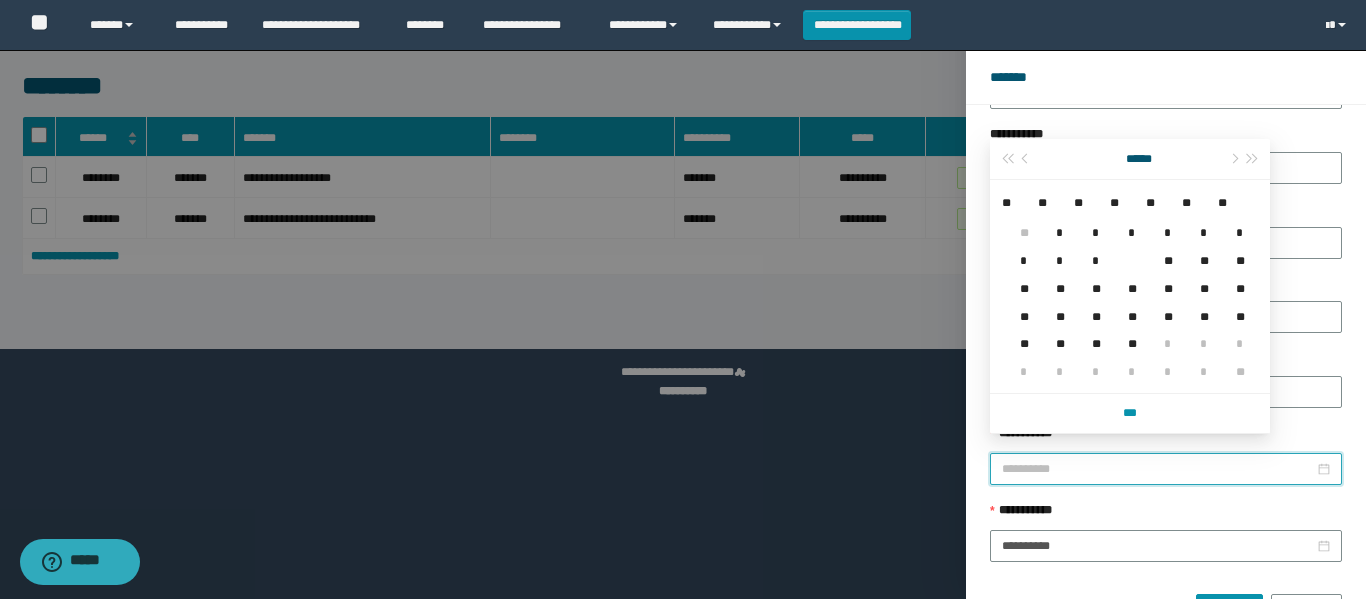 type on "**********" 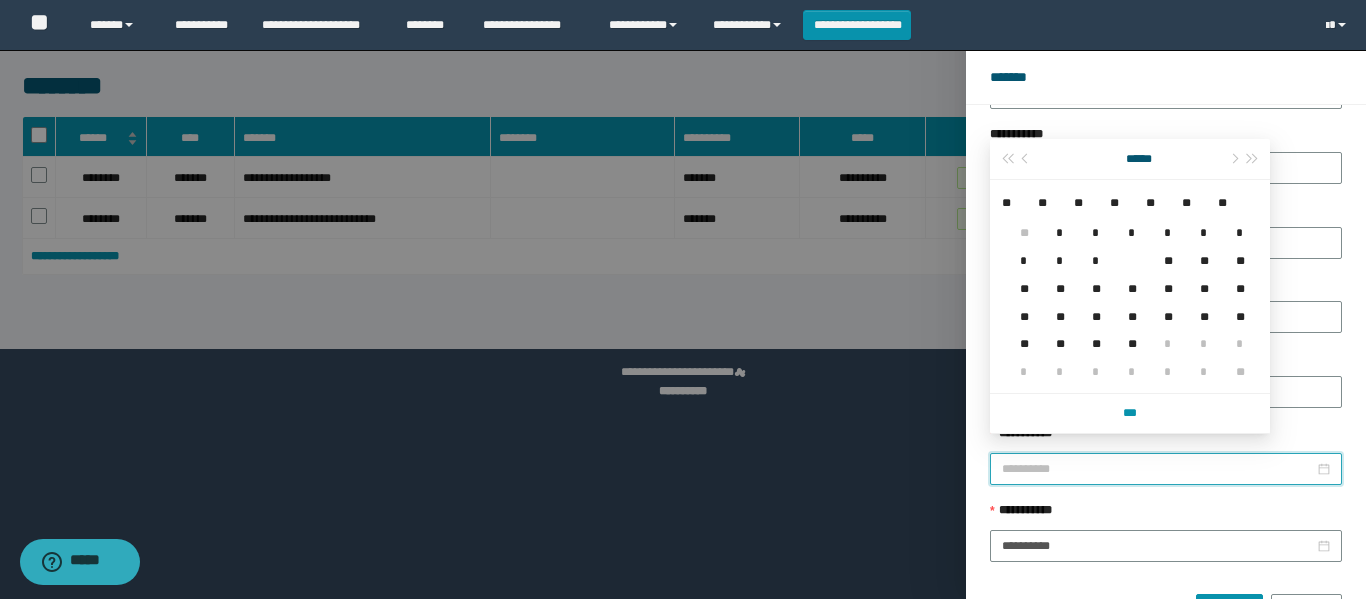 click on "**" at bounding box center (1164, 249) 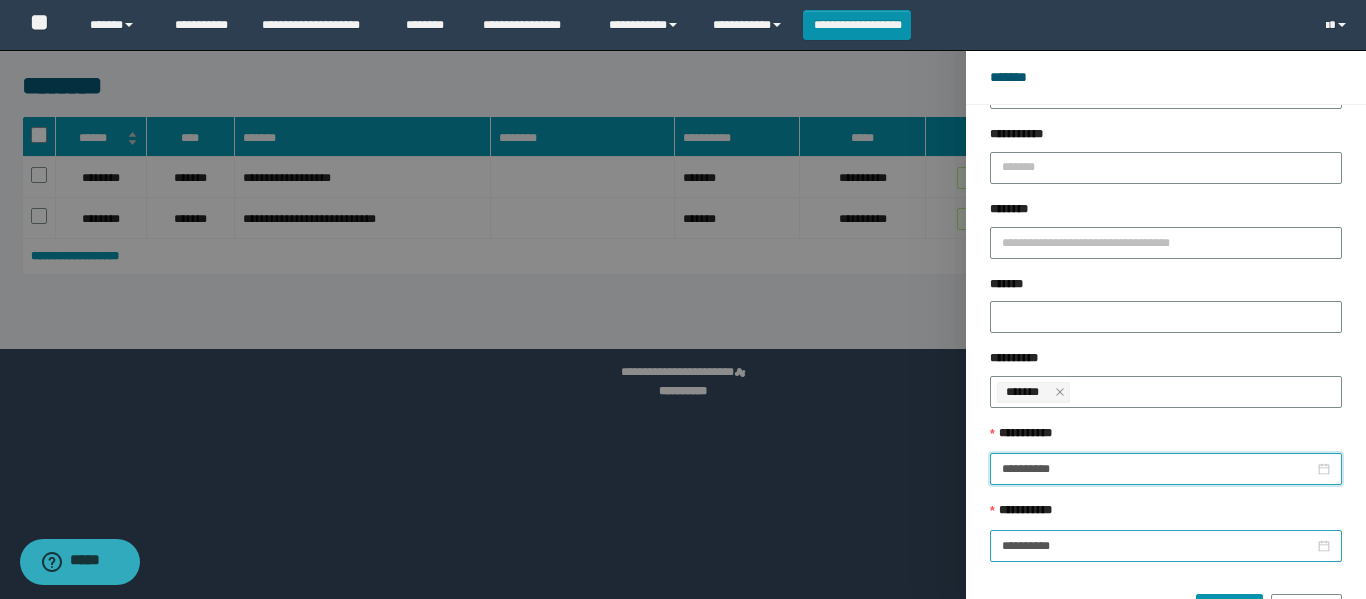 click on "**********" at bounding box center [1166, 546] 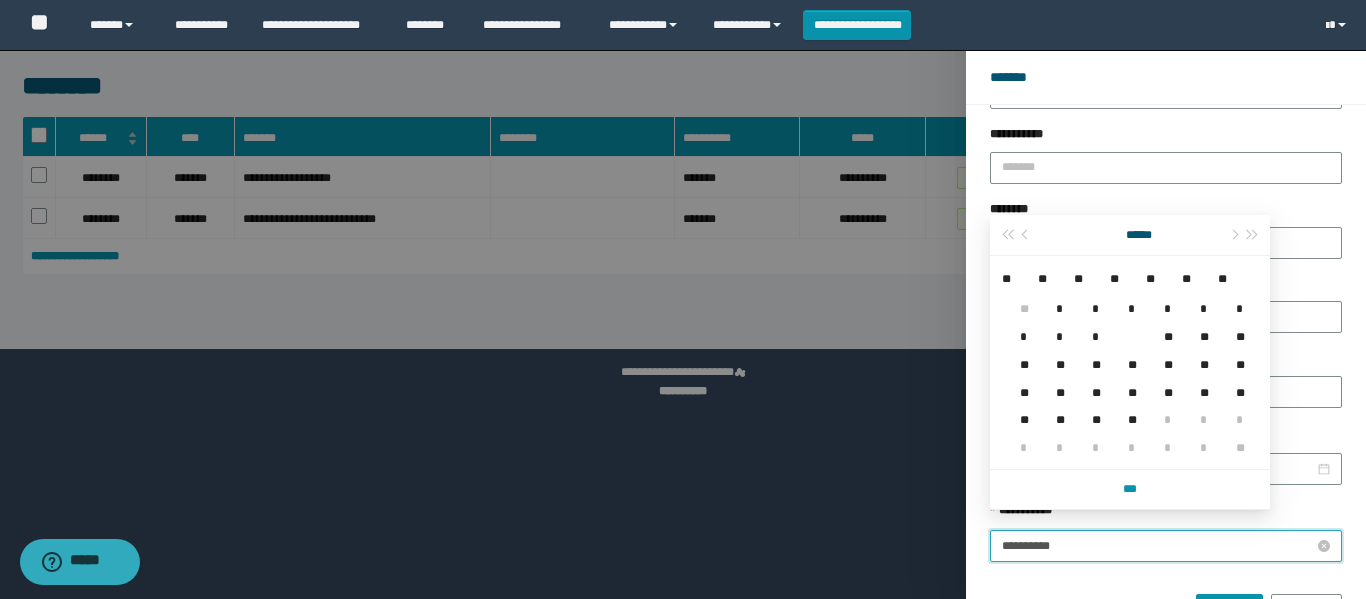 click on "**********" at bounding box center [1158, 546] 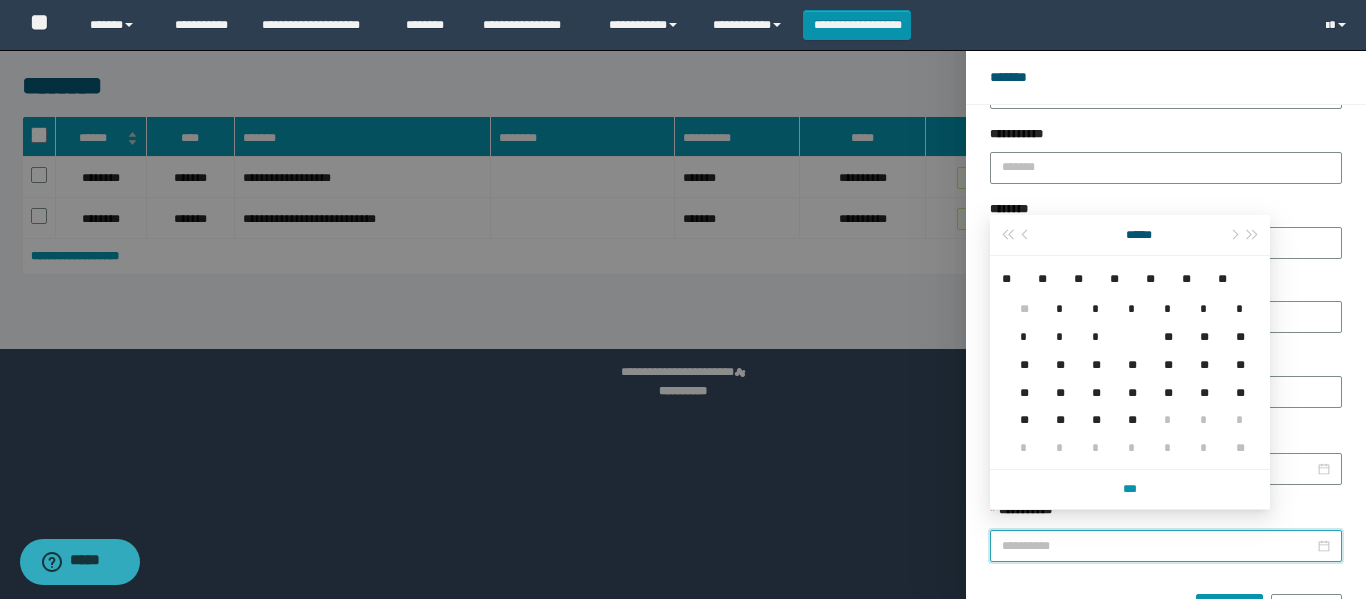 type on "**********" 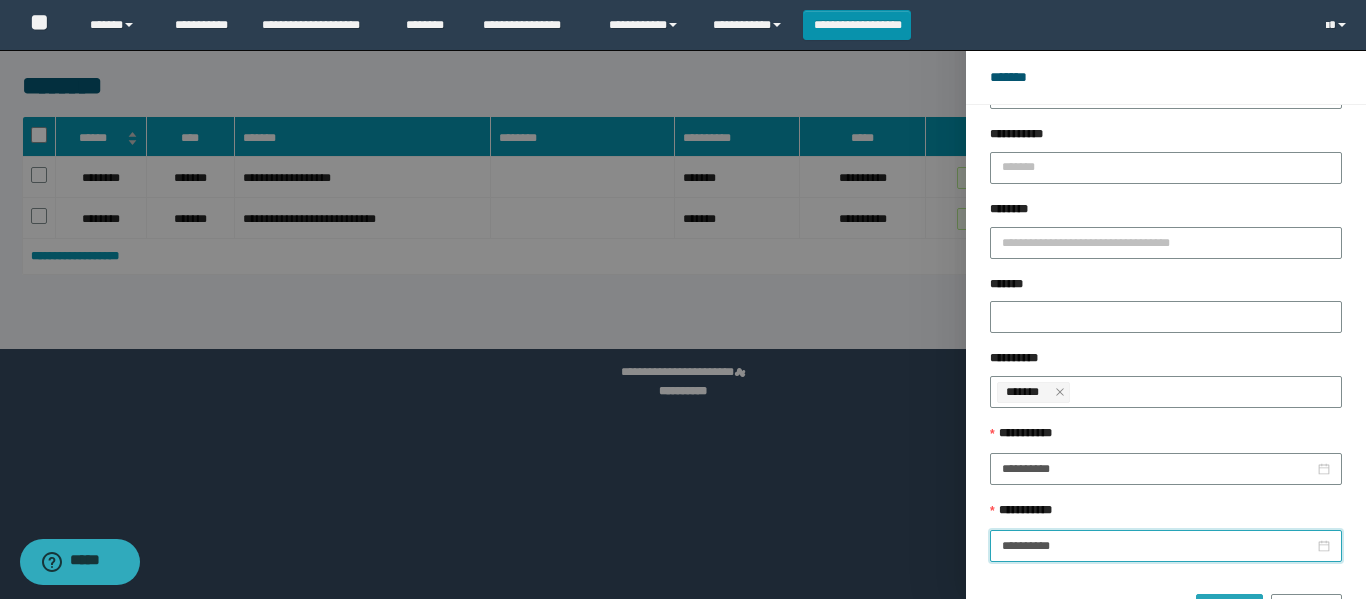 click on "******" at bounding box center [1229, 610] 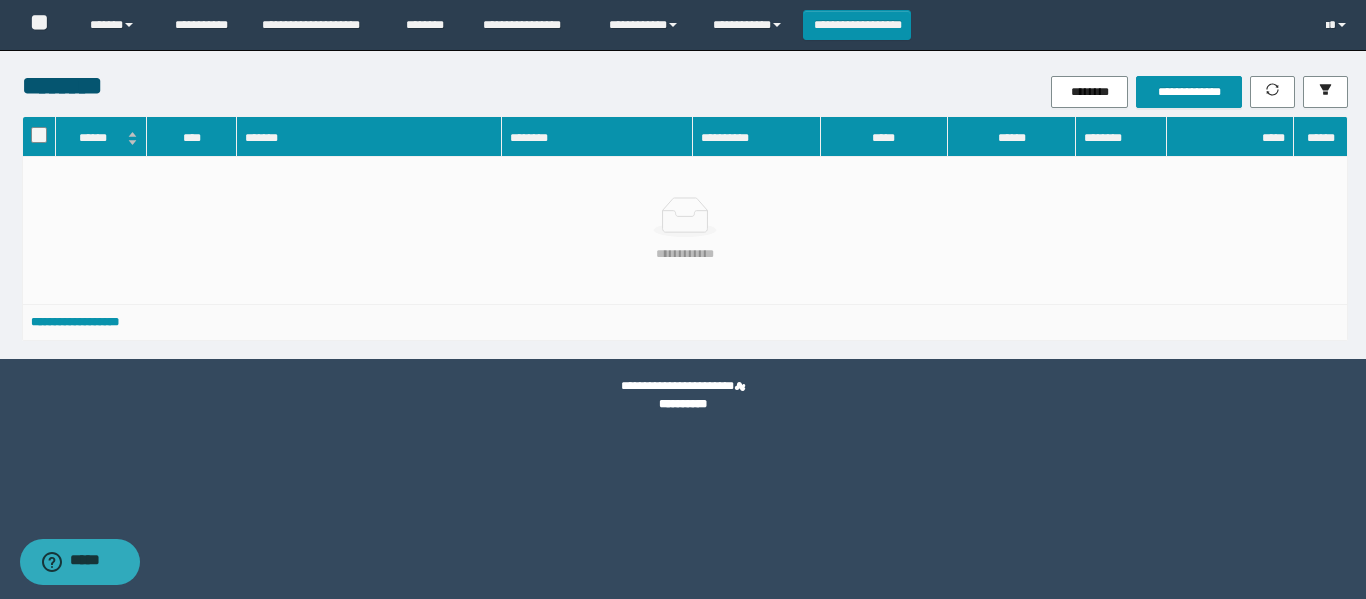 click on "**********" at bounding box center [1182, 92] 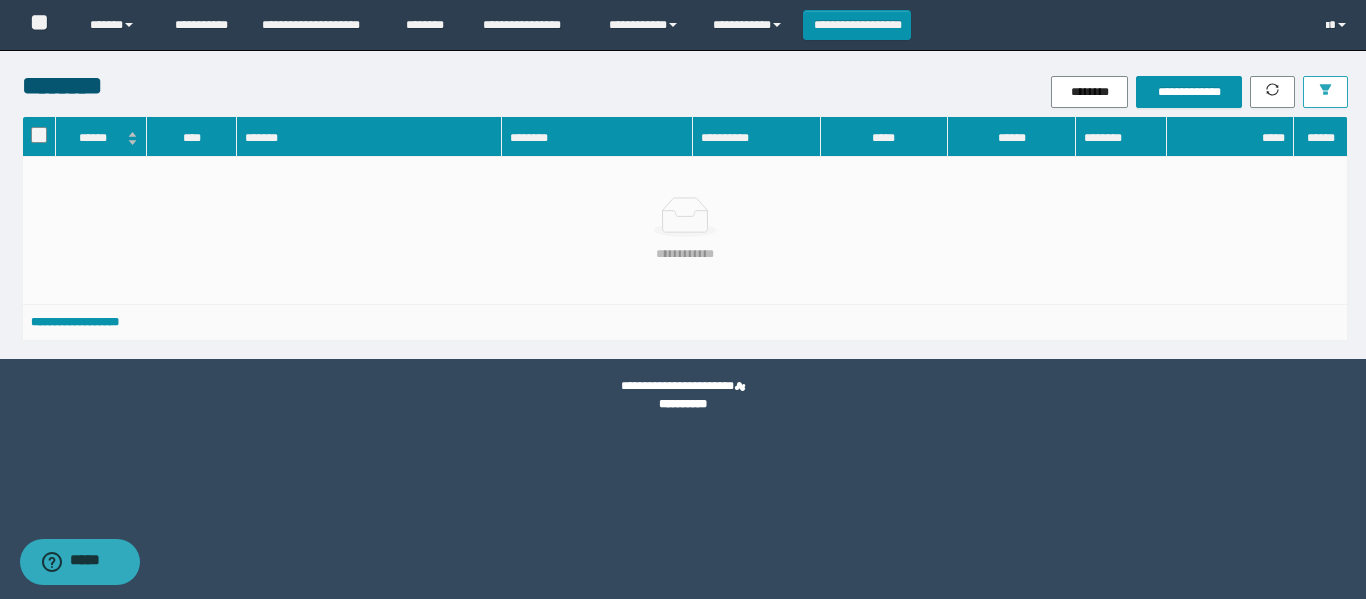 click at bounding box center (1325, 92) 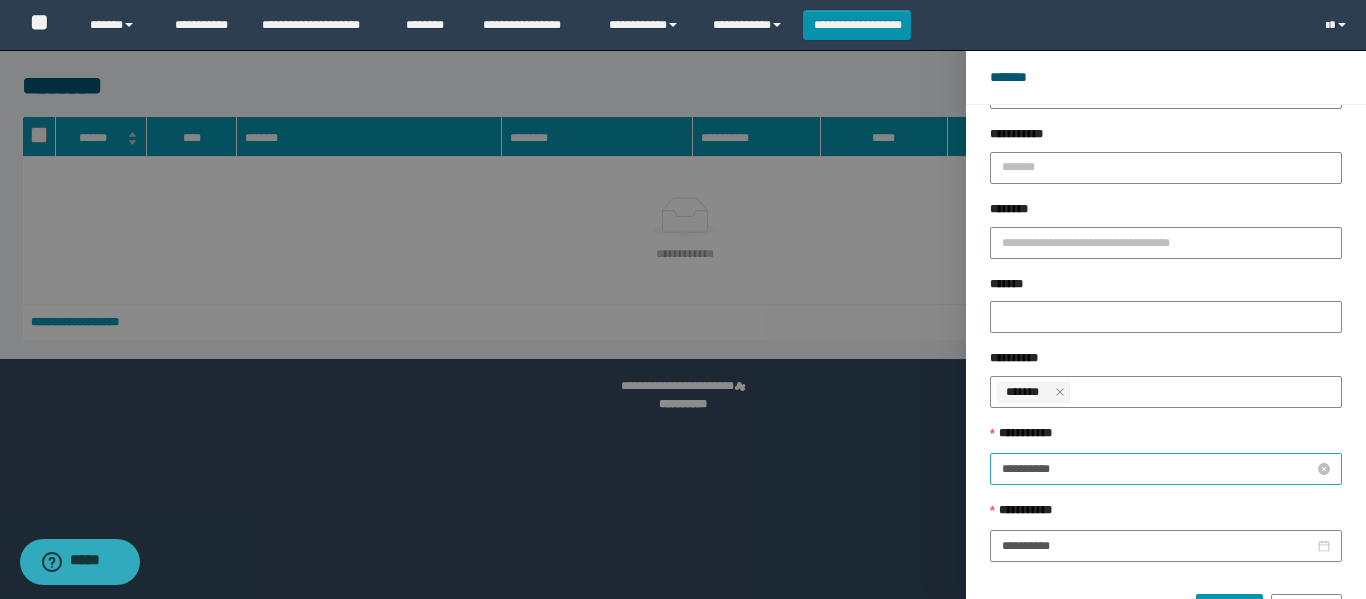 click on "**********" at bounding box center [1166, 469] 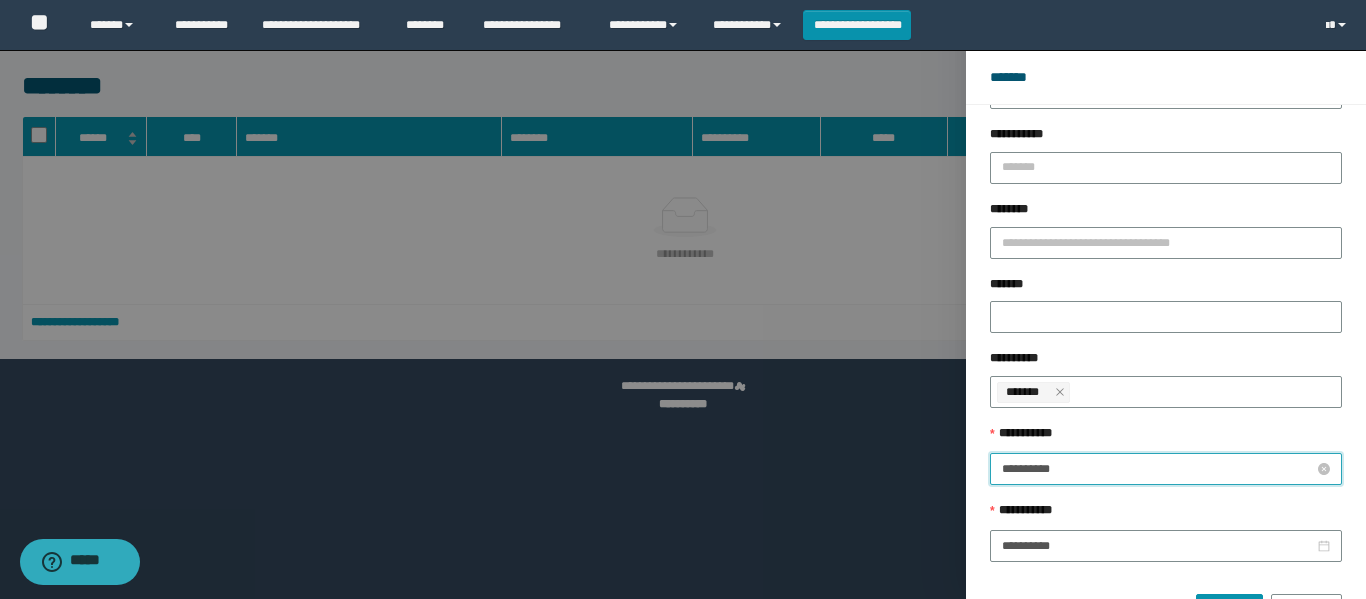 click on "**********" at bounding box center [1158, 469] 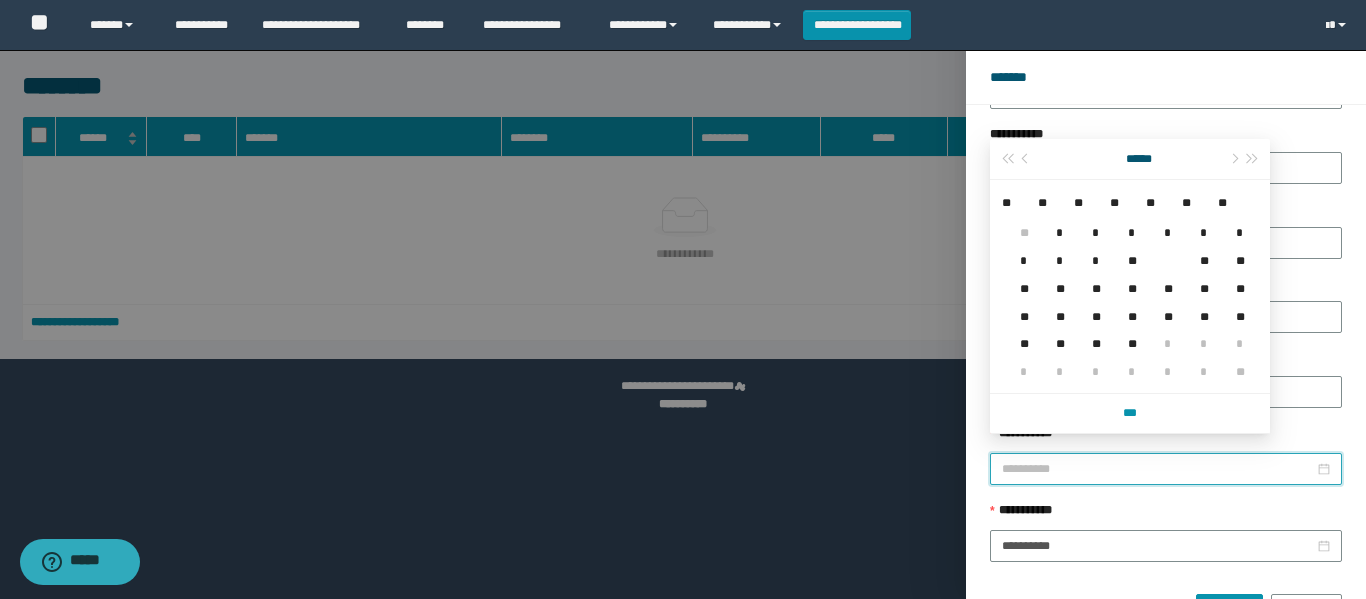 type on "**********" 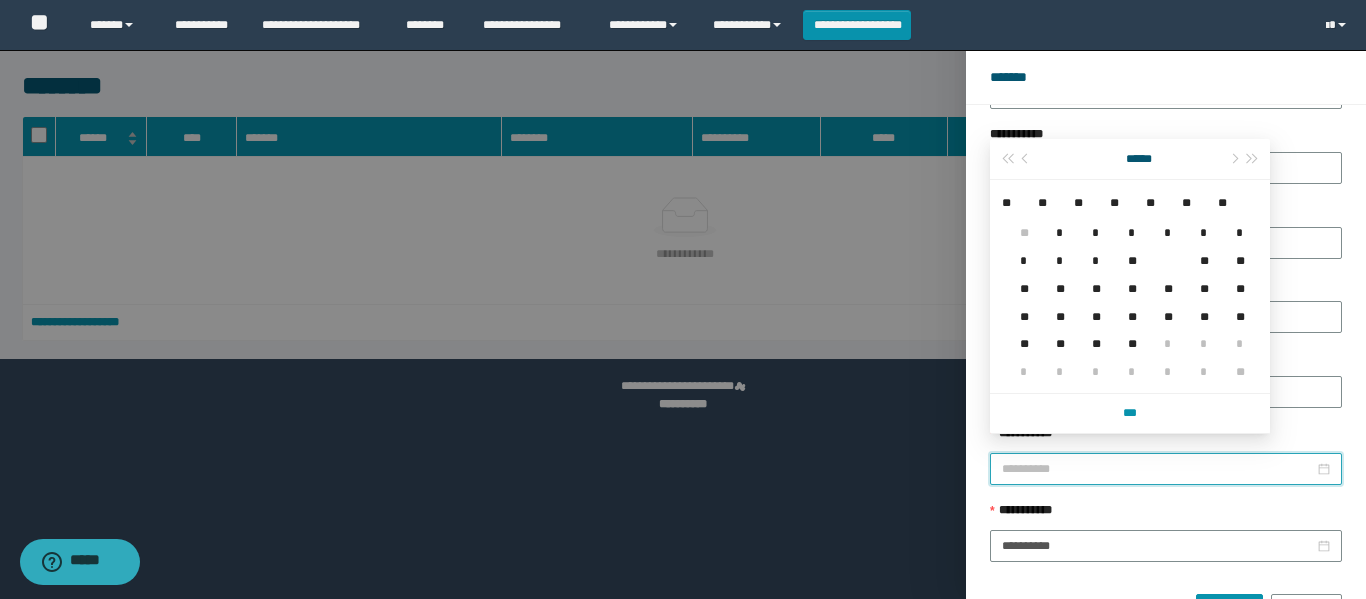 drag, startPoint x: 1203, startPoint y: 262, endPoint x: 1127, endPoint y: 455, distance: 207.42468 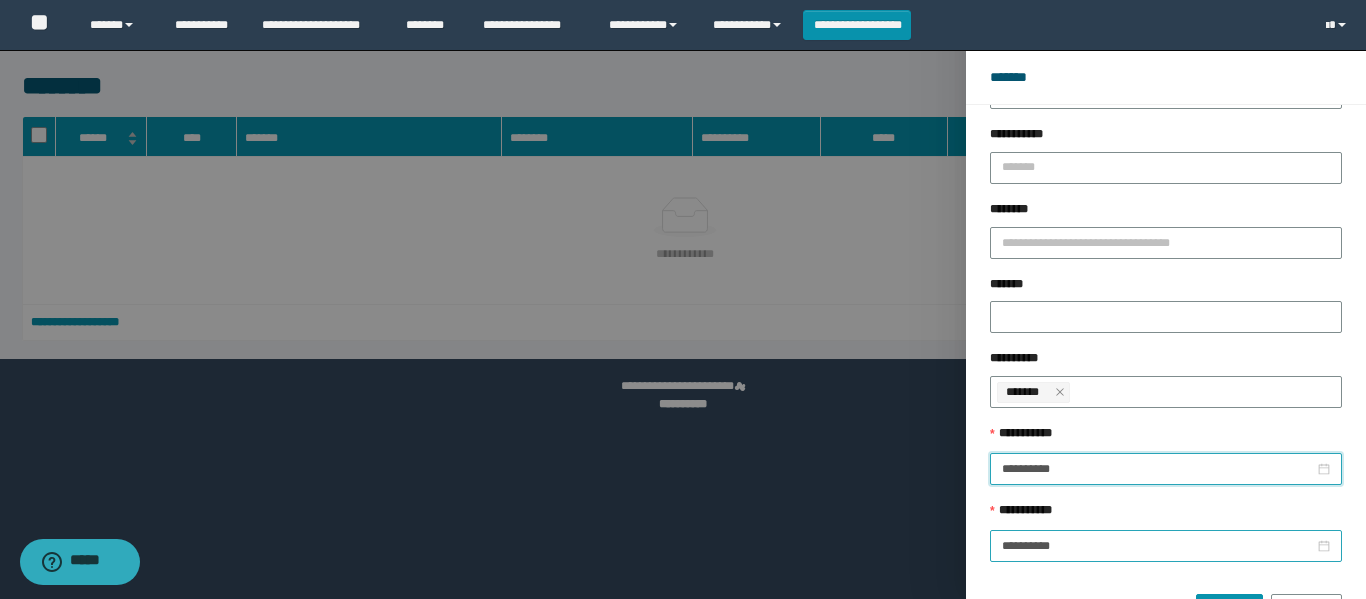 click on "**********" at bounding box center [1166, 546] 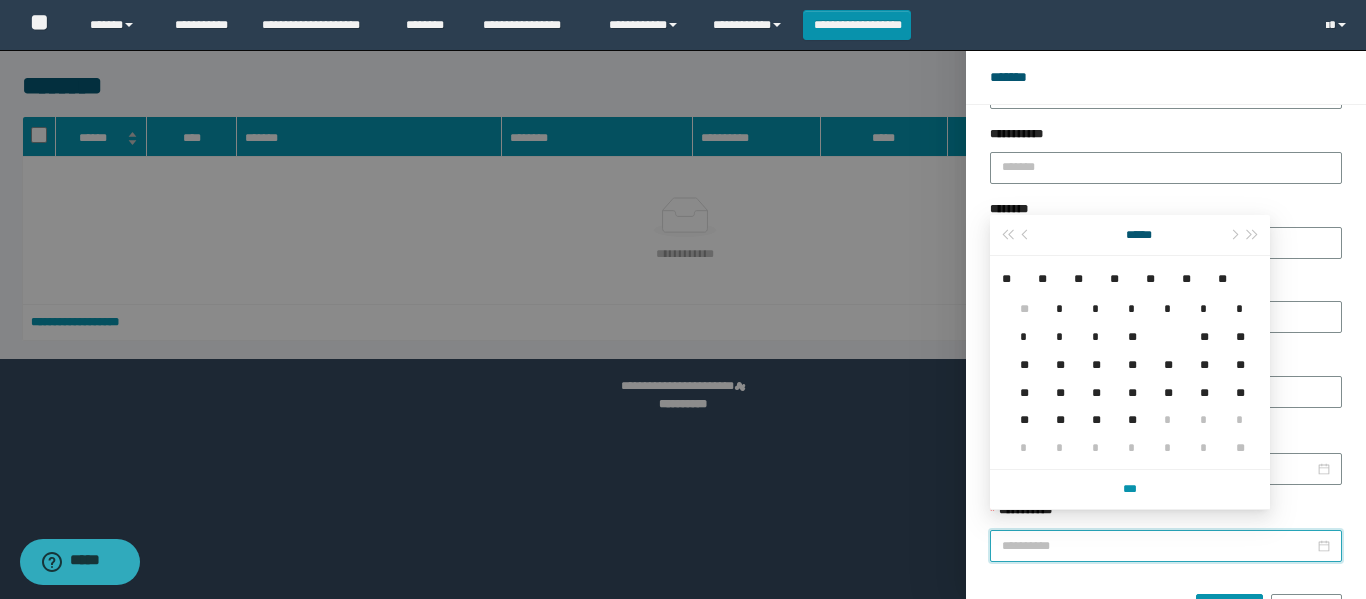 type on "**********" 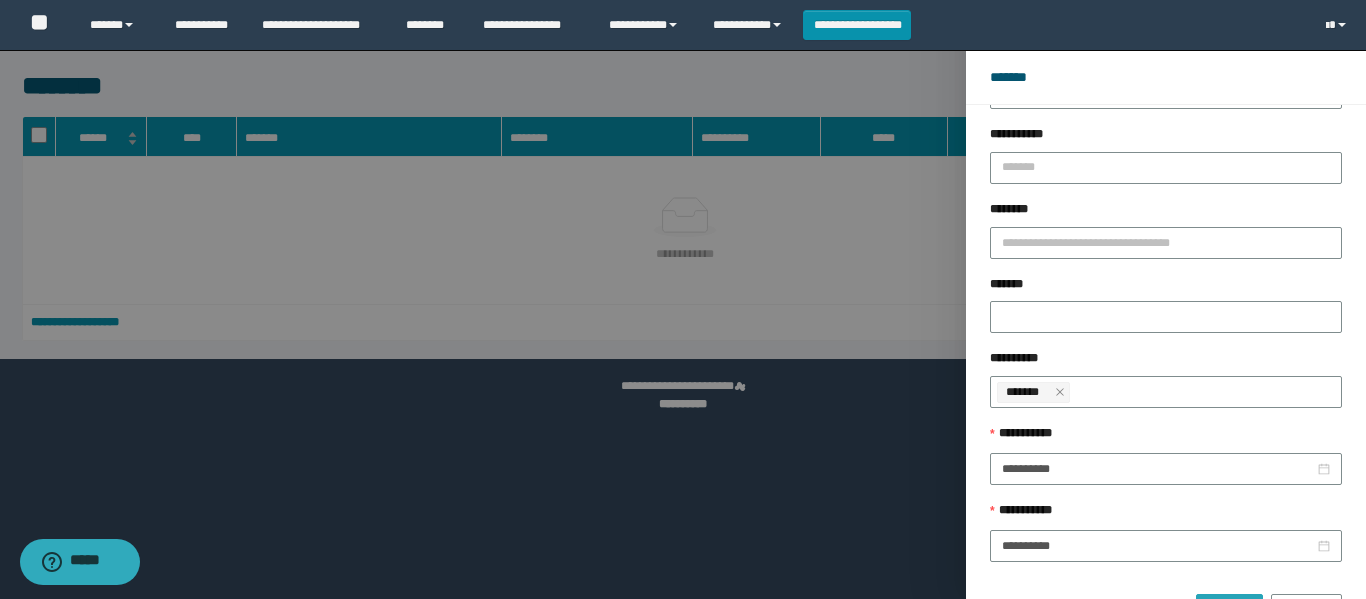 click on "******" at bounding box center (1229, 610) 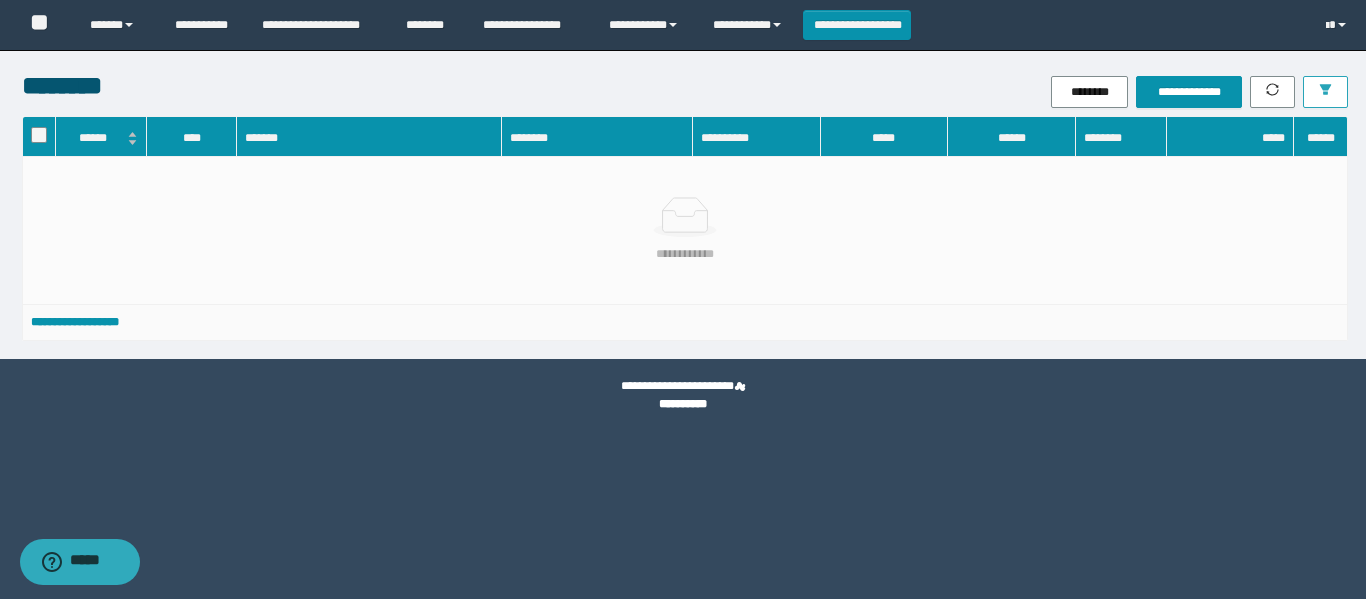 click at bounding box center (1325, 92) 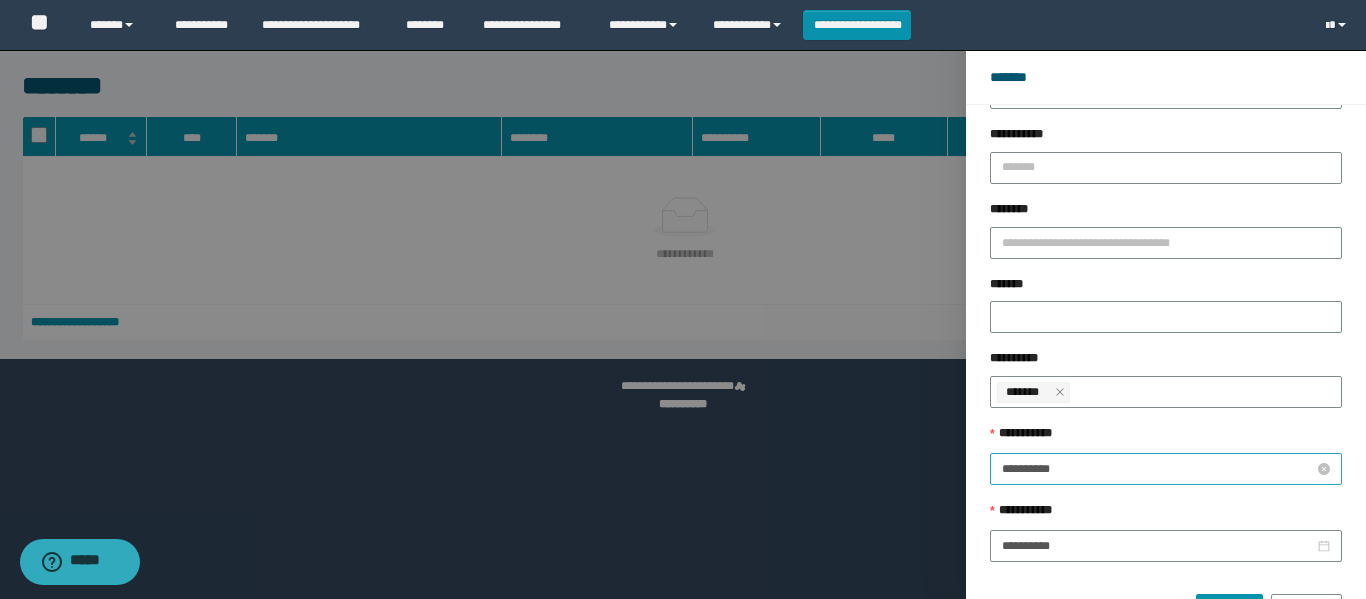 click on "**********" at bounding box center [1158, 469] 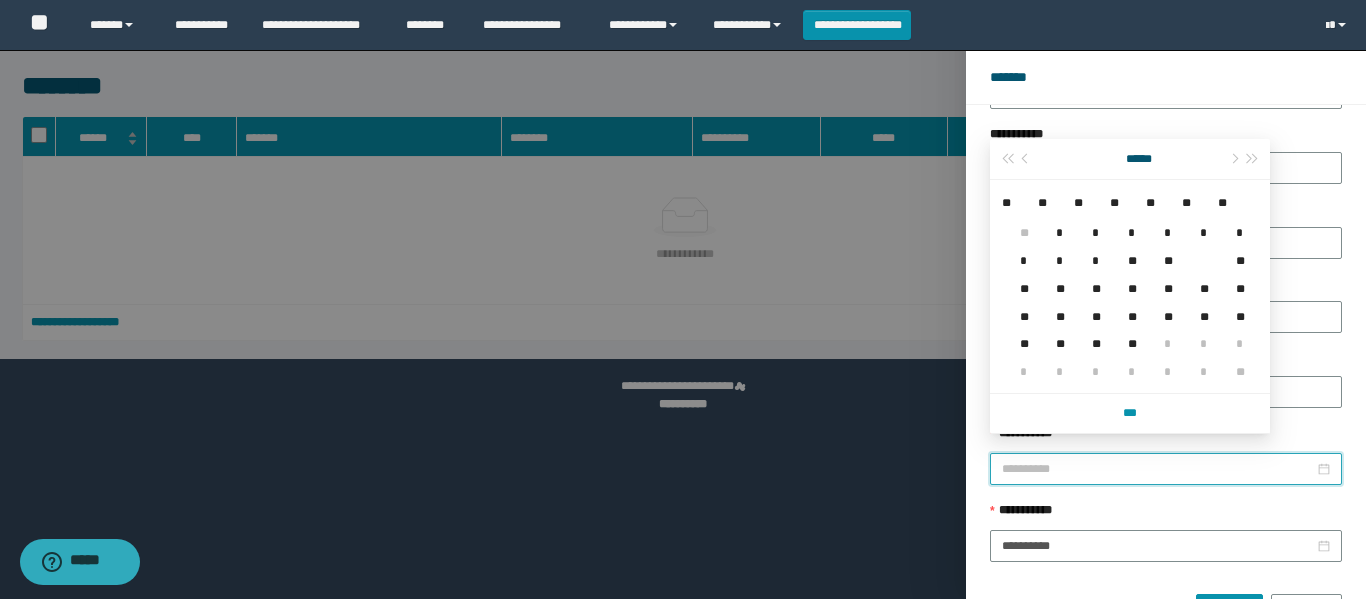 type on "**********" 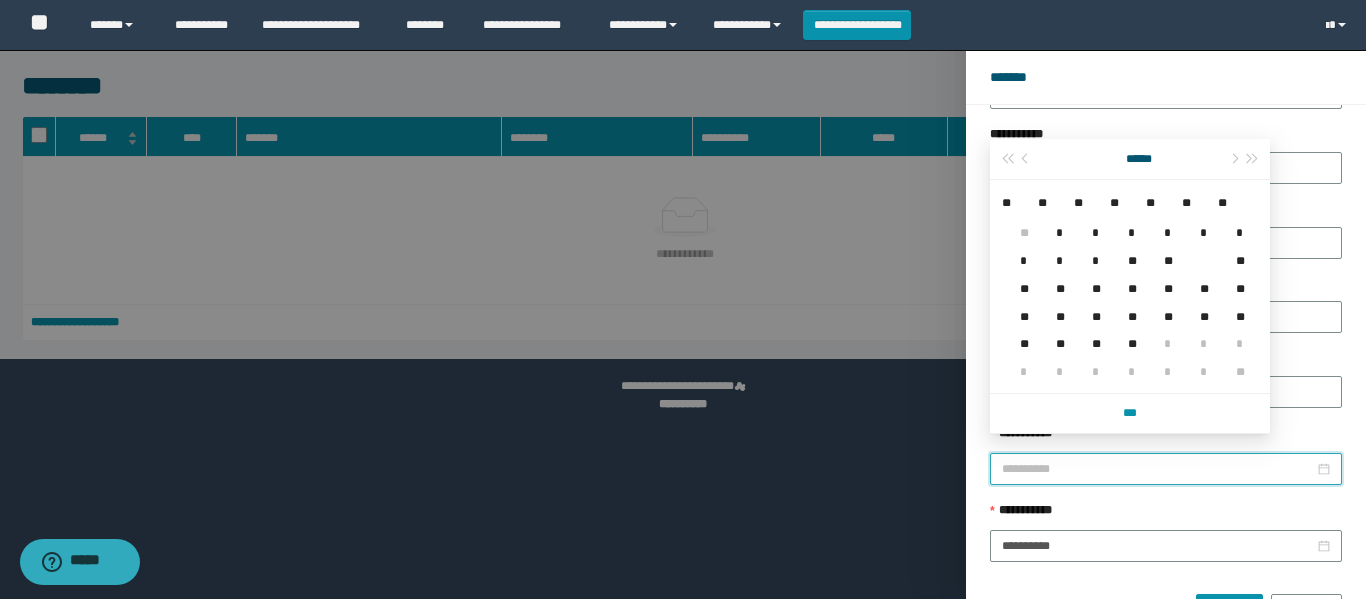click on "**" at bounding box center (1020, 277) 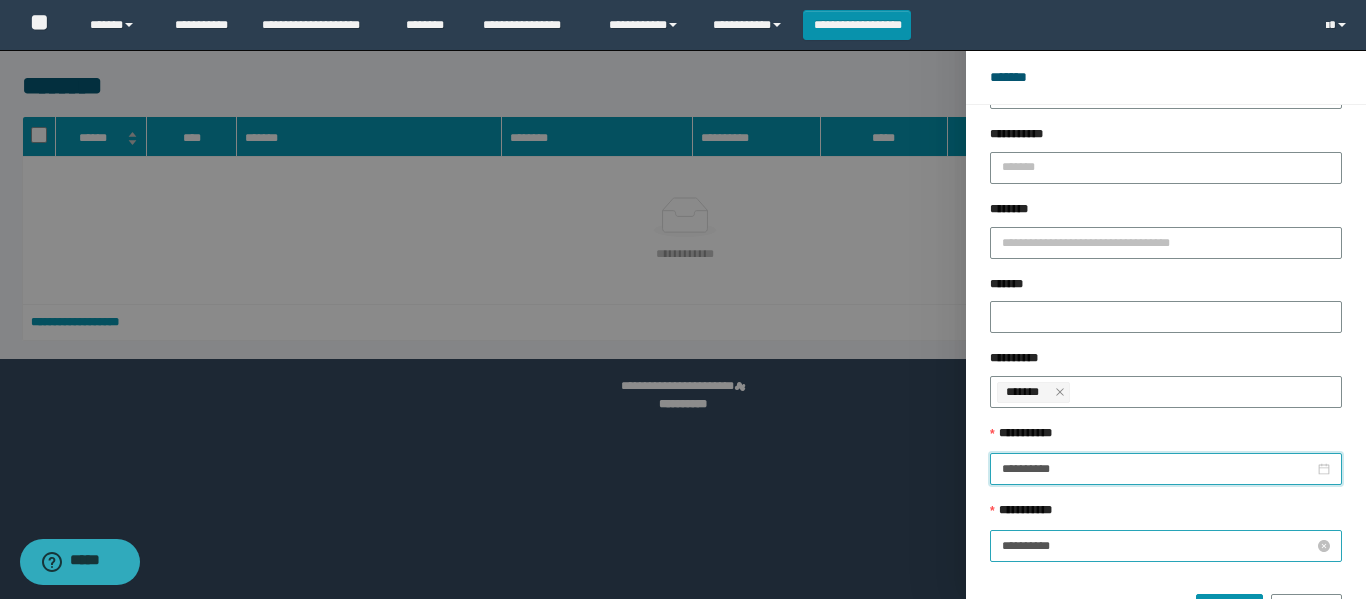 click on "**********" at bounding box center (1158, 546) 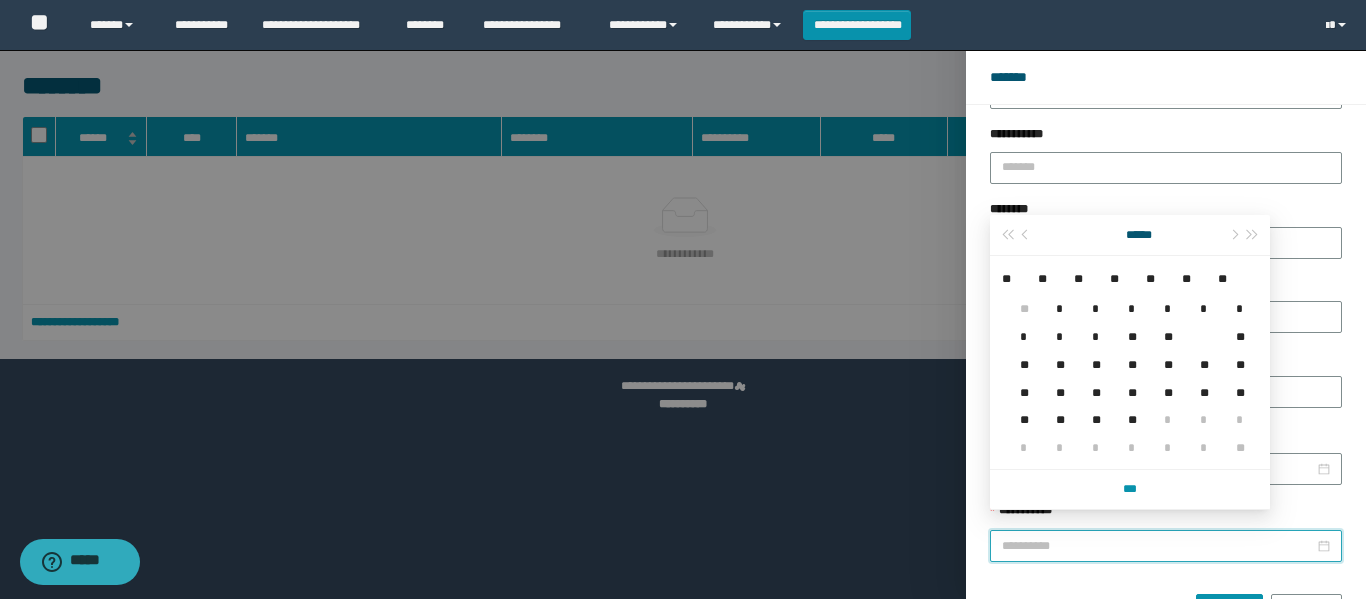 type on "**********" 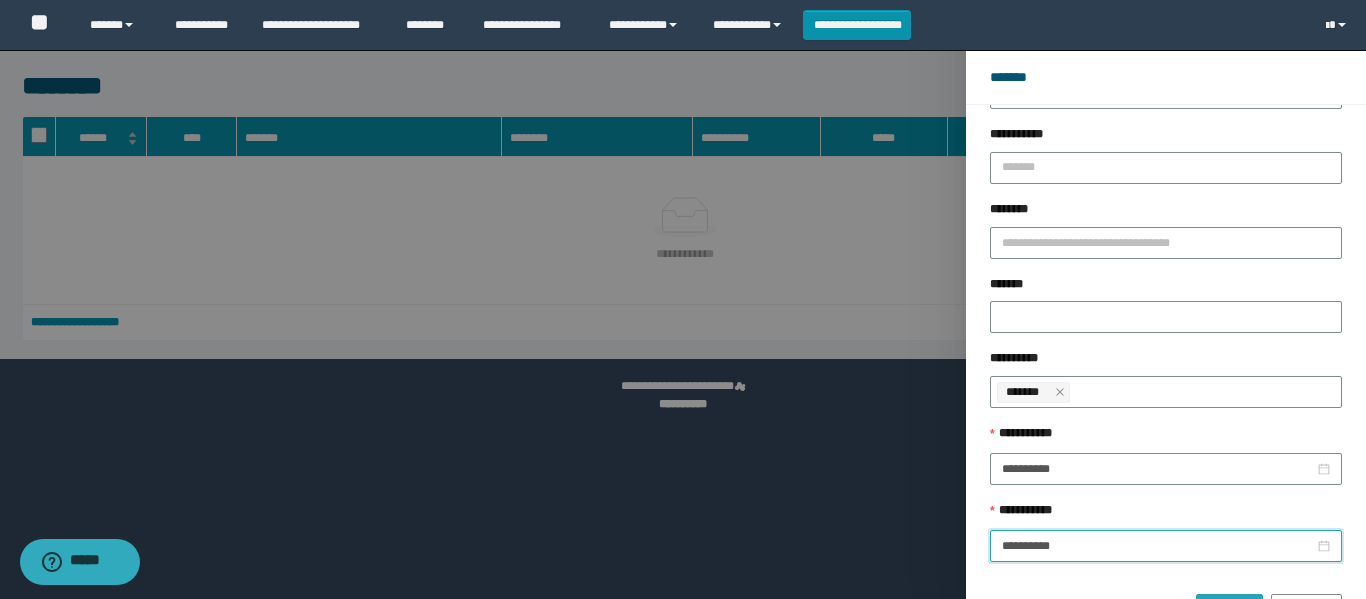 click on "******" at bounding box center [1229, 610] 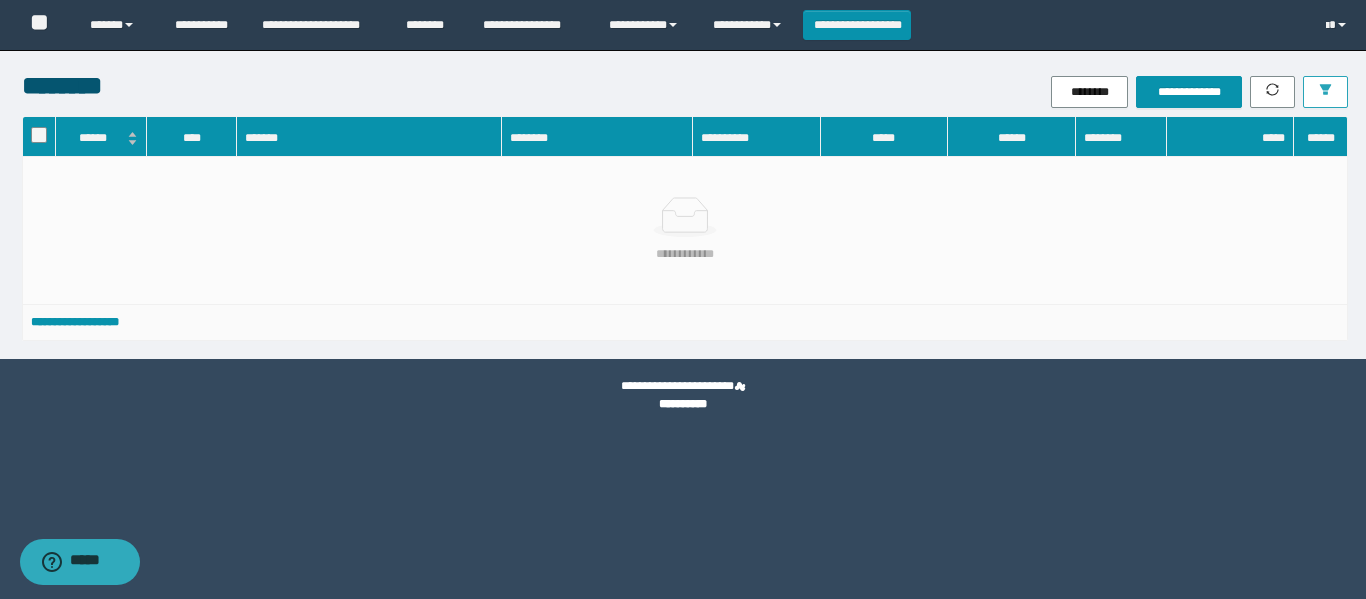 click at bounding box center [1325, 92] 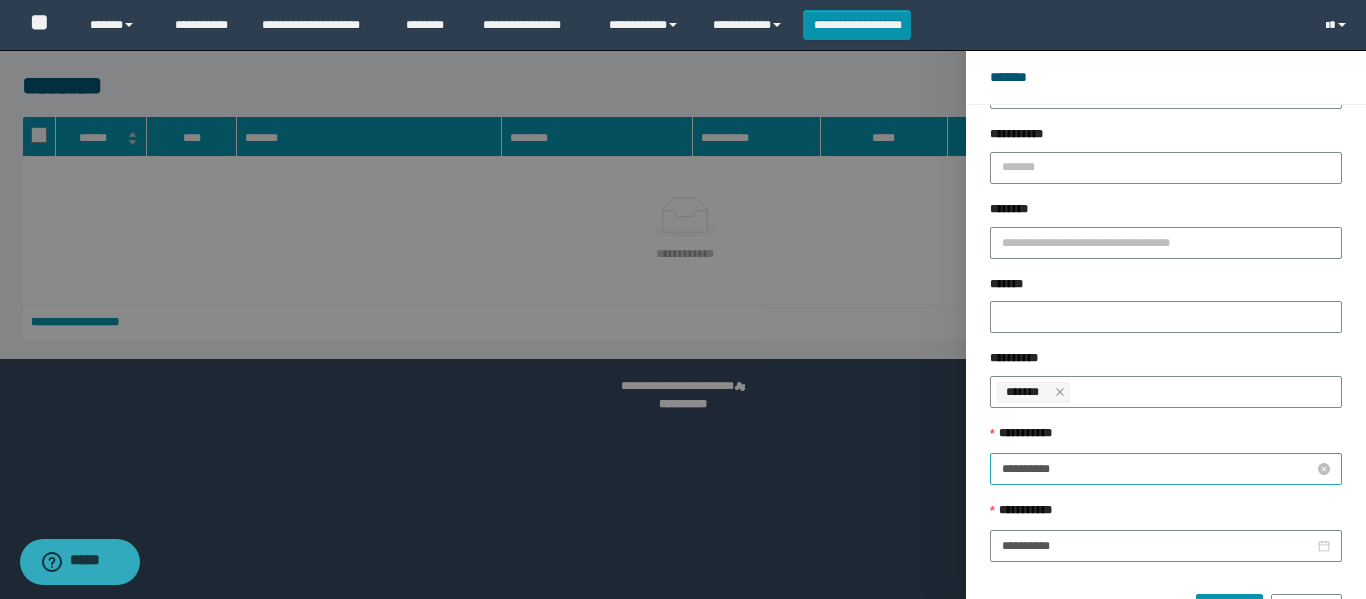 click on "**********" at bounding box center (1158, 469) 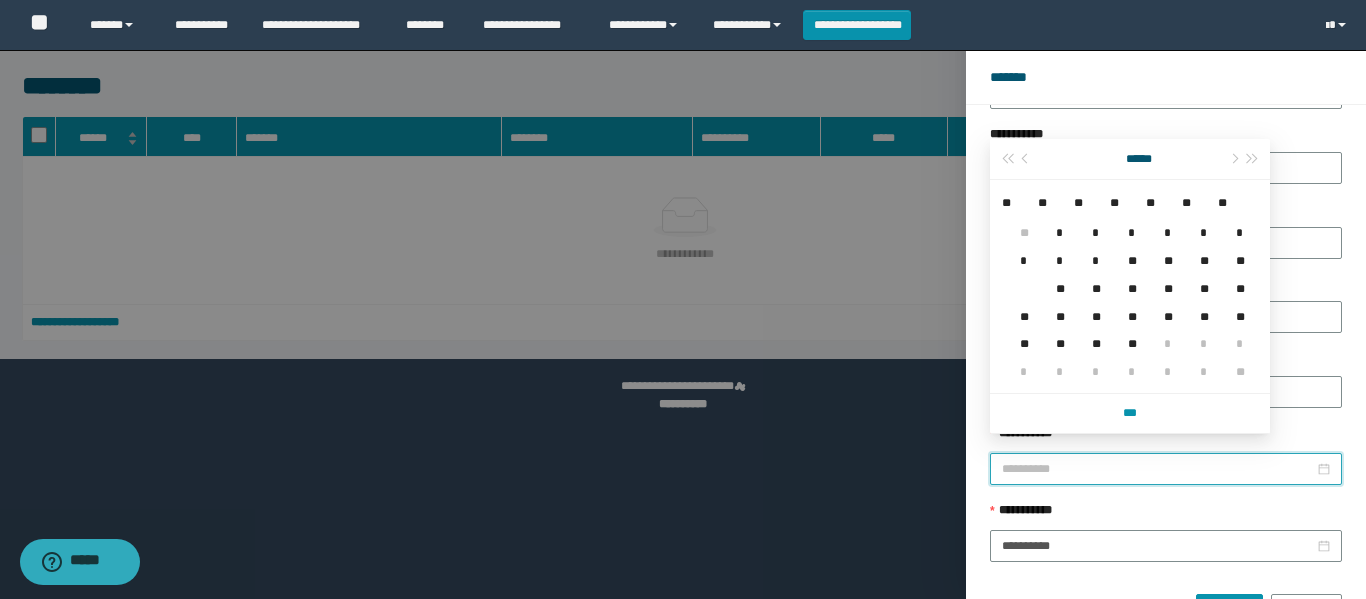 type on "**********" 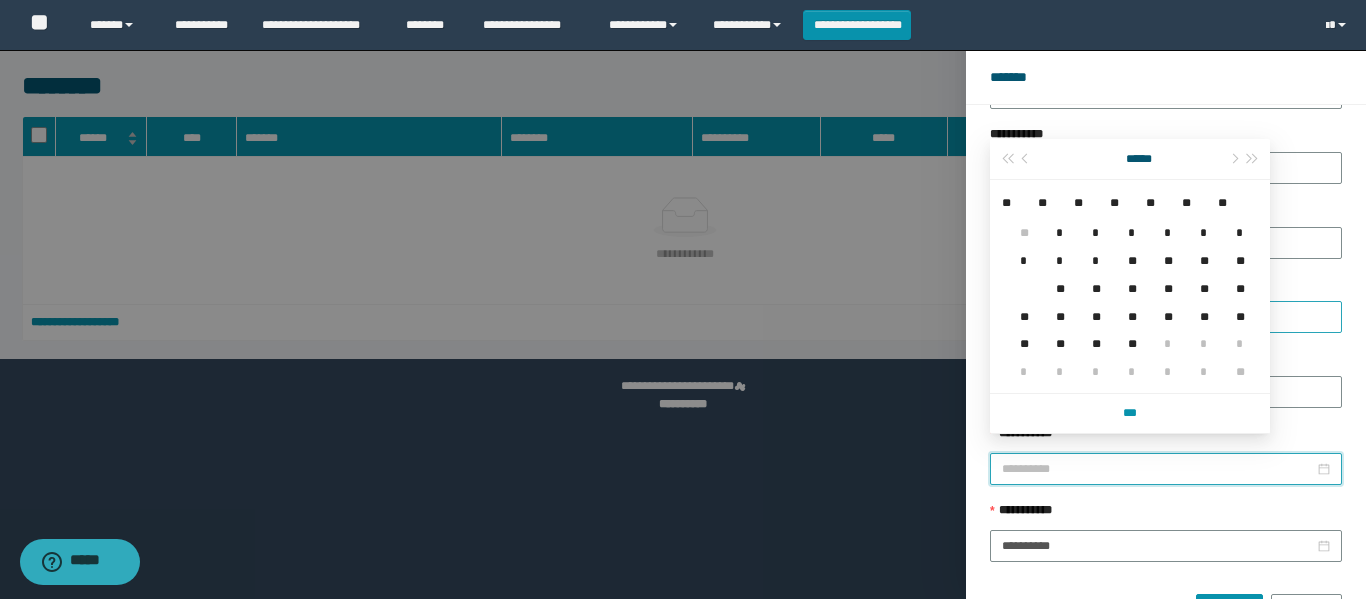 click on "**" at bounding box center (1056, 277) 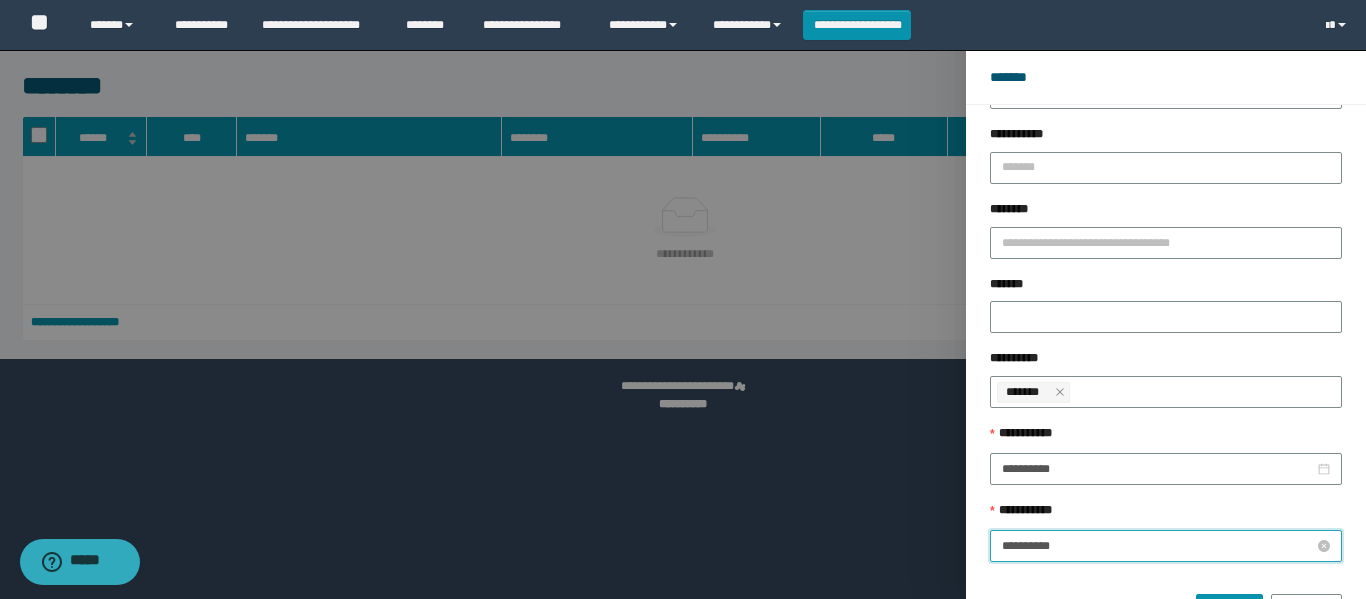 click on "**********" at bounding box center [1158, 546] 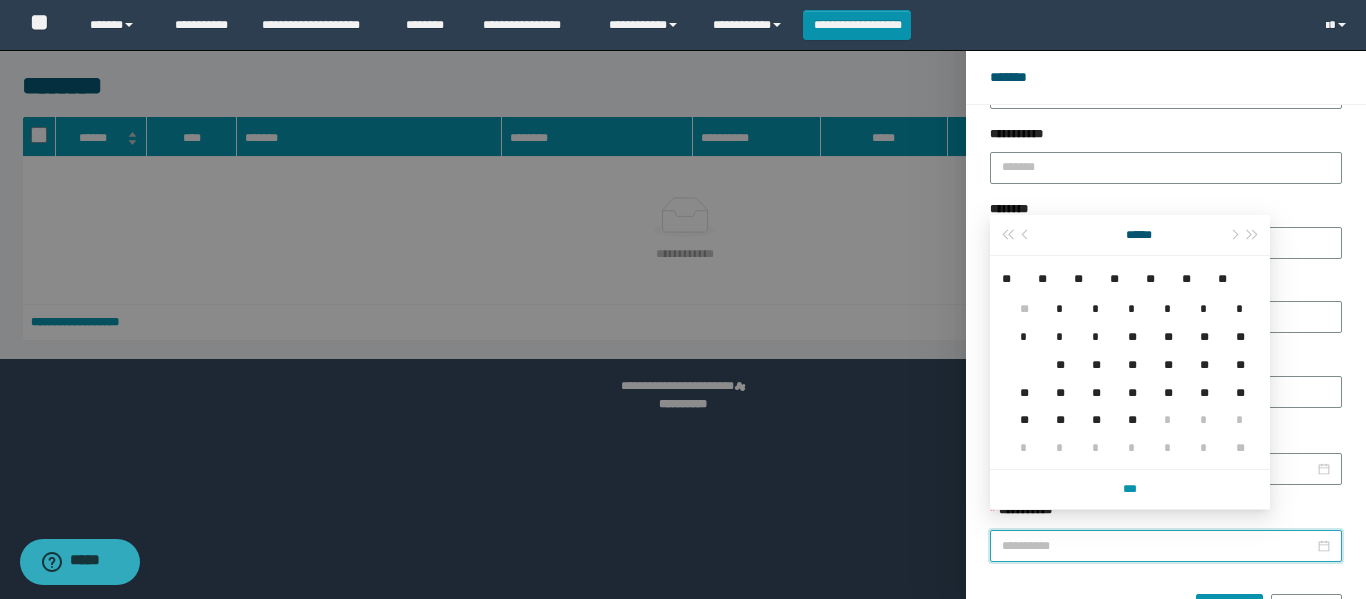 type on "**********" 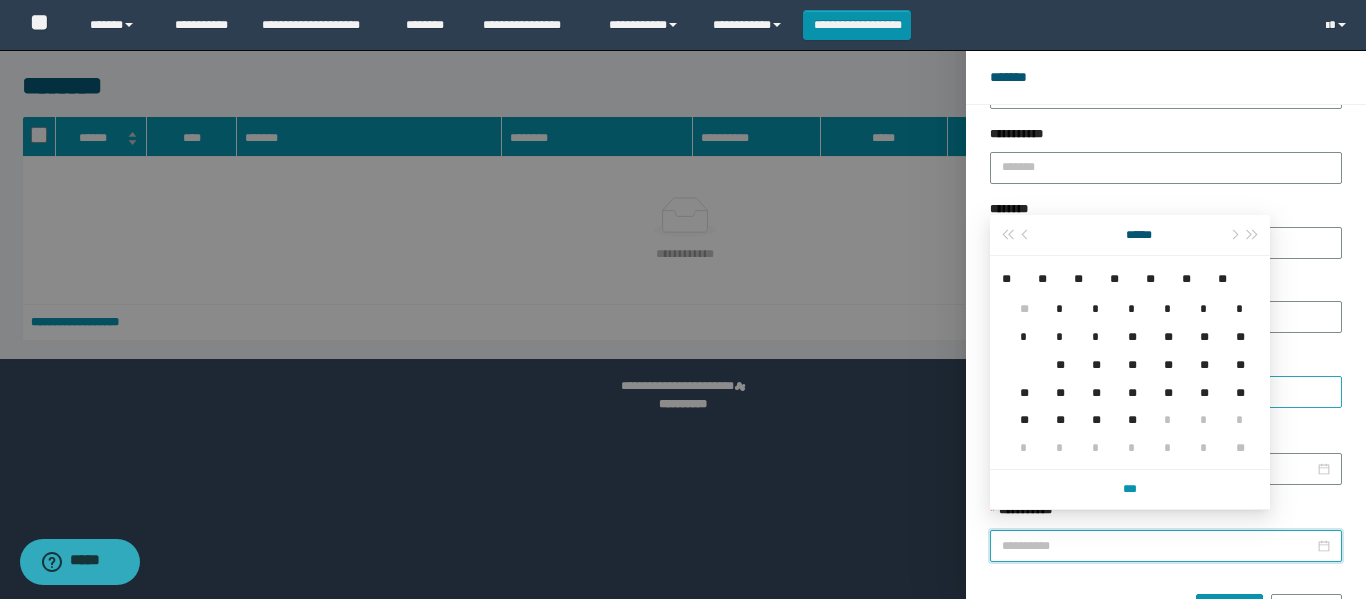 drag, startPoint x: 1058, startPoint y: 361, endPoint x: 1072, endPoint y: 391, distance: 33.105892 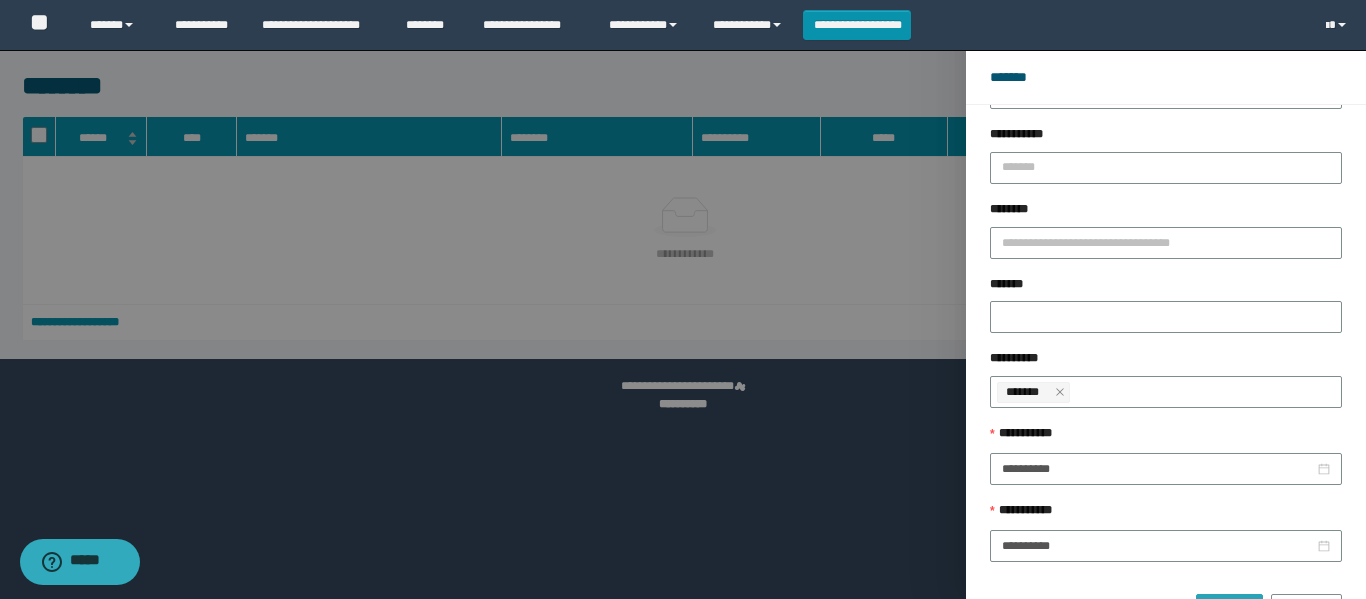 click on "******" at bounding box center (1229, 610) 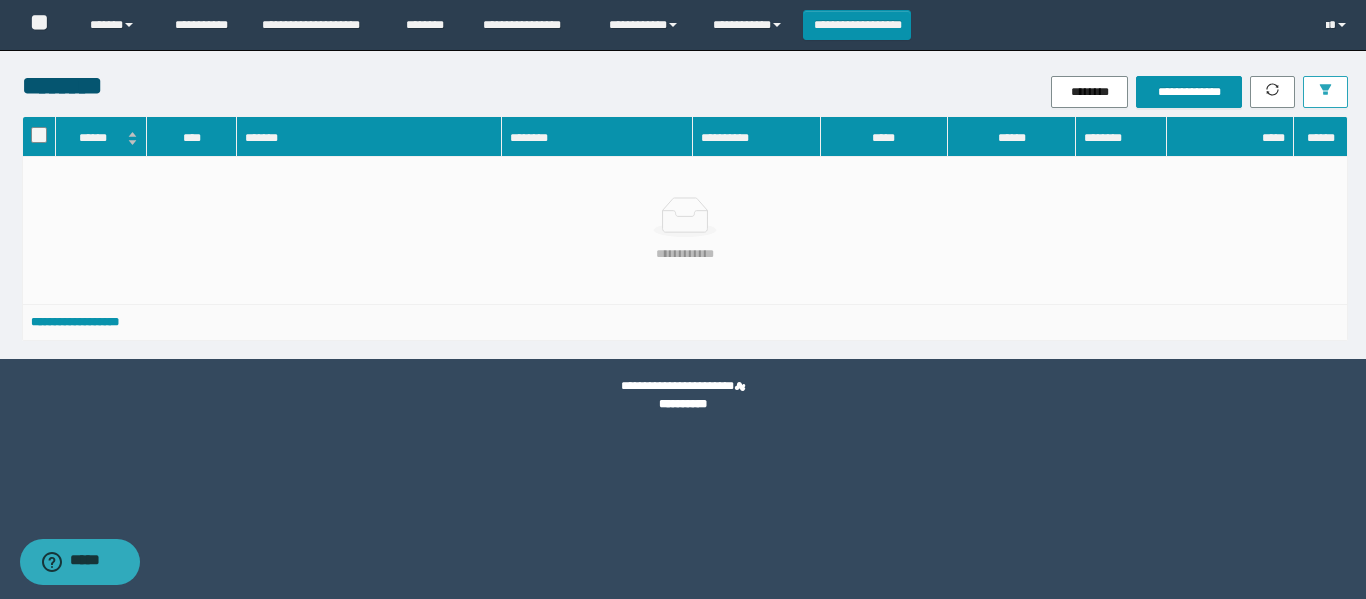 click at bounding box center (1325, 92) 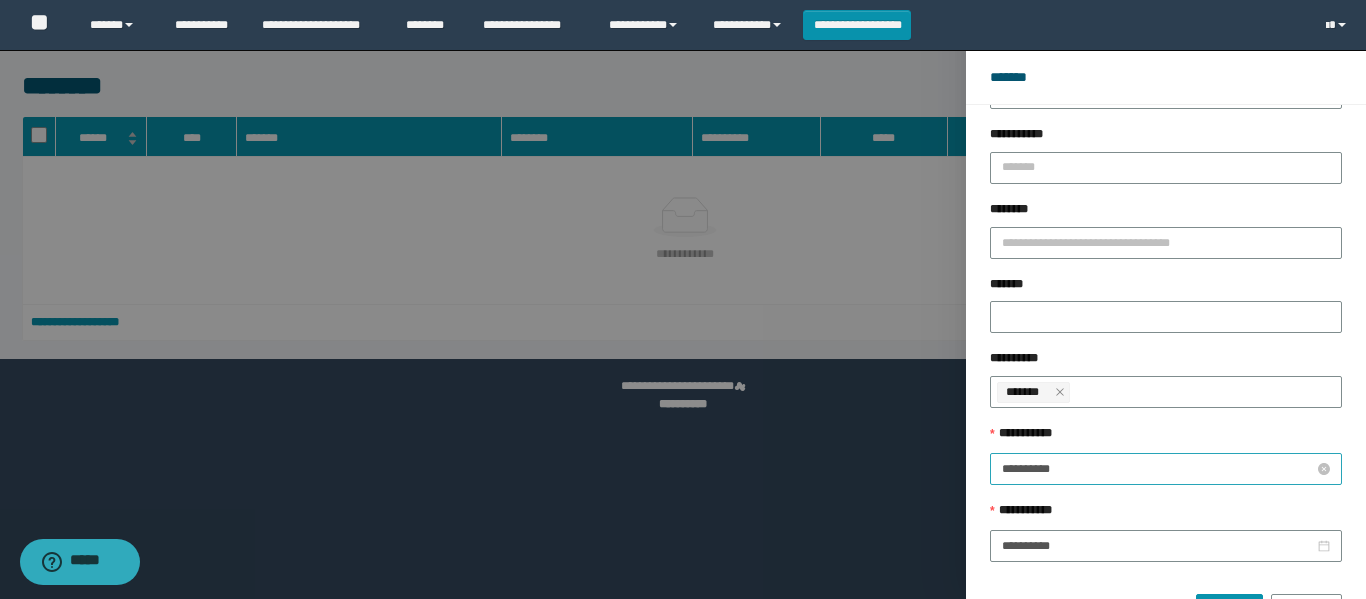 click on "**********" at bounding box center [1158, 469] 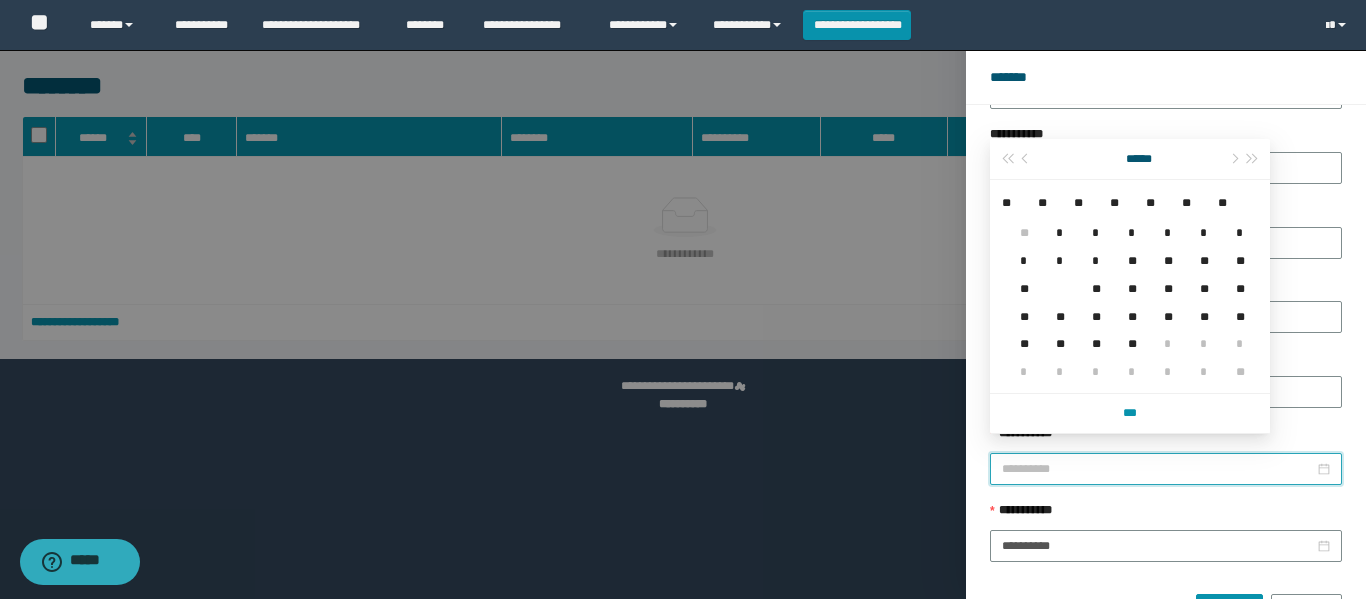 type on "**********" 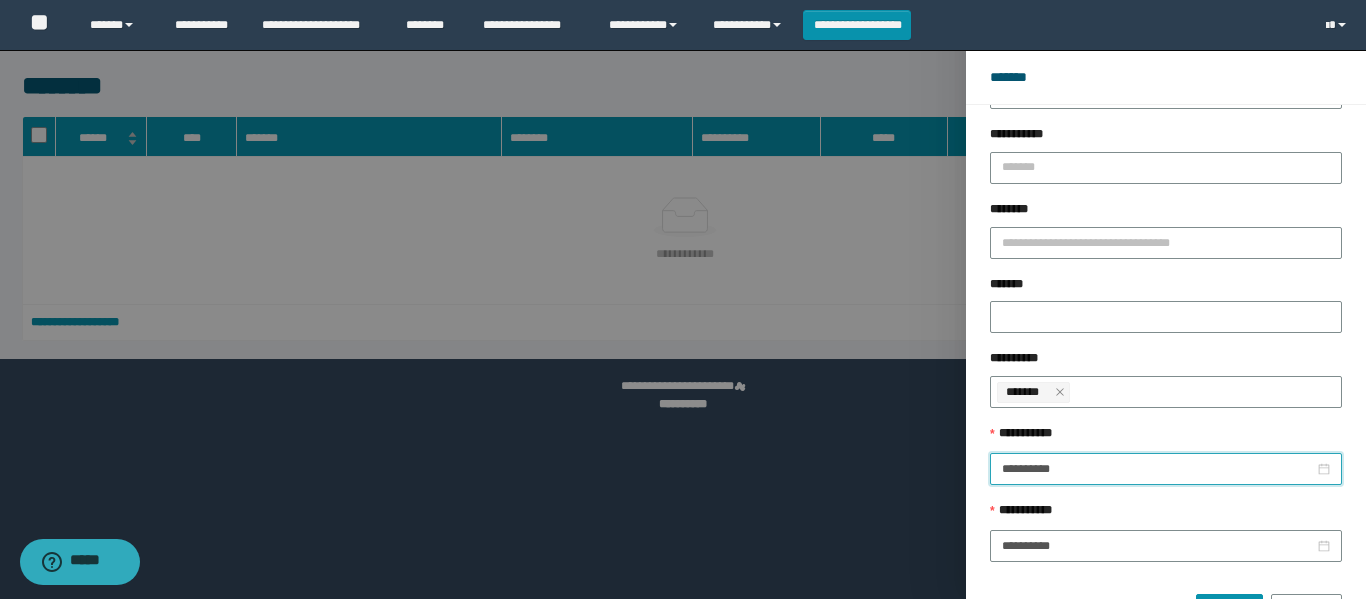 drag, startPoint x: 1134, startPoint y: 543, endPoint x: 1135, endPoint y: 492, distance: 51.009804 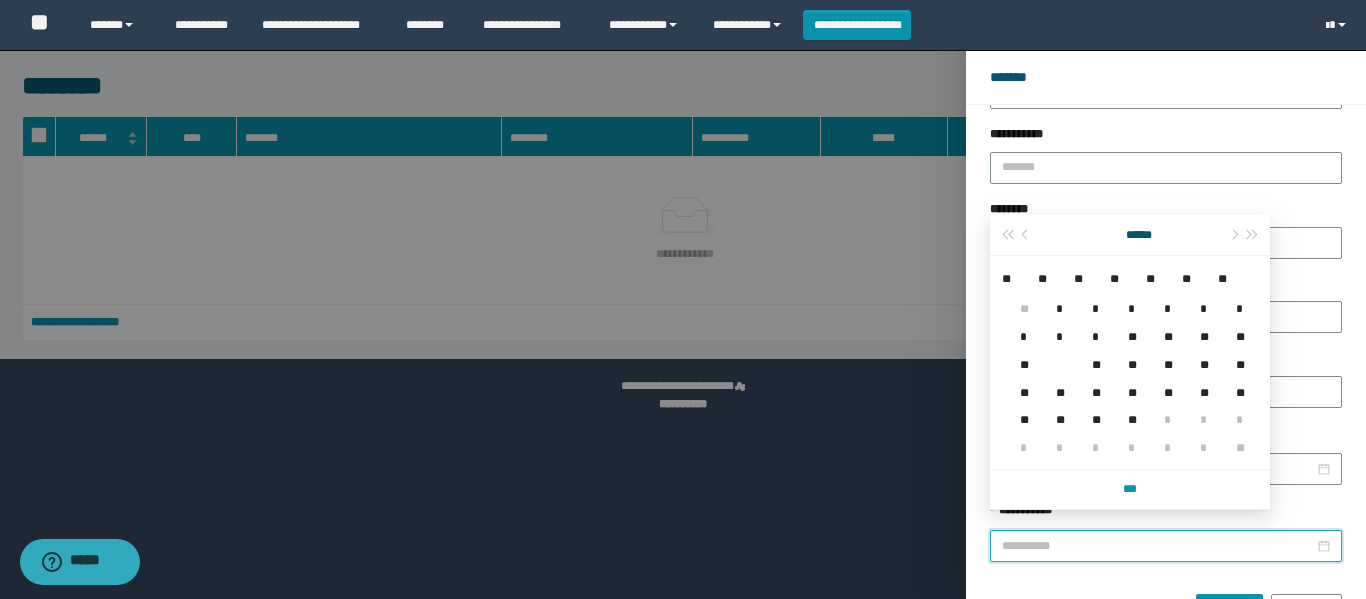 type on "**********" 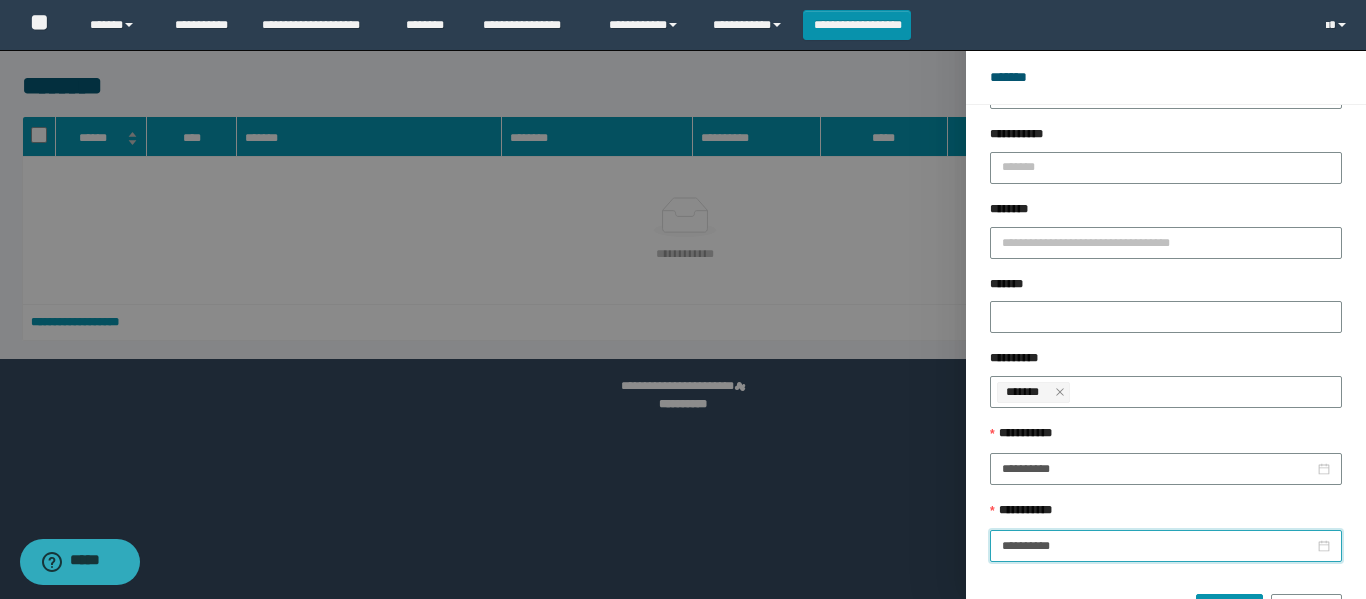 click on "****** *******" at bounding box center [1166, 602] 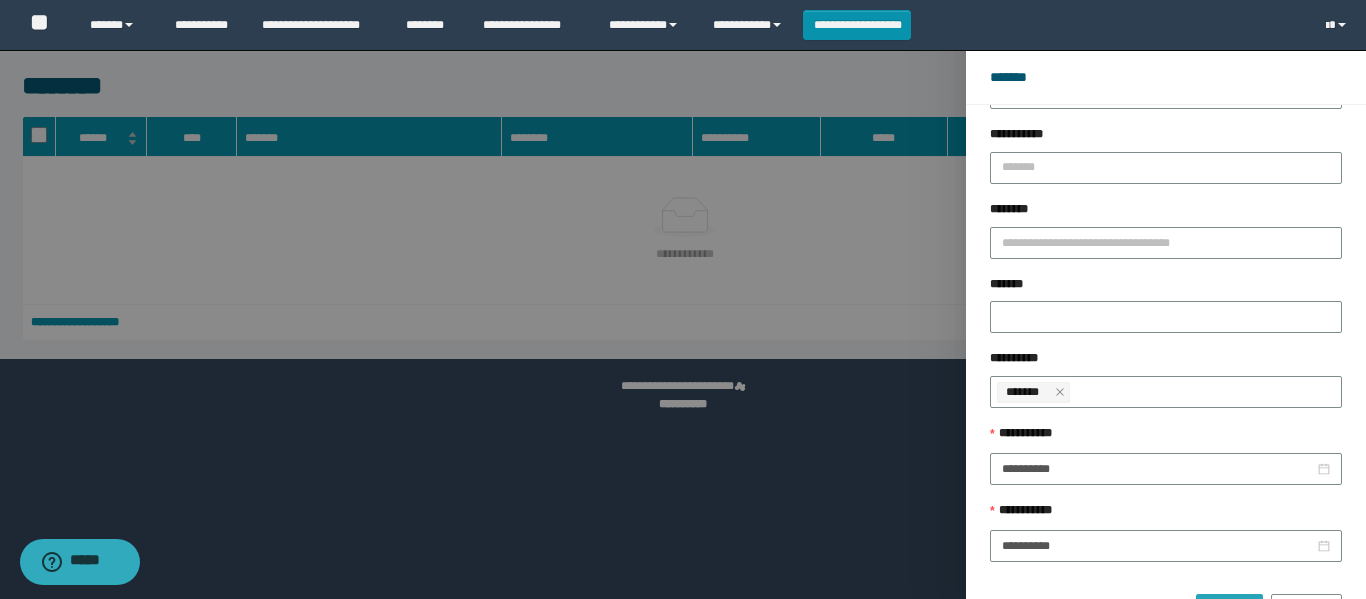 click on "******" at bounding box center (1229, 610) 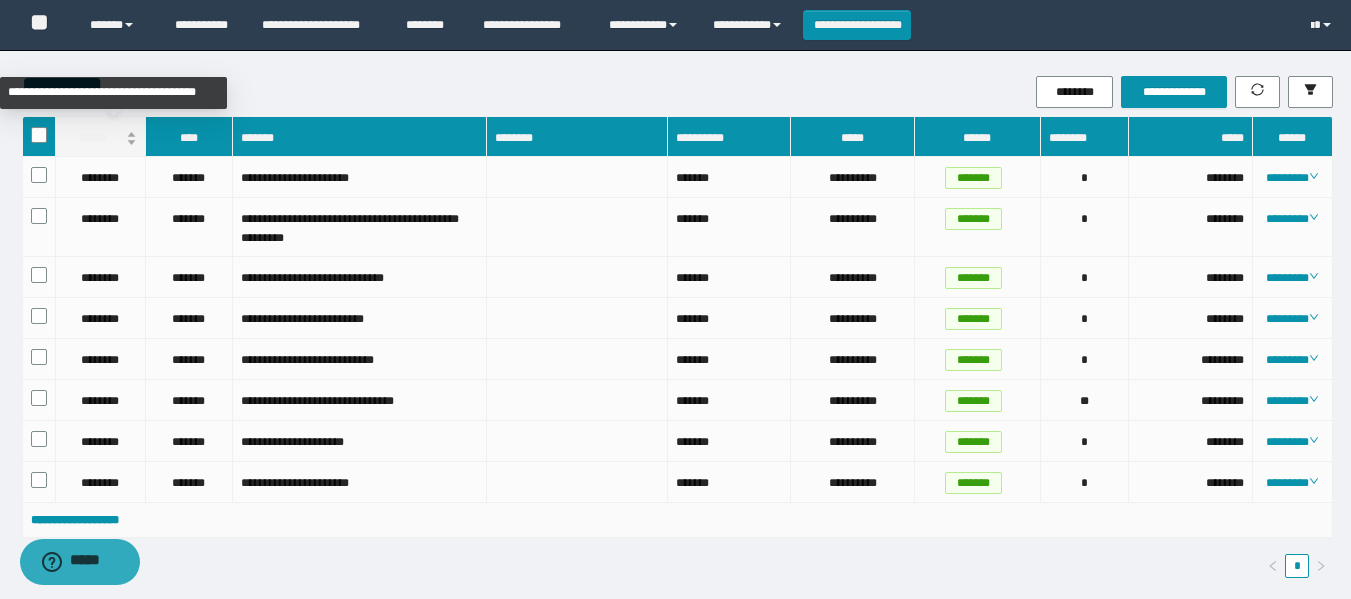 drag, startPoint x: 1271, startPoint y: 453, endPoint x: 64, endPoint y: 137, distance: 1247.6798 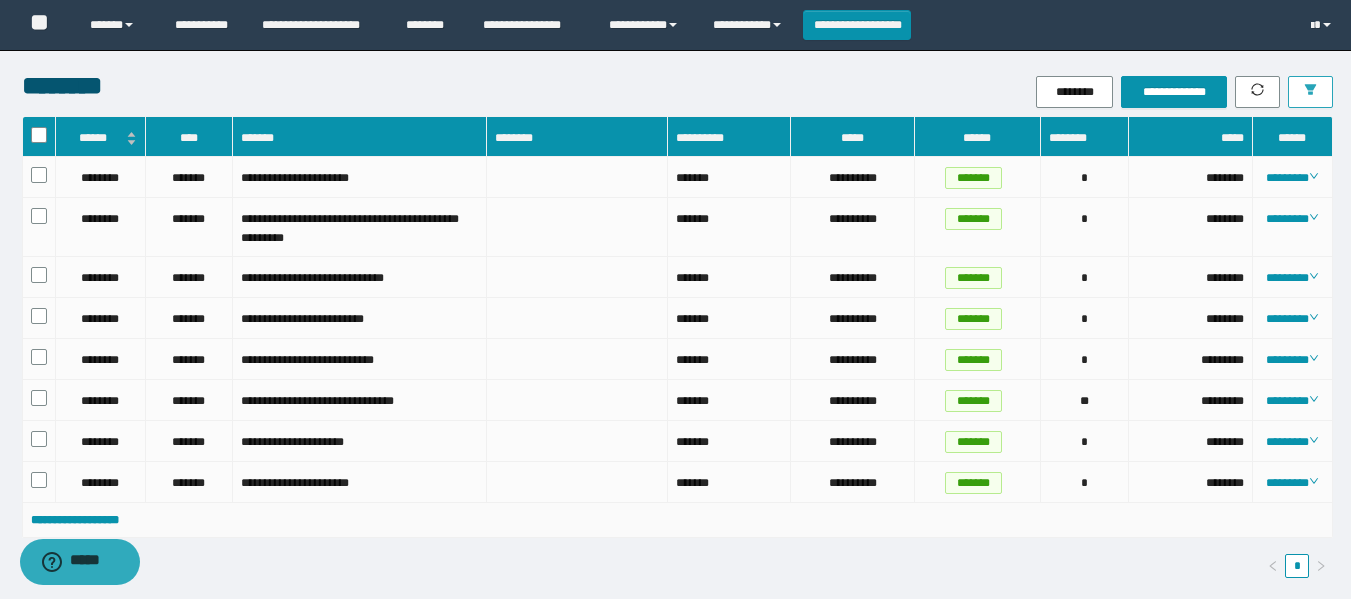 click 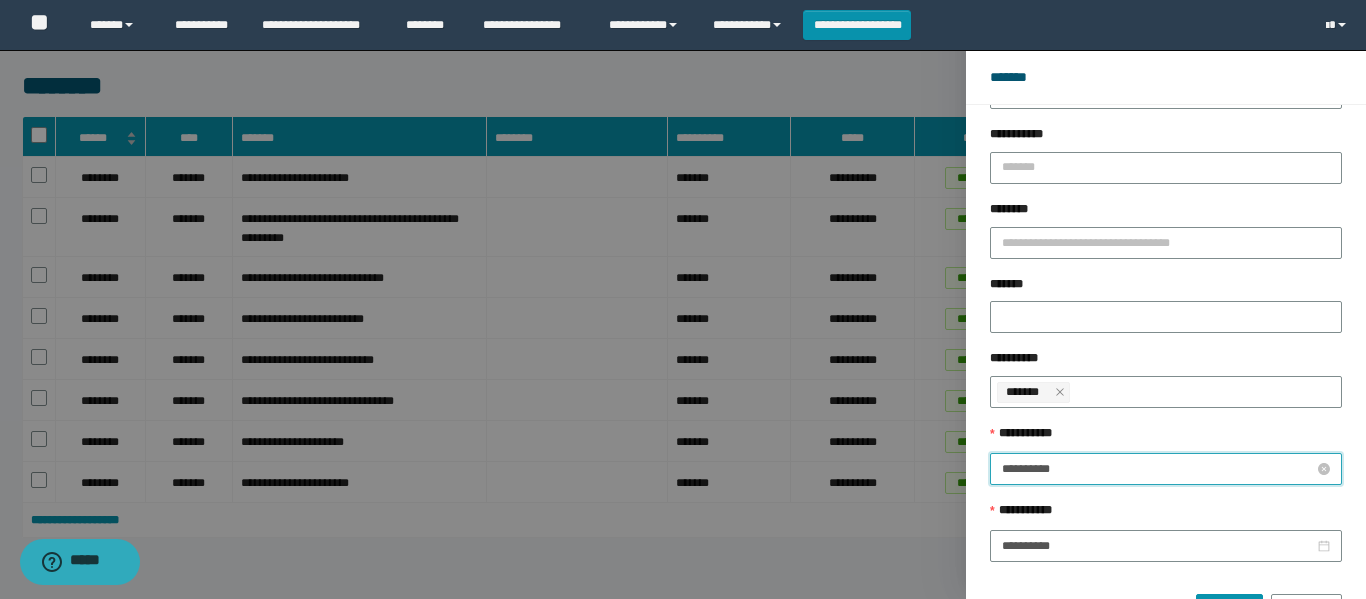 click on "**********" at bounding box center [1158, 469] 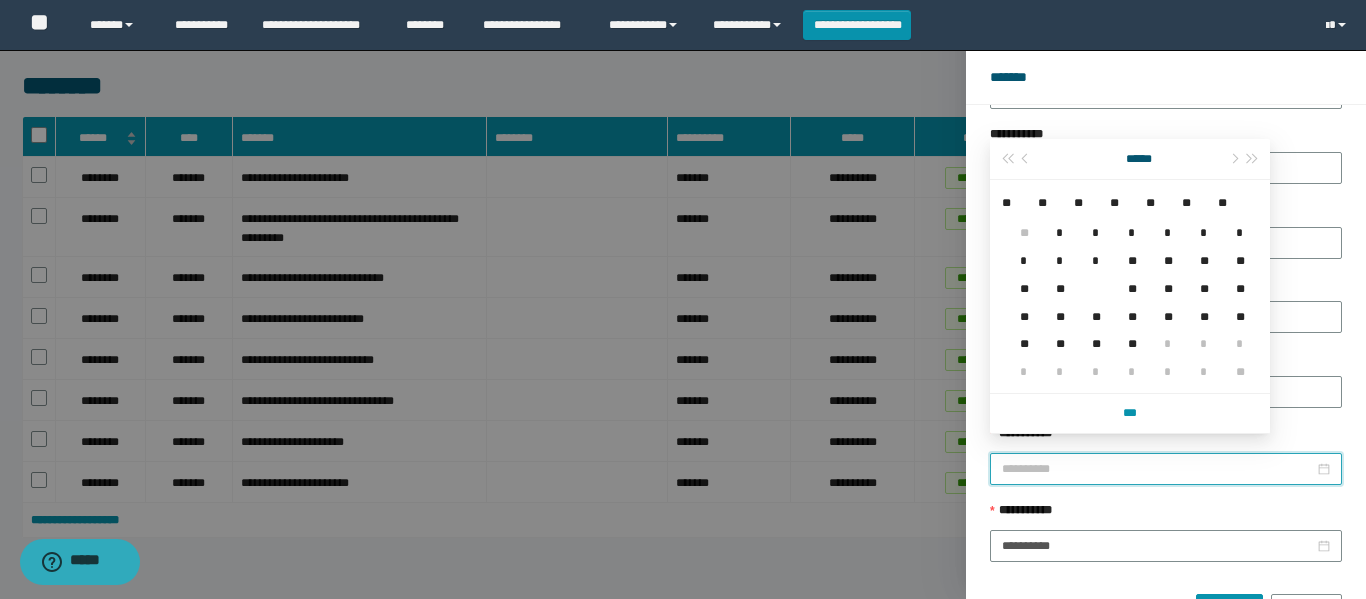 type on "**********" 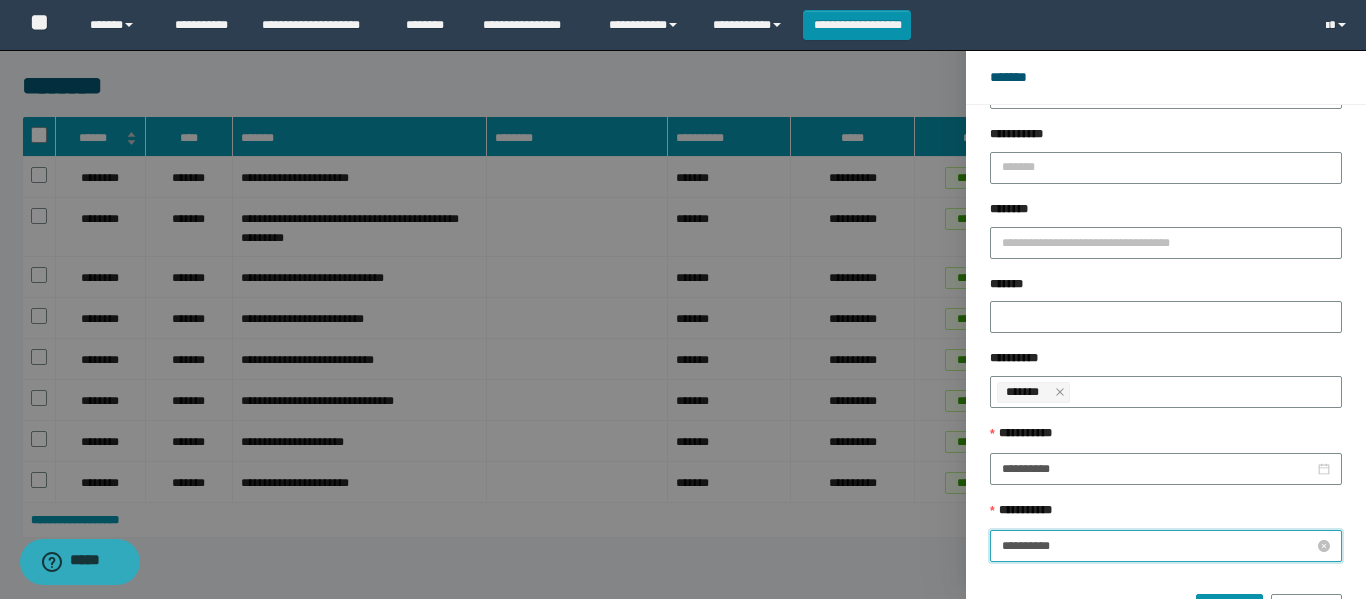 click on "**********" at bounding box center [1158, 546] 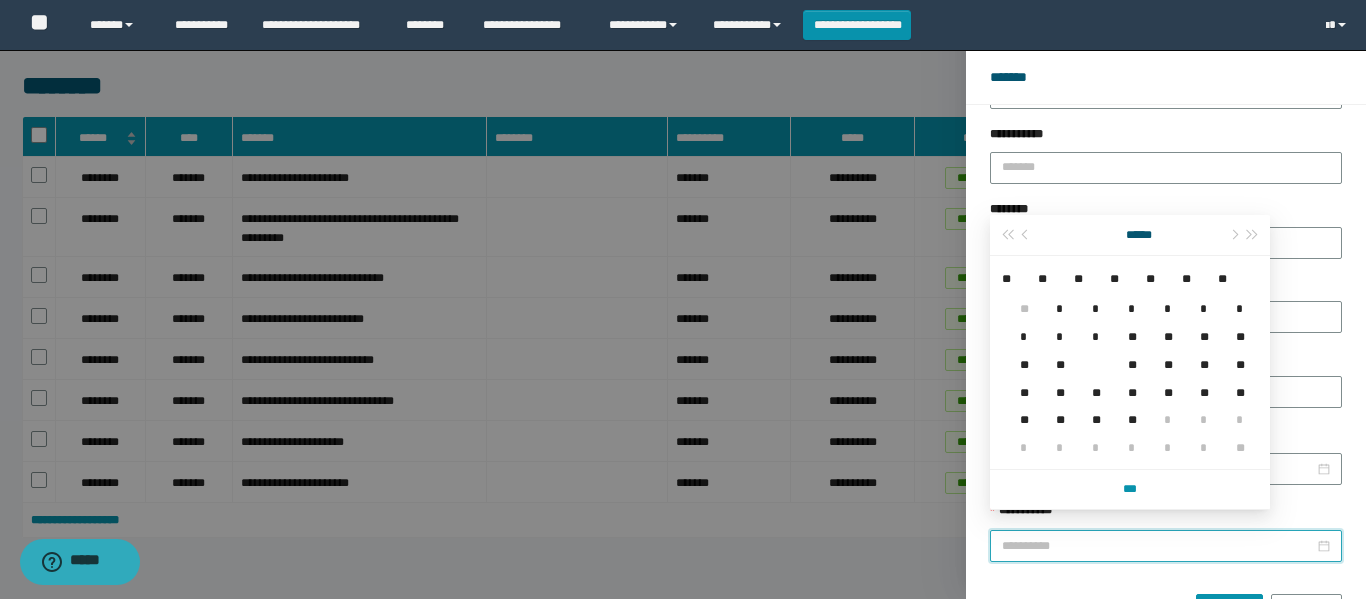 type on "**********" 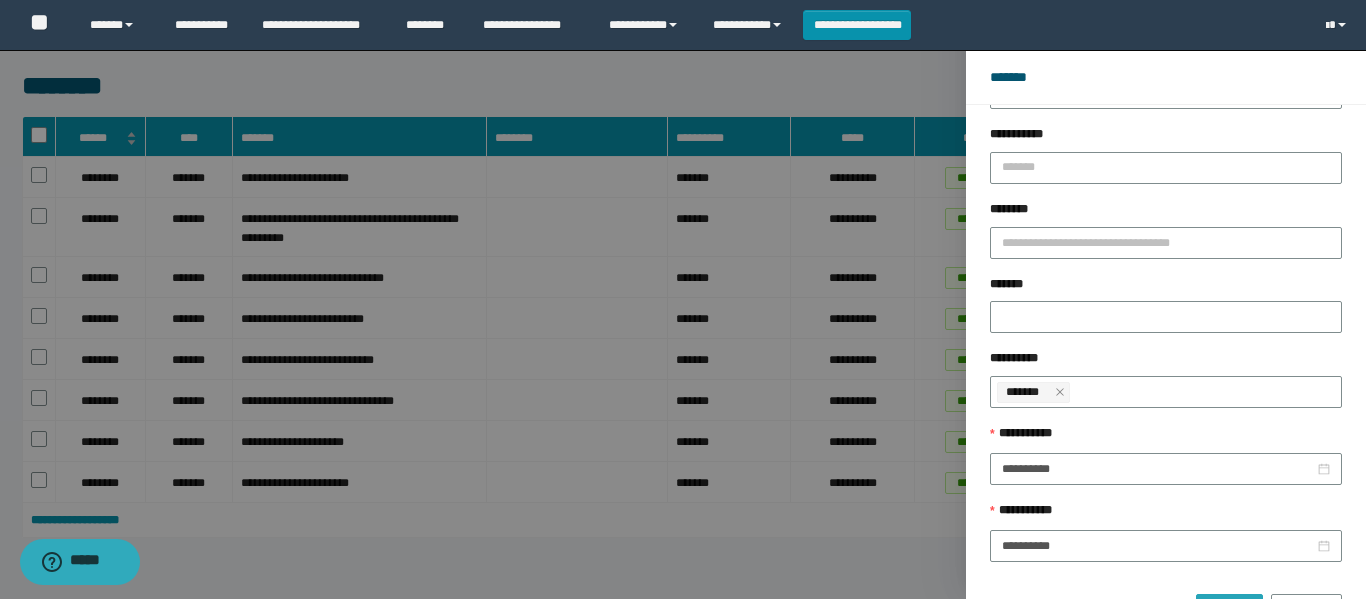 click on "******" at bounding box center [1229, 610] 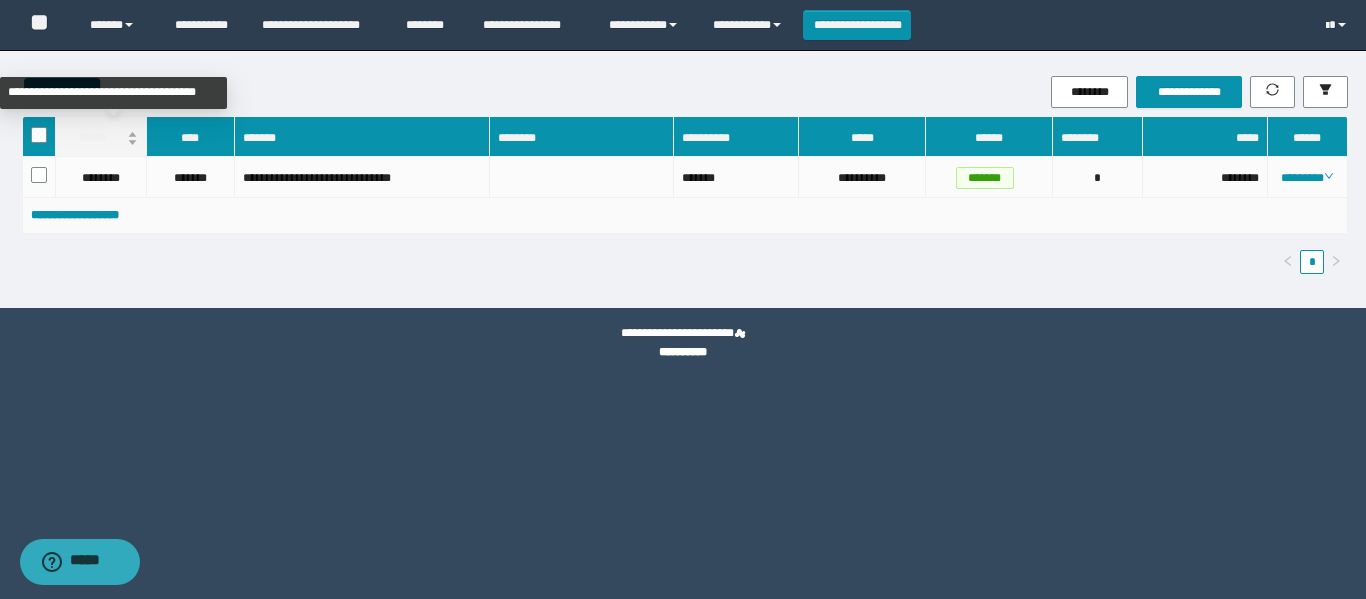 drag, startPoint x: 1277, startPoint y: 172, endPoint x: 70, endPoint y: 136, distance: 1207.5367 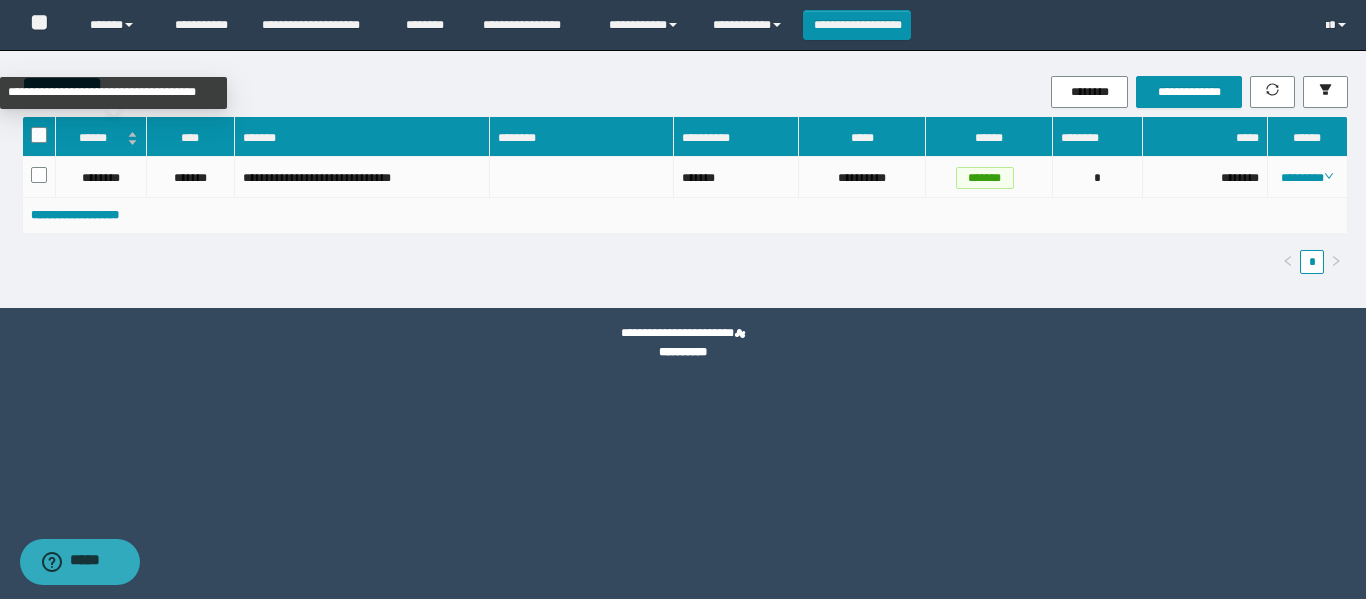 copy 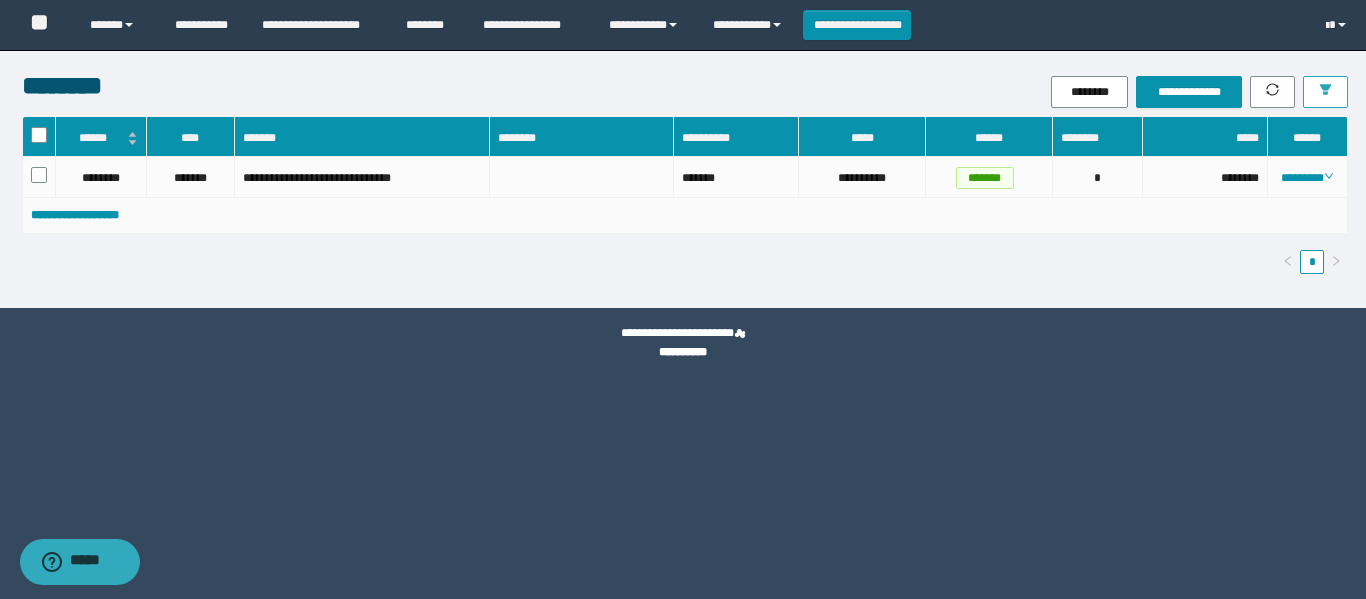 drag, startPoint x: 1301, startPoint y: 89, endPoint x: 1312, endPoint y: 87, distance: 11.18034 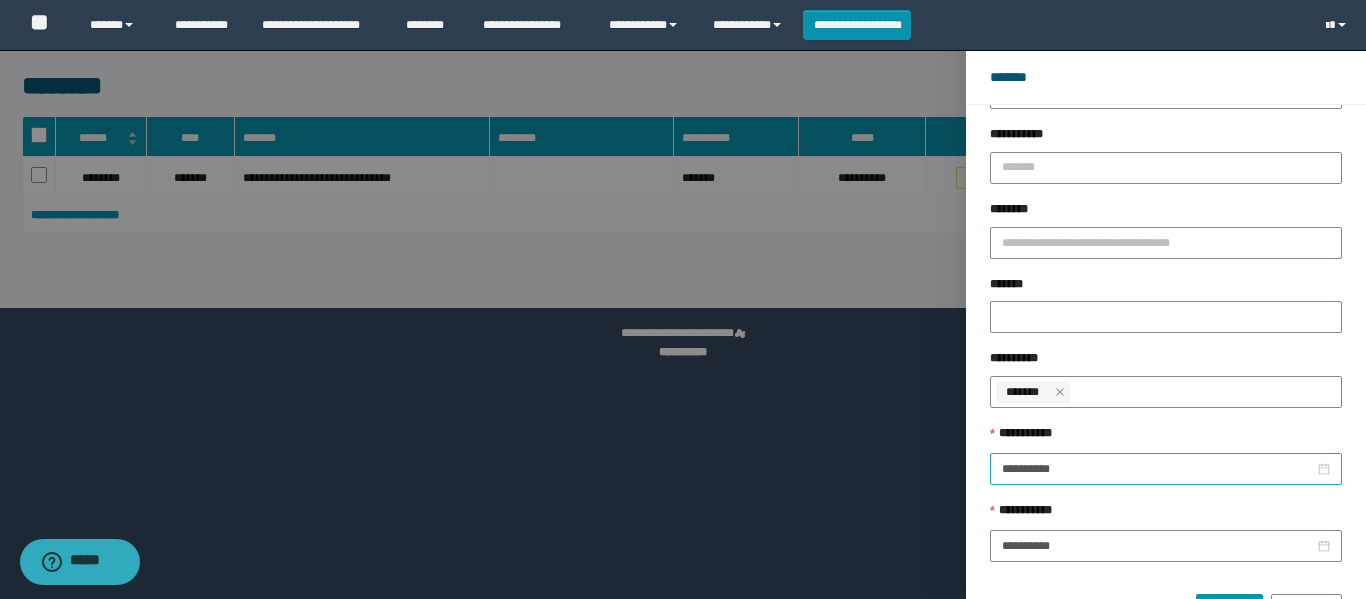 click on "**********" at bounding box center [1166, 469] 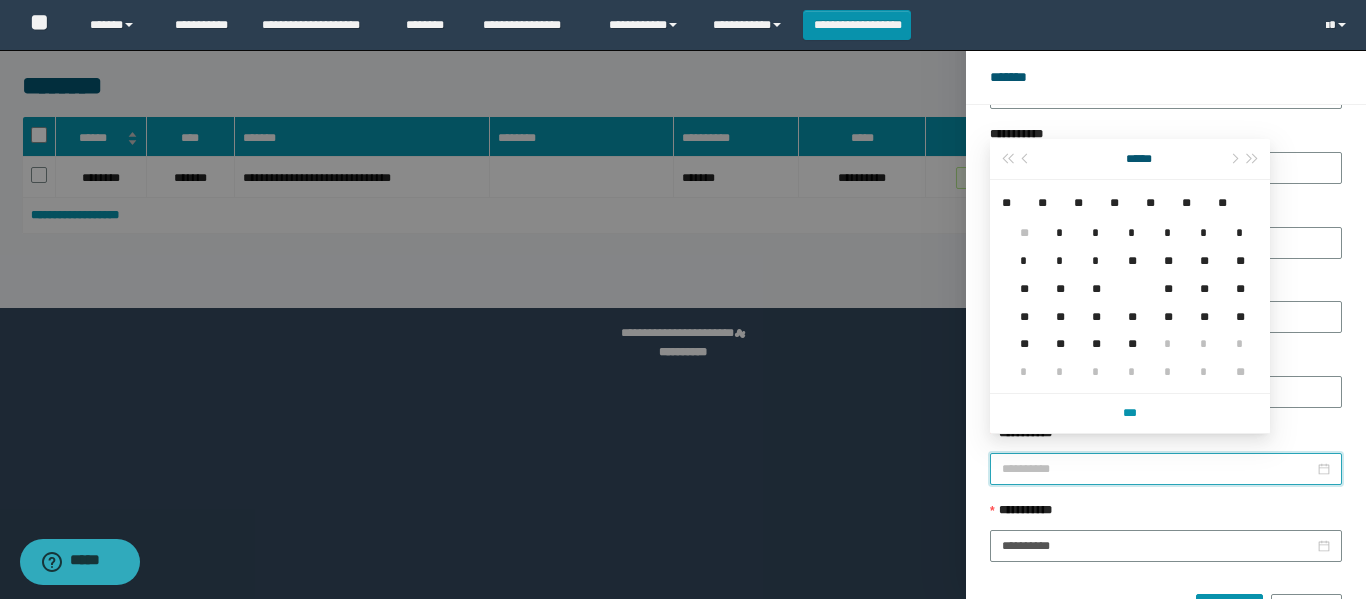 type on "**********" 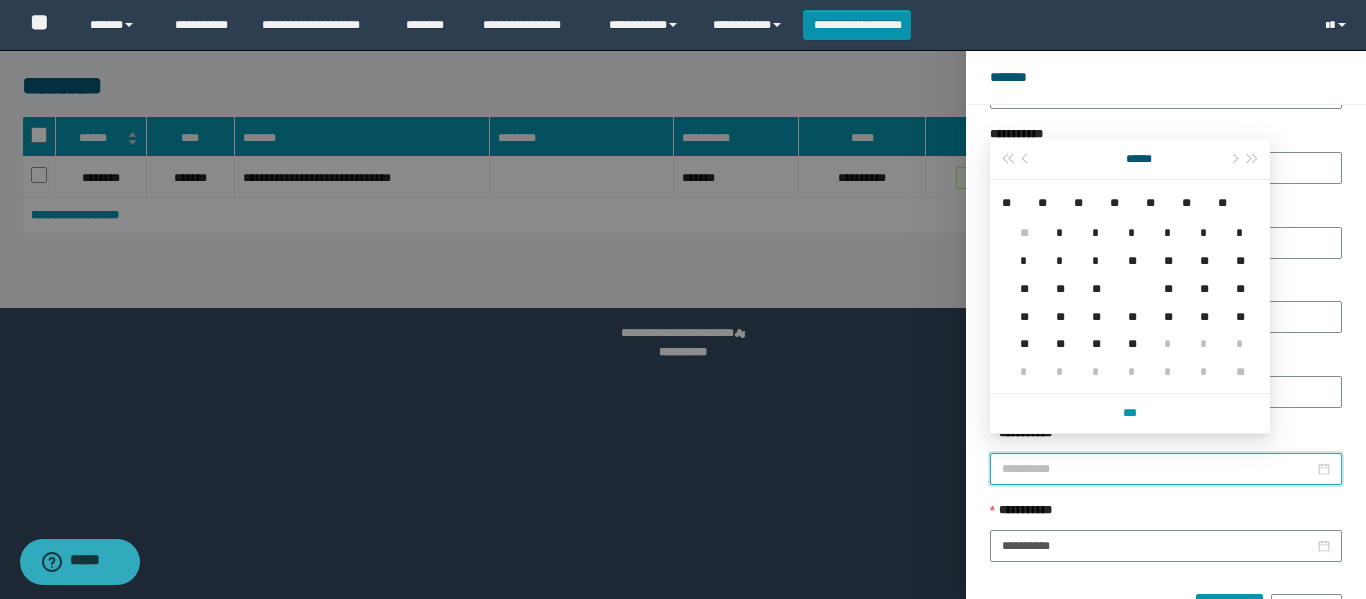click on "**" at bounding box center [1164, 277] 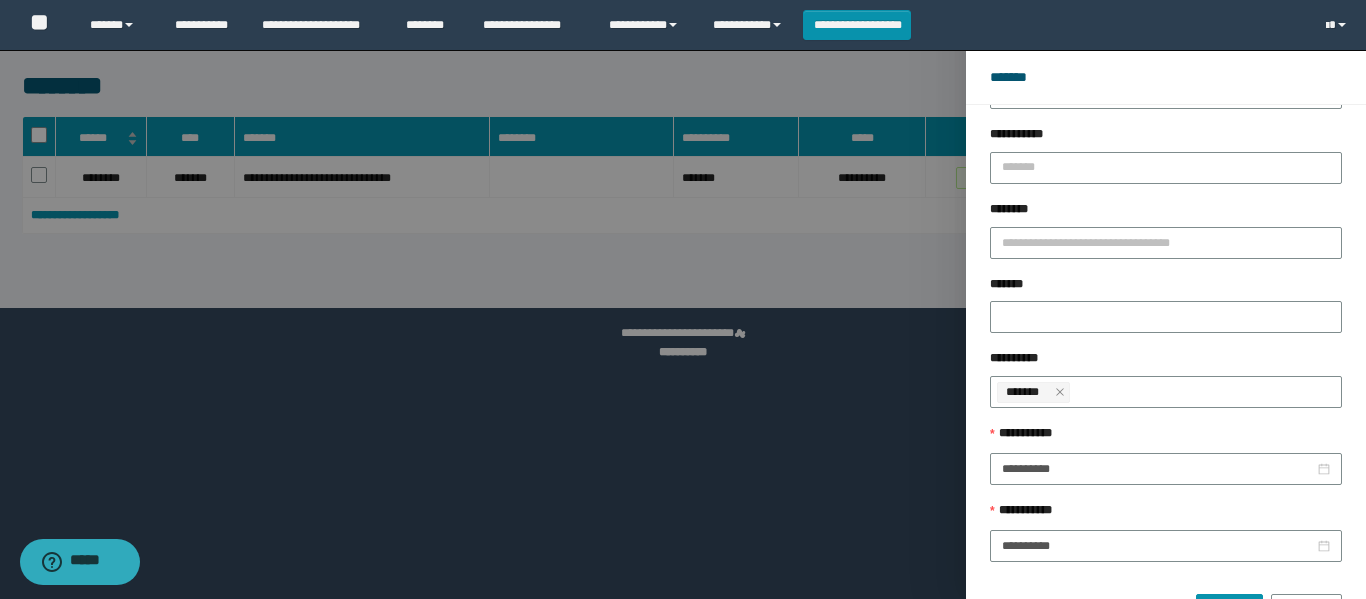 drag, startPoint x: 1076, startPoint y: 554, endPoint x: 1150, endPoint y: 452, distance: 126.01587 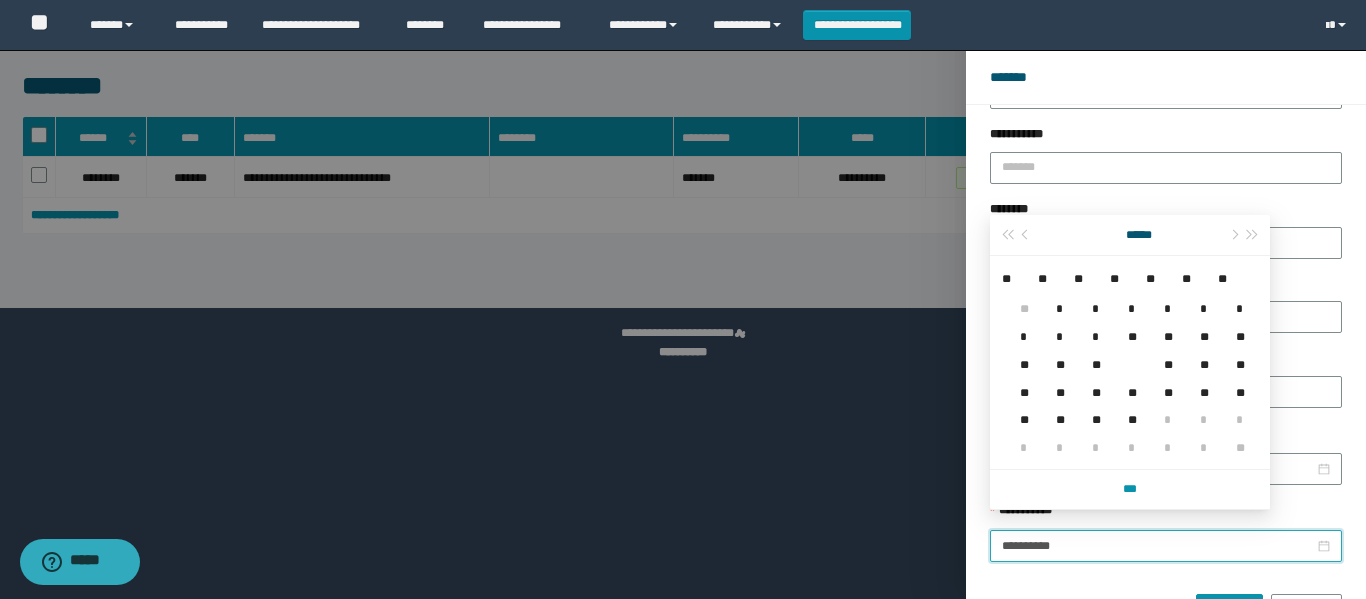 type on "**********" 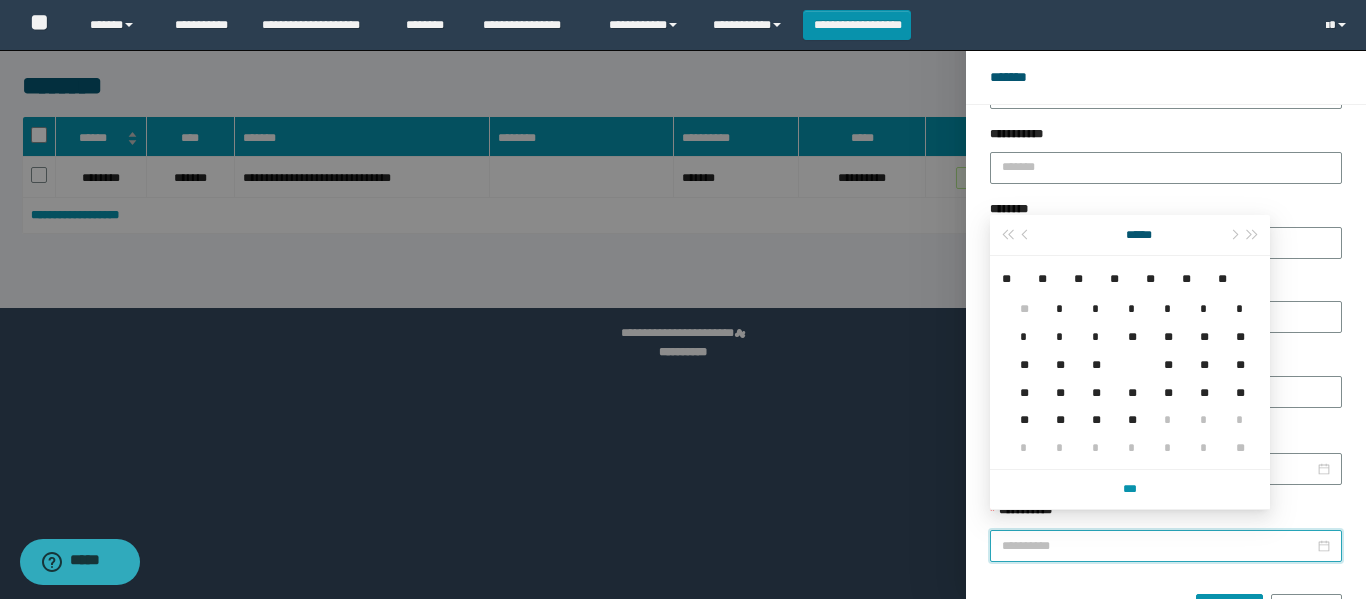 click on "**" at bounding box center (1164, 353) 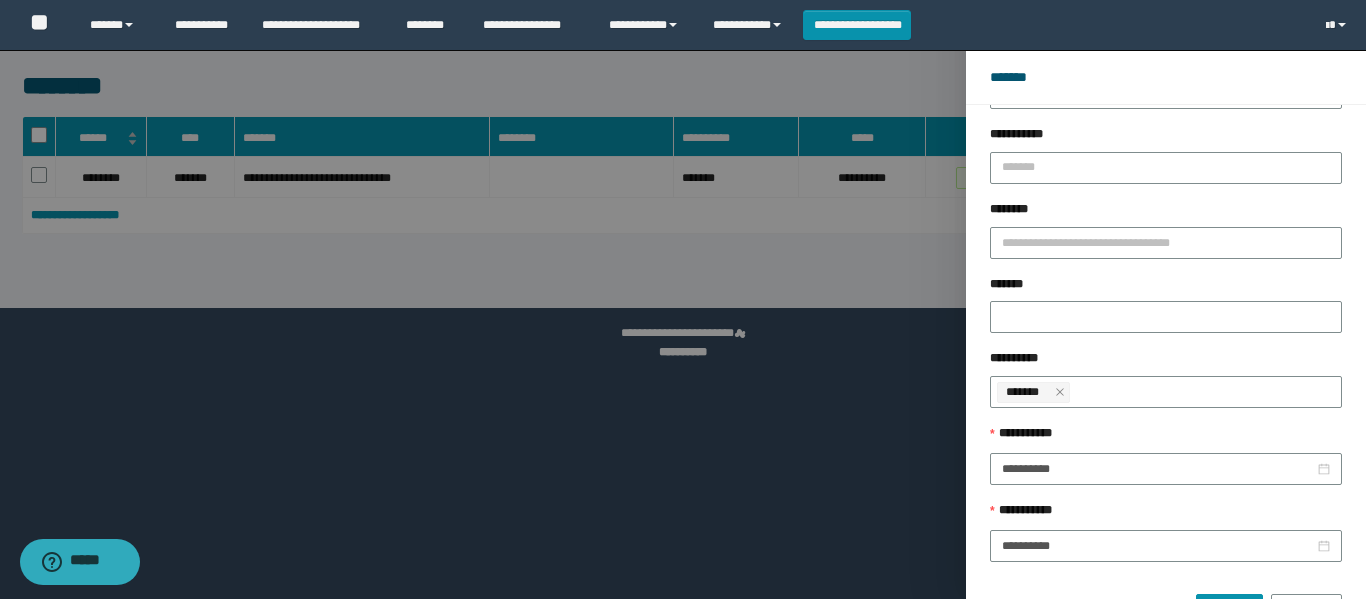 click on "****** *******" at bounding box center [1166, 602] 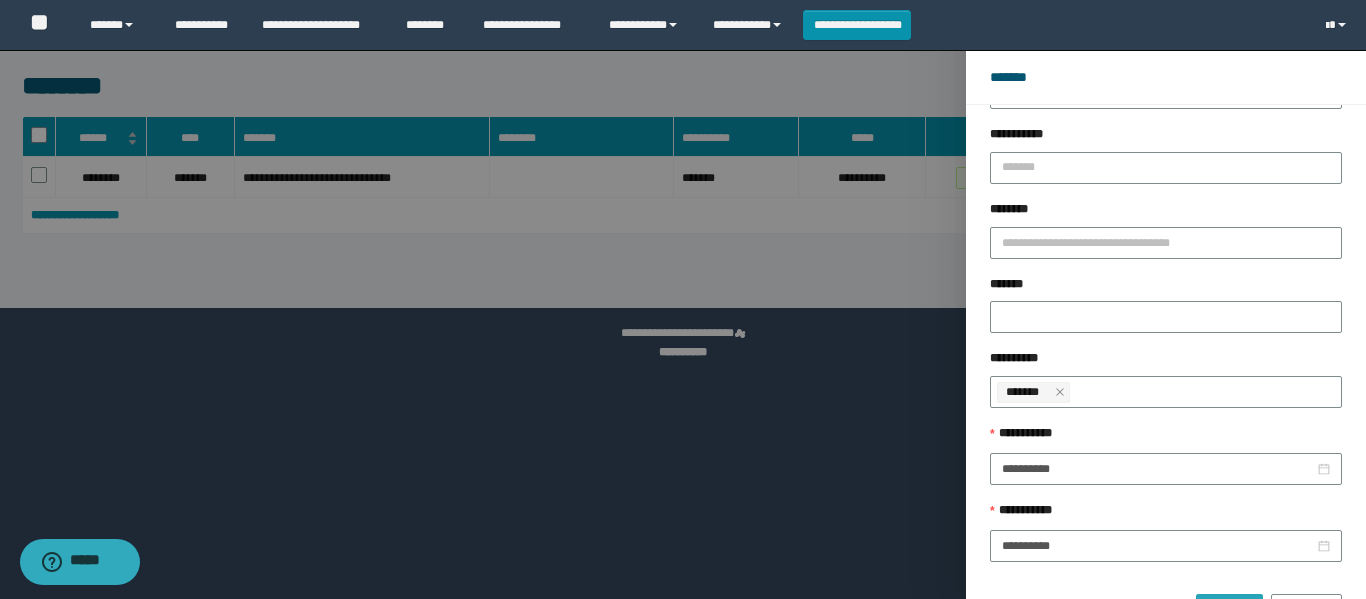 click on "******" at bounding box center (1229, 610) 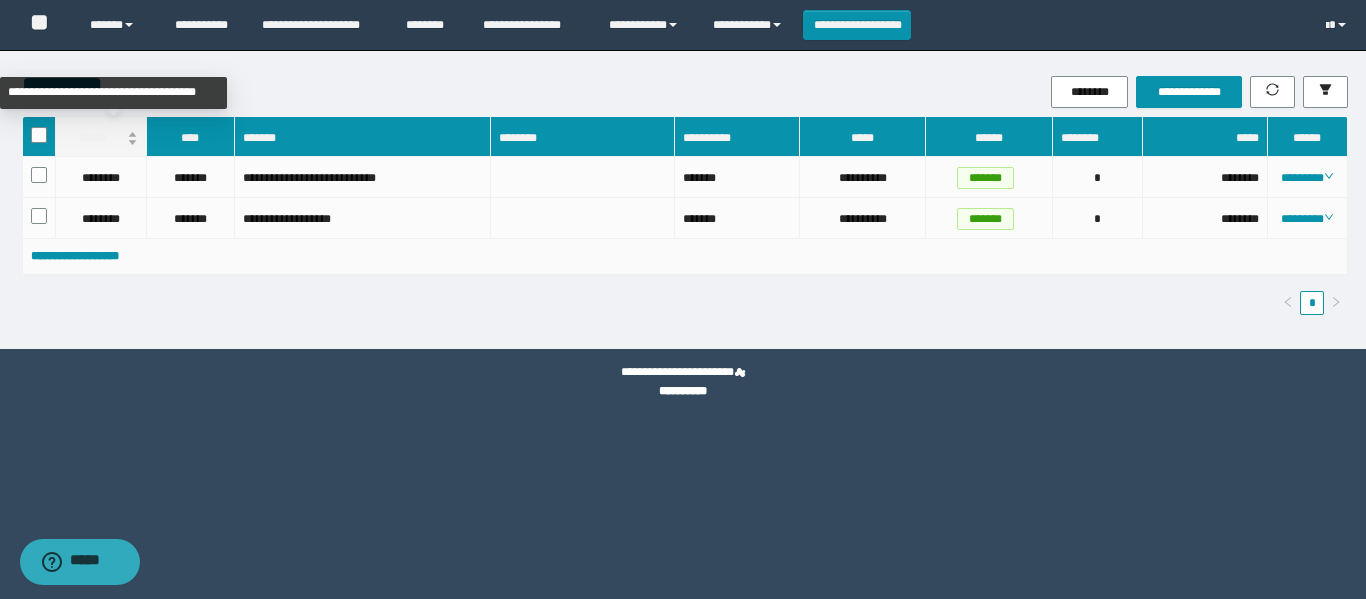 drag, startPoint x: 1300, startPoint y: 207, endPoint x: 73, endPoint y: 139, distance: 1228.8828 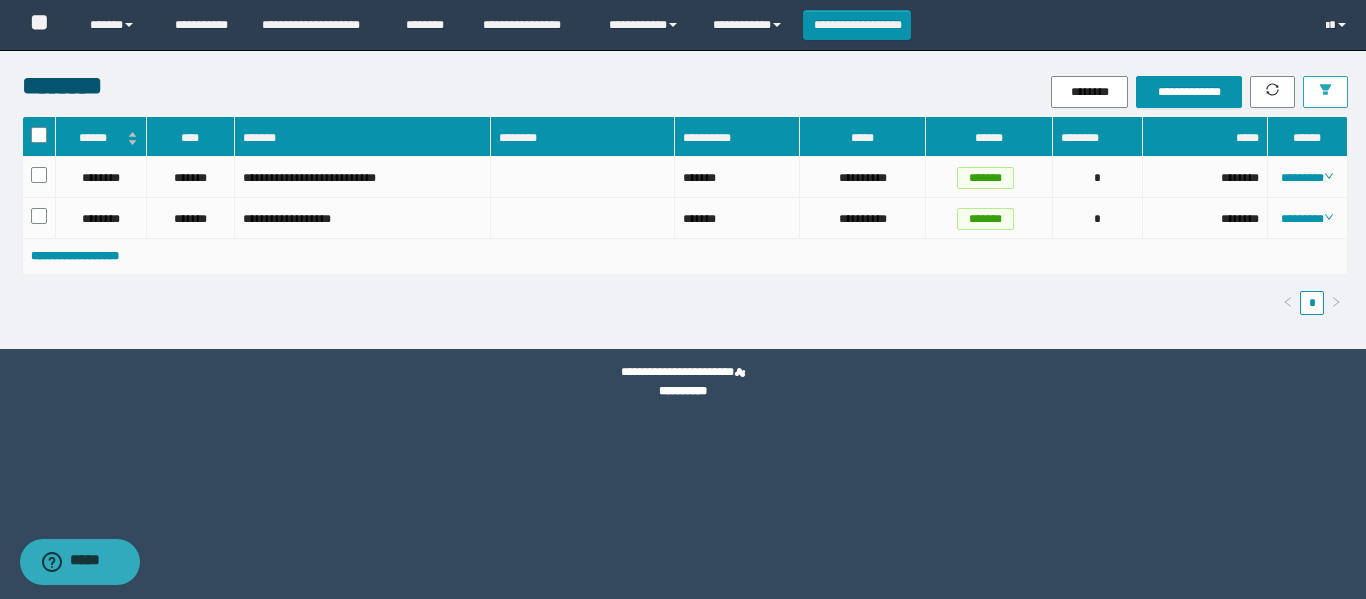 click at bounding box center [1325, 92] 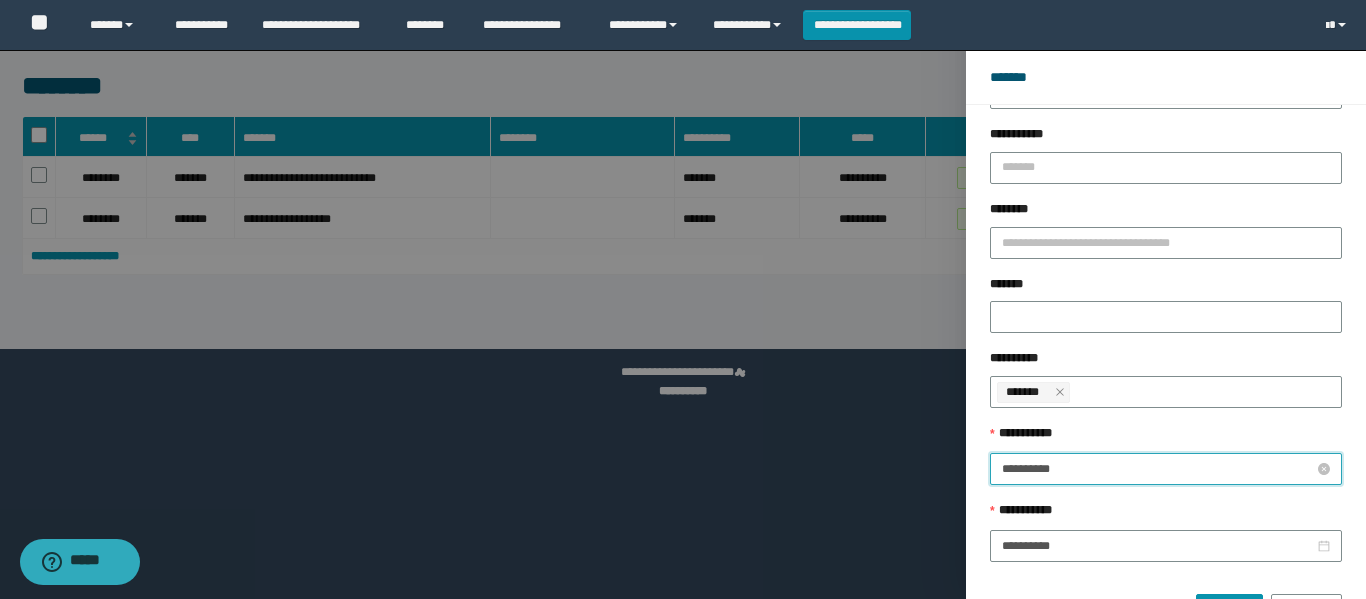 click on "**********" at bounding box center (1158, 469) 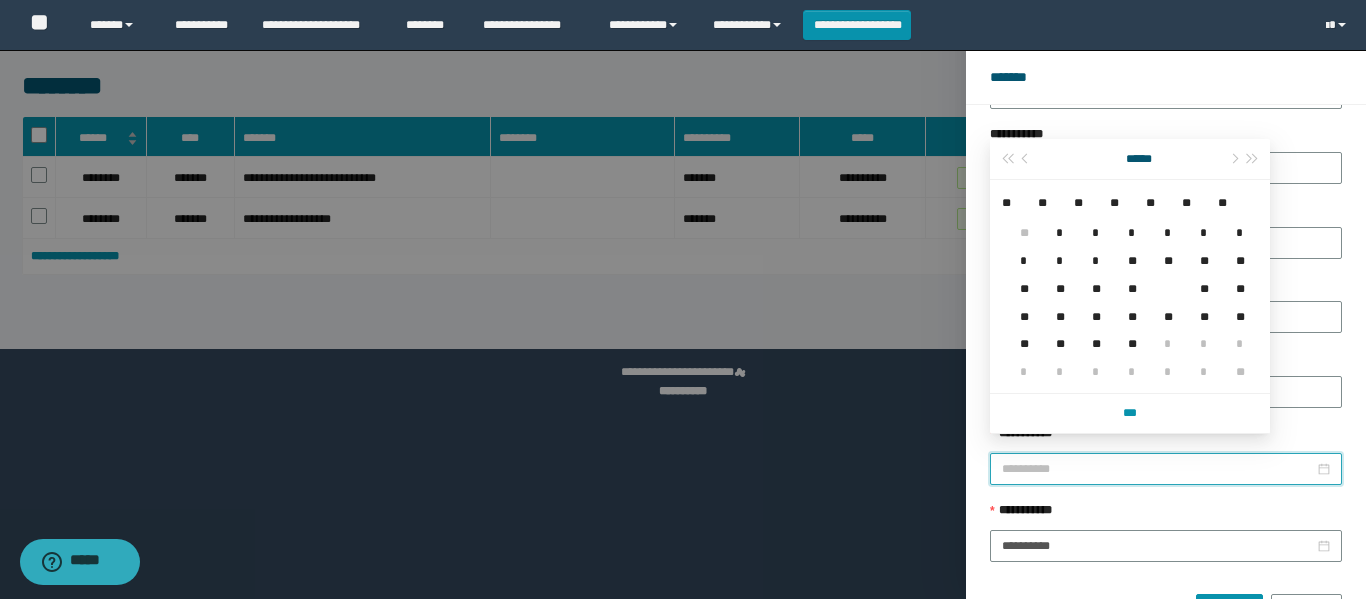 type on "**********" 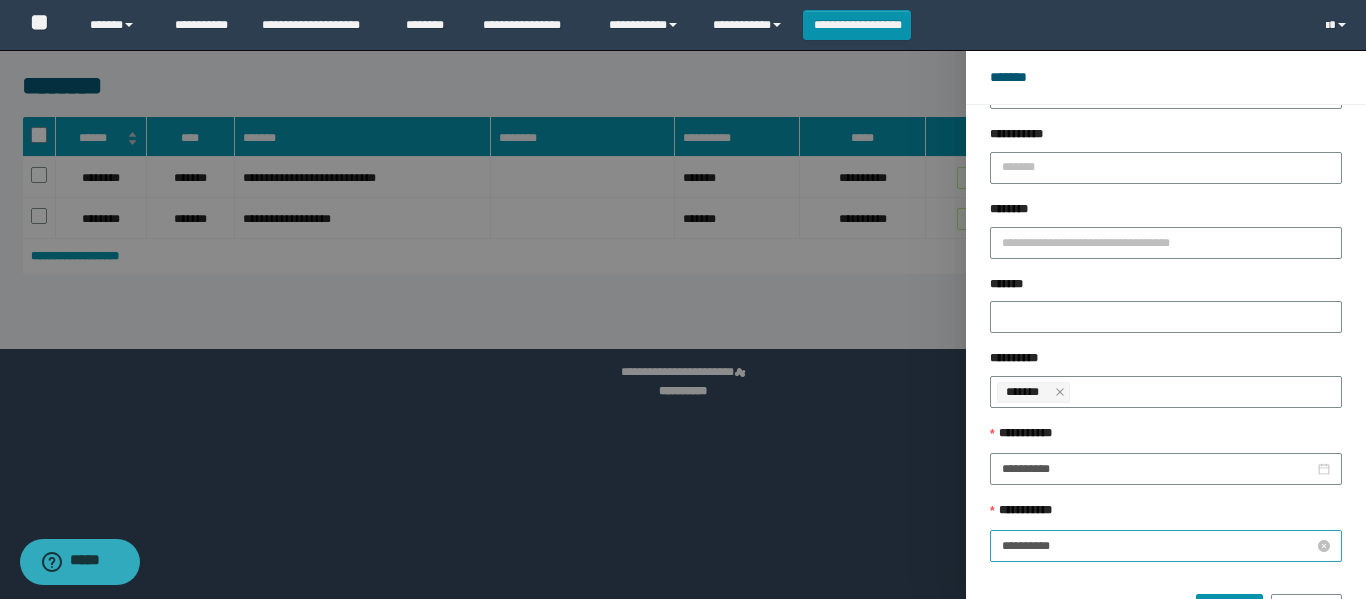 drag, startPoint x: 1097, startPoint y: 556, endPoint x: 1114, endPoint y: 542, distance: 22.022715 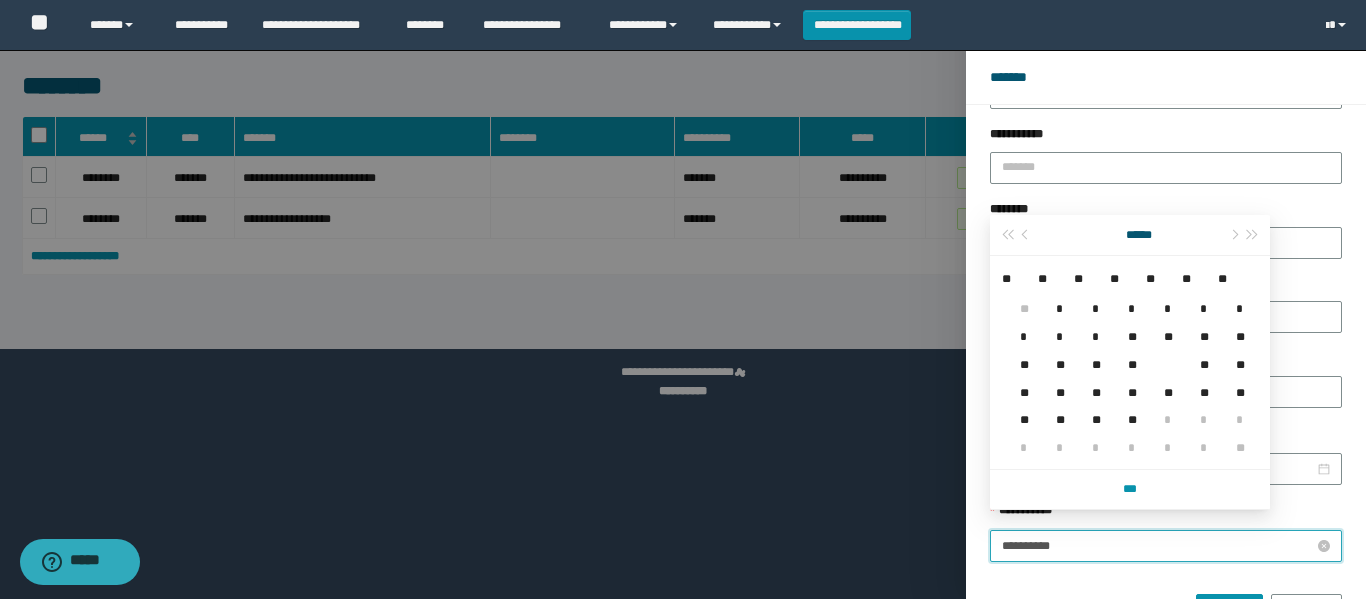 click on "**********" at bounding box center [1158, 546] 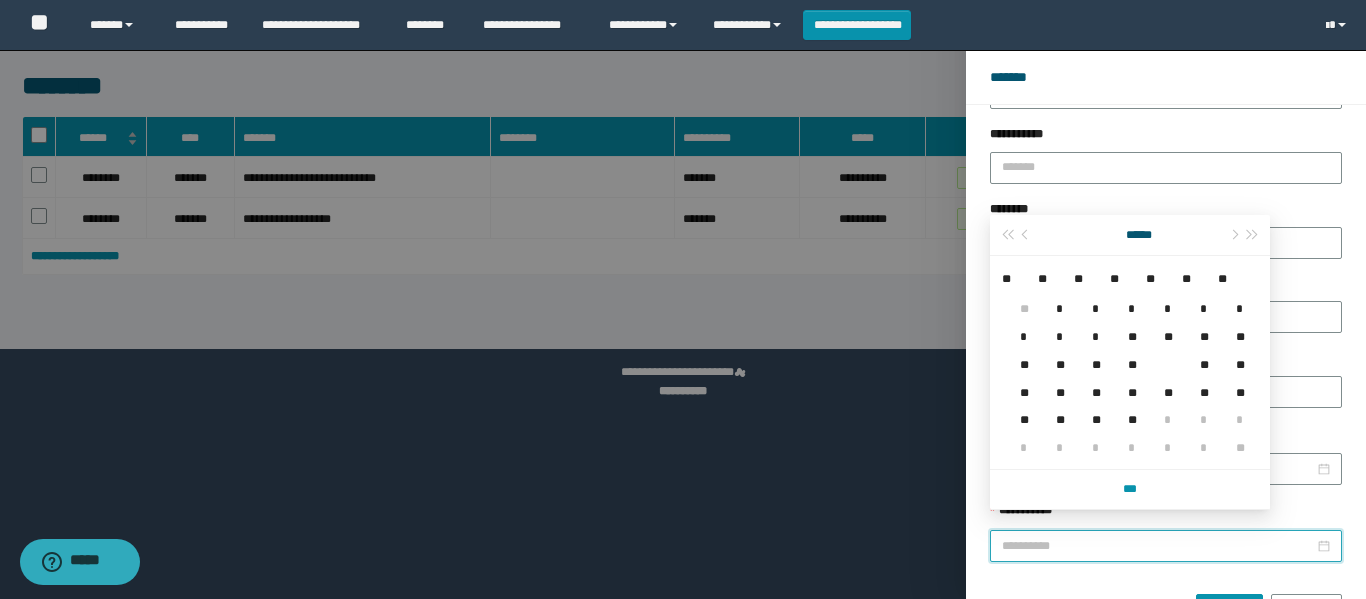 type on "**********" 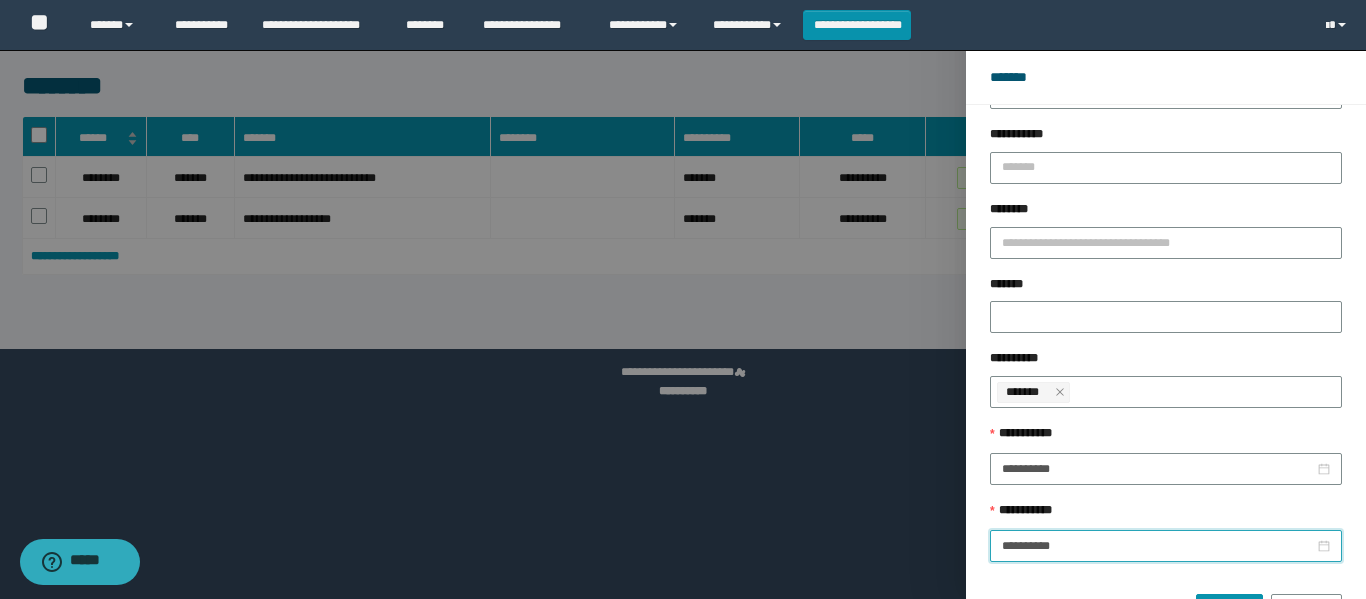 click on "****** *******" at bounding box center (1166, 602) 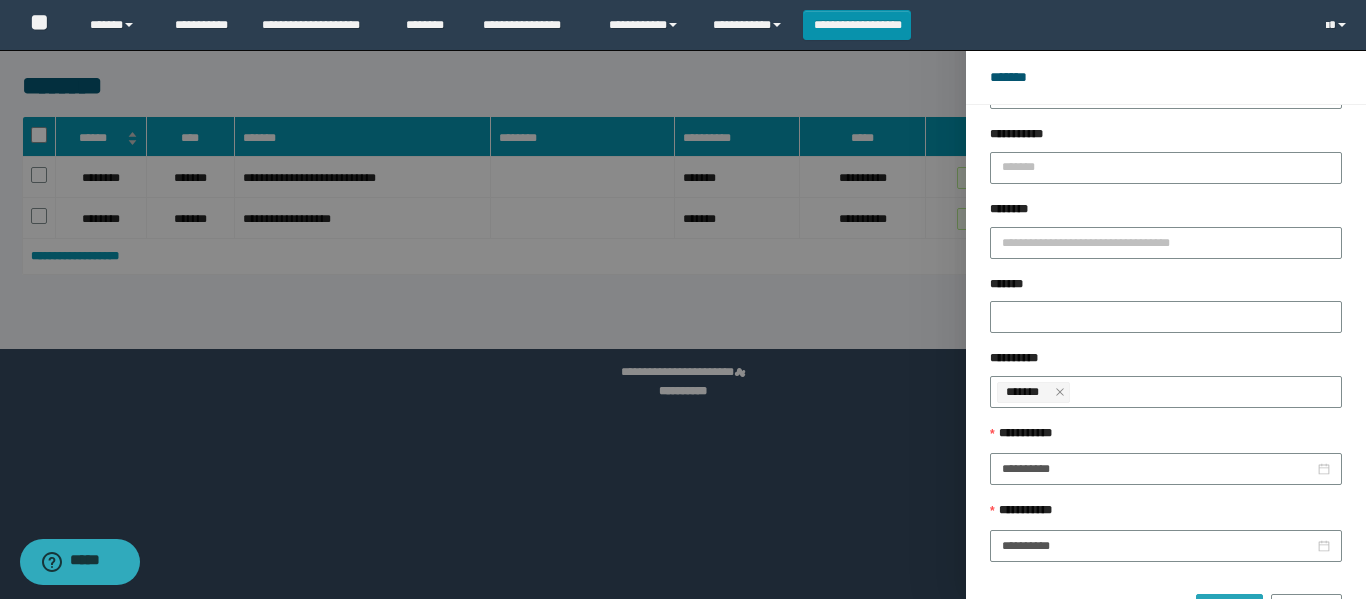 click on "******" at bounding box center [1229, 610] 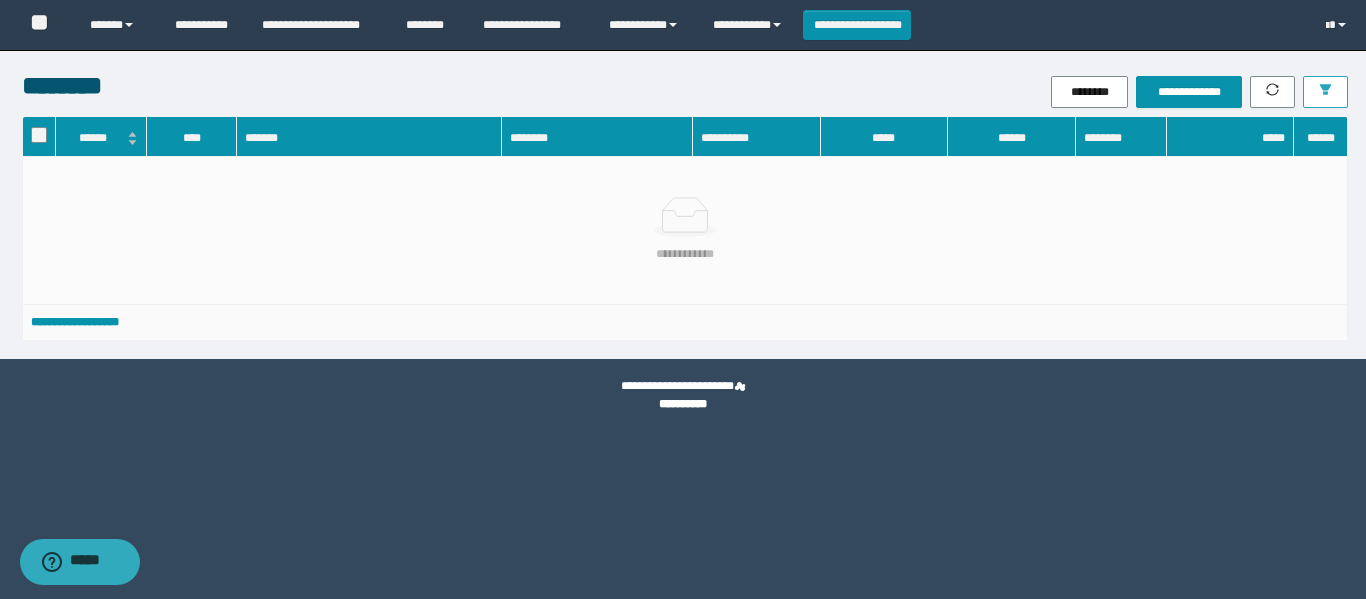 click at bounding box center [1325, 92] 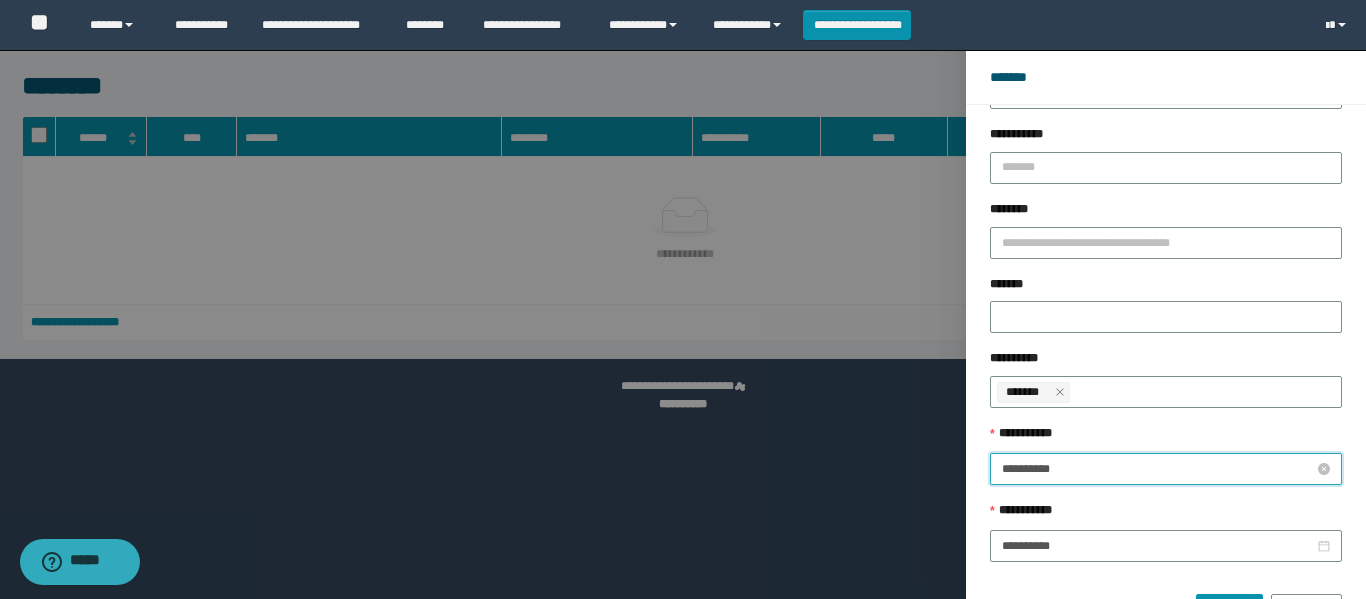 click on "**********" at bounding box center (1158, 469) 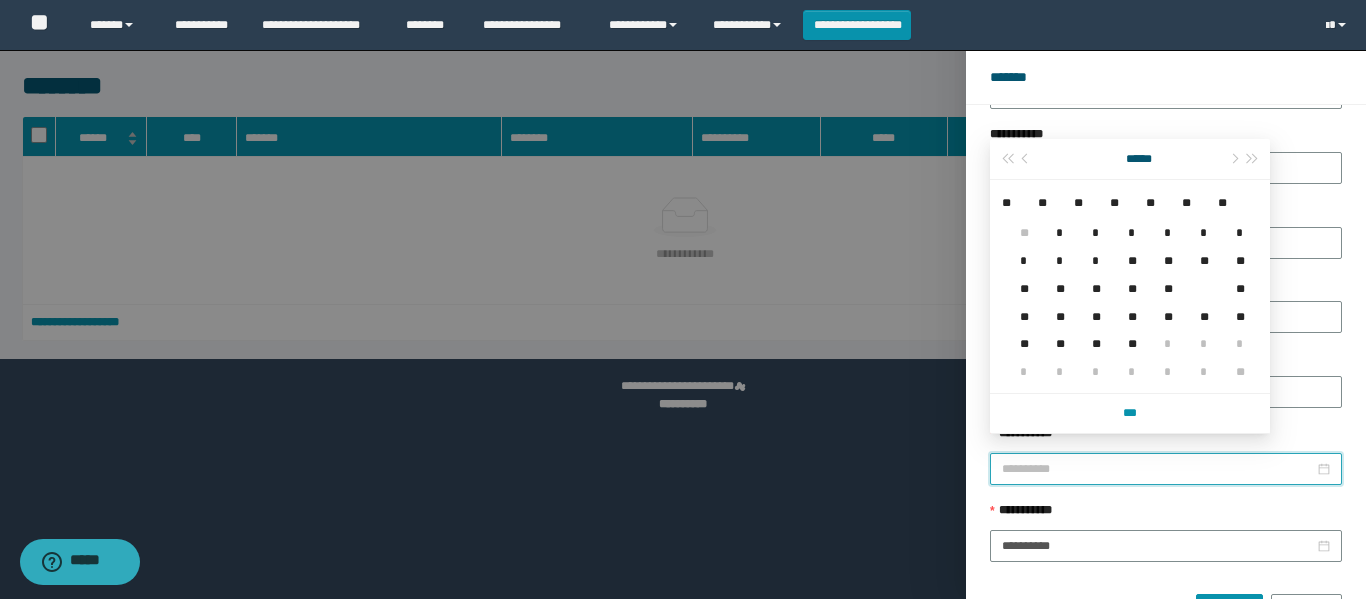 type on "**********" 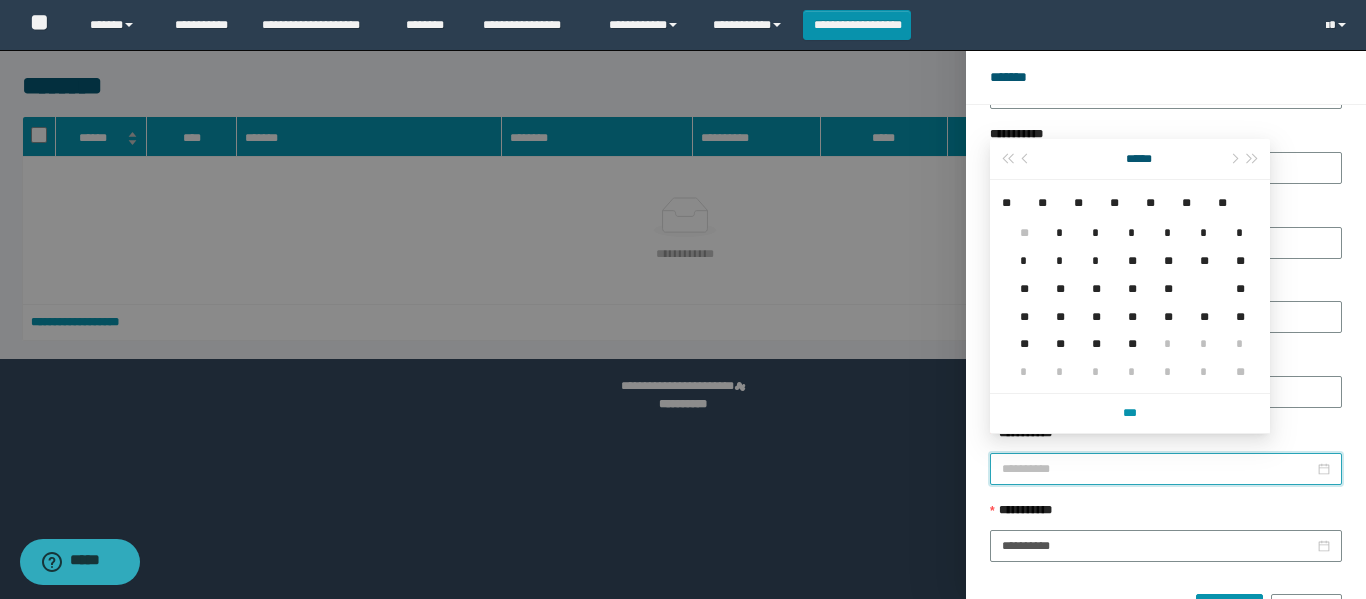 click on "**" at bounding box center (1020, 305) 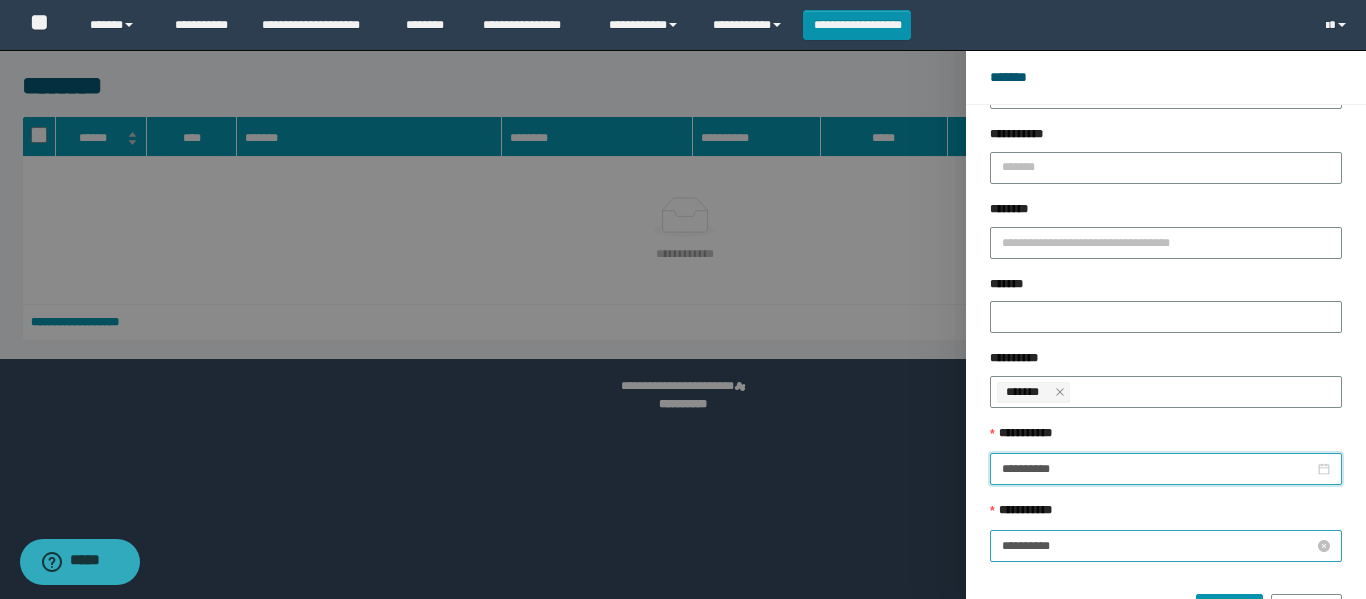click on "**********" at bounding box center (1158, 546) 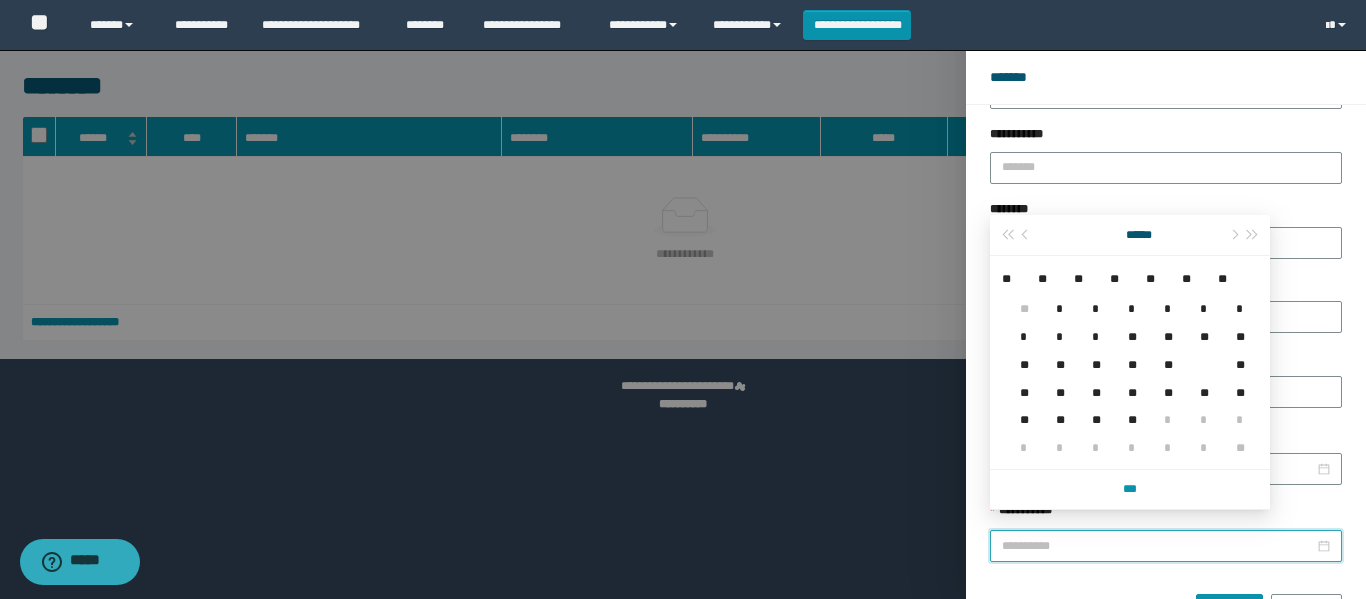 type on "**********" 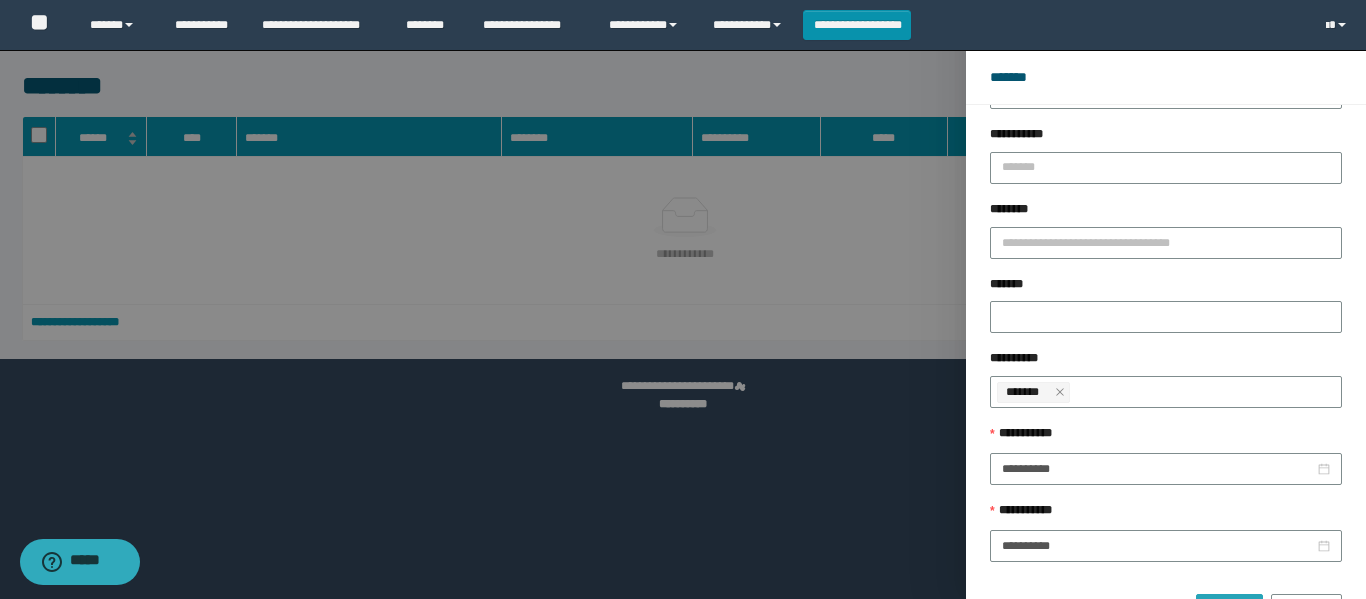 click on "******" at bounding box center [1229, 610] 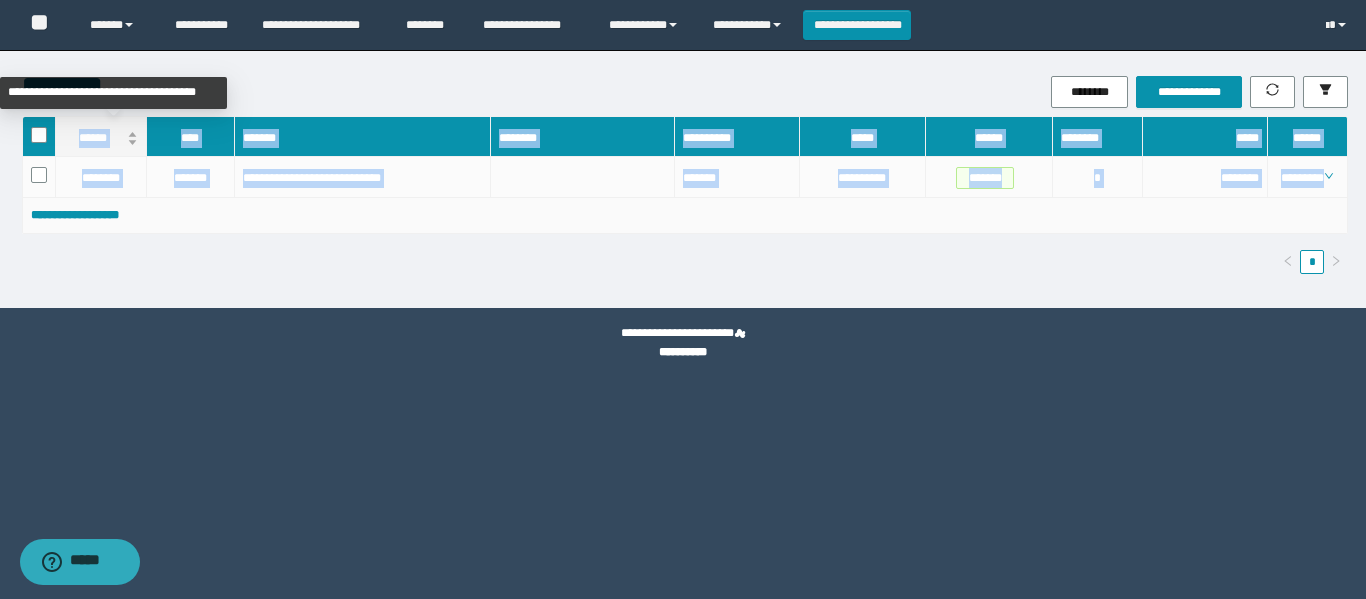 drag, startPoint x: 1343, startPoint y: 172, endPoint x: 72, endPoint y: 143, distance: 1271.3308 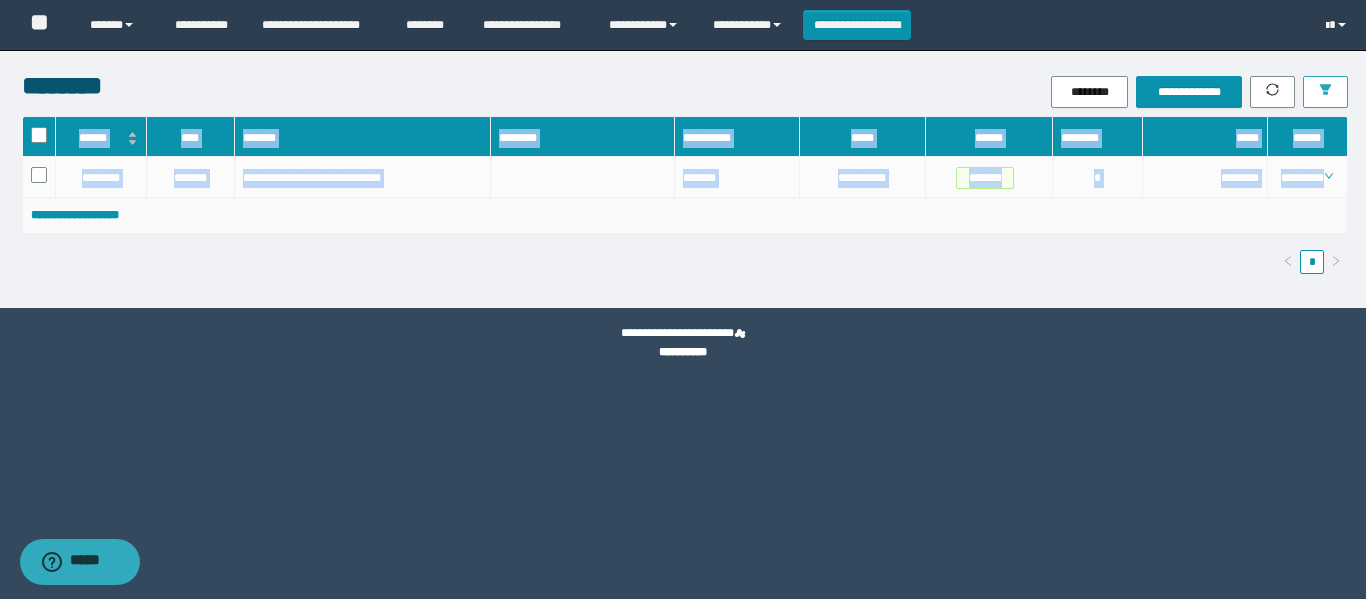 click at bounding box center (1325, 92) 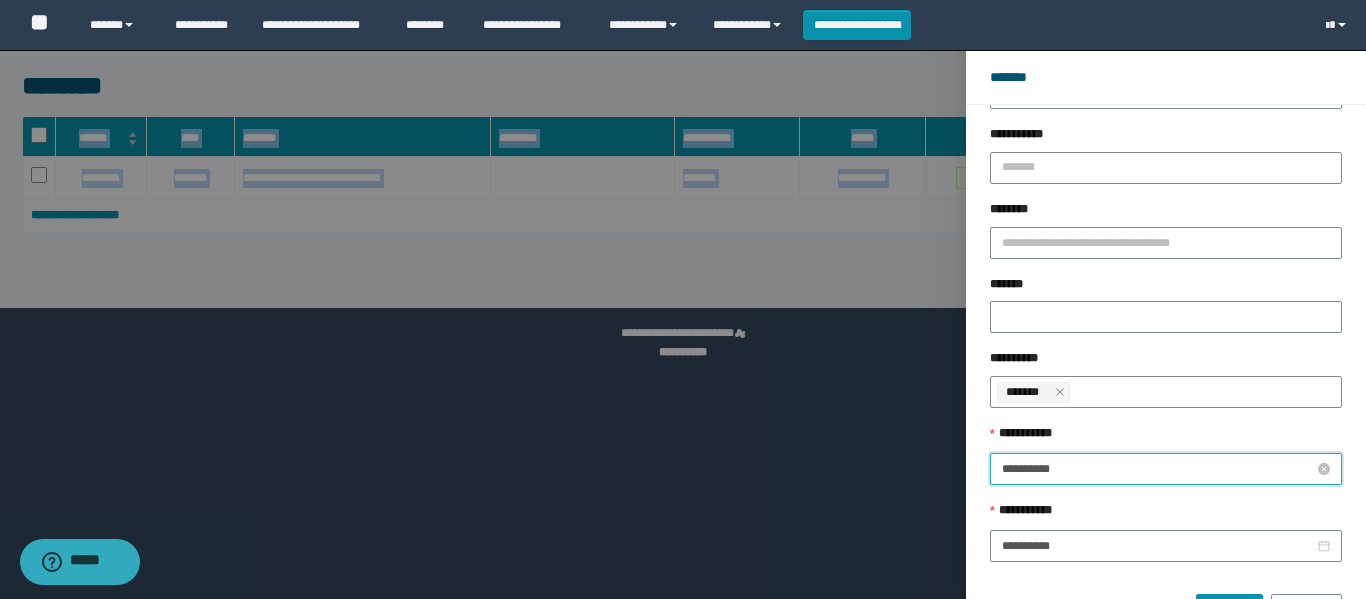 click on "**********" at bounding box center [1158, 469] 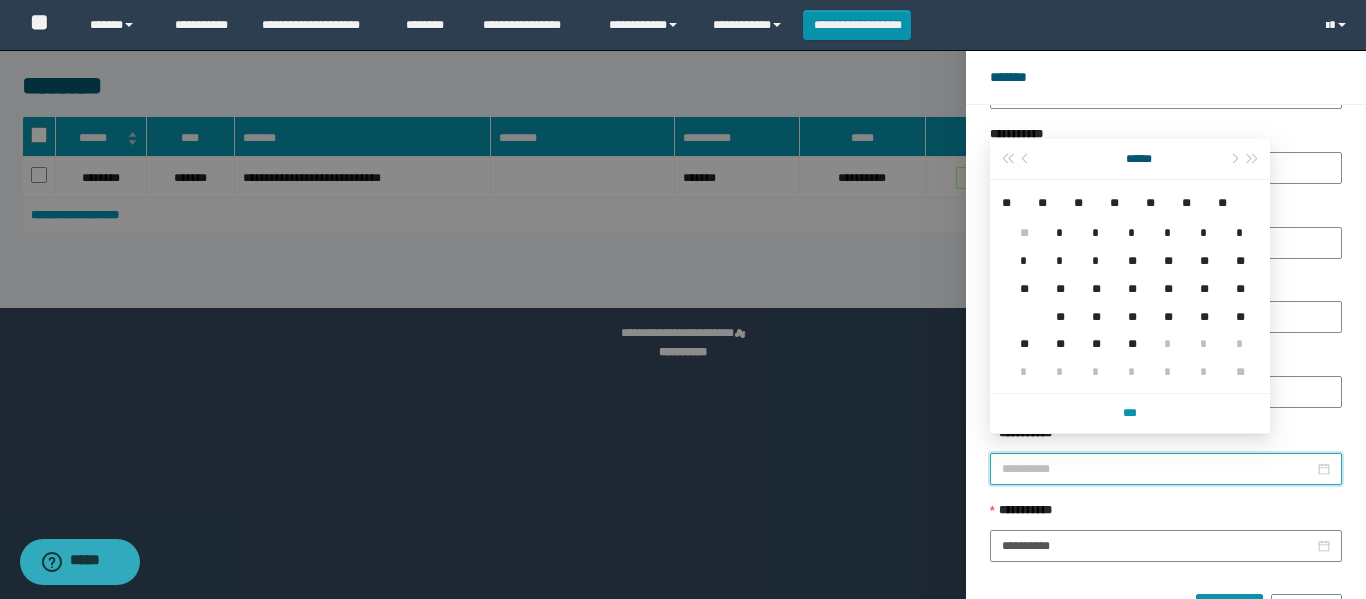 type on "**********" 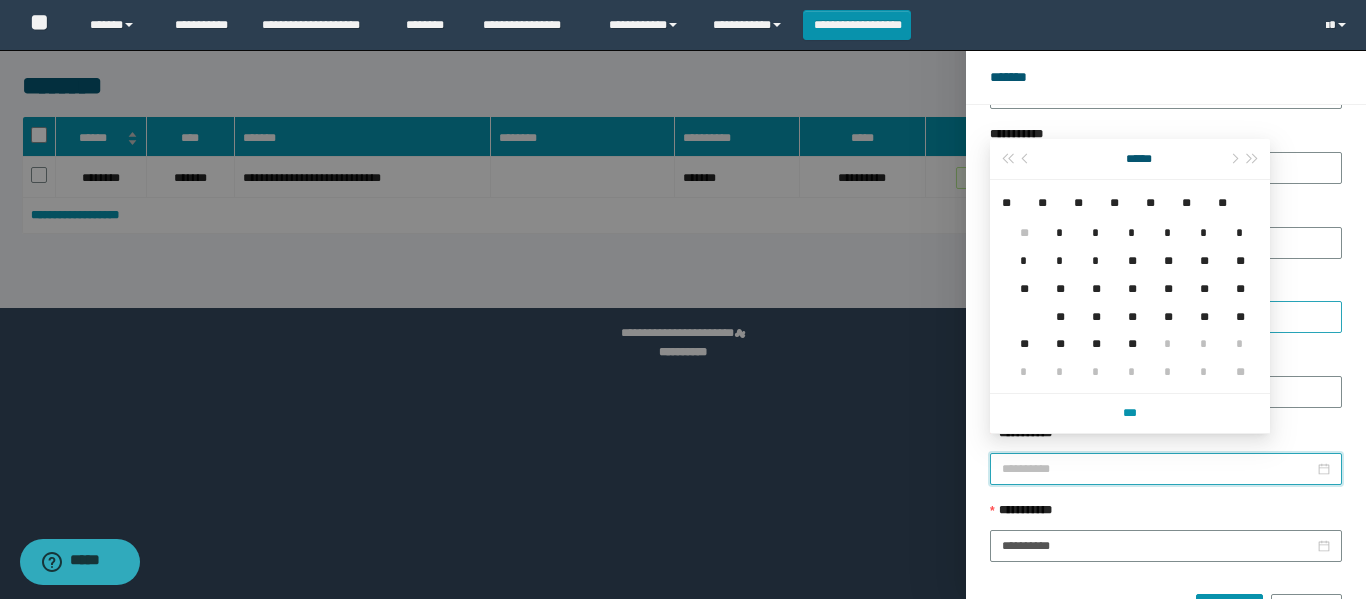 click on "**" at bounding box center (1056, 305) 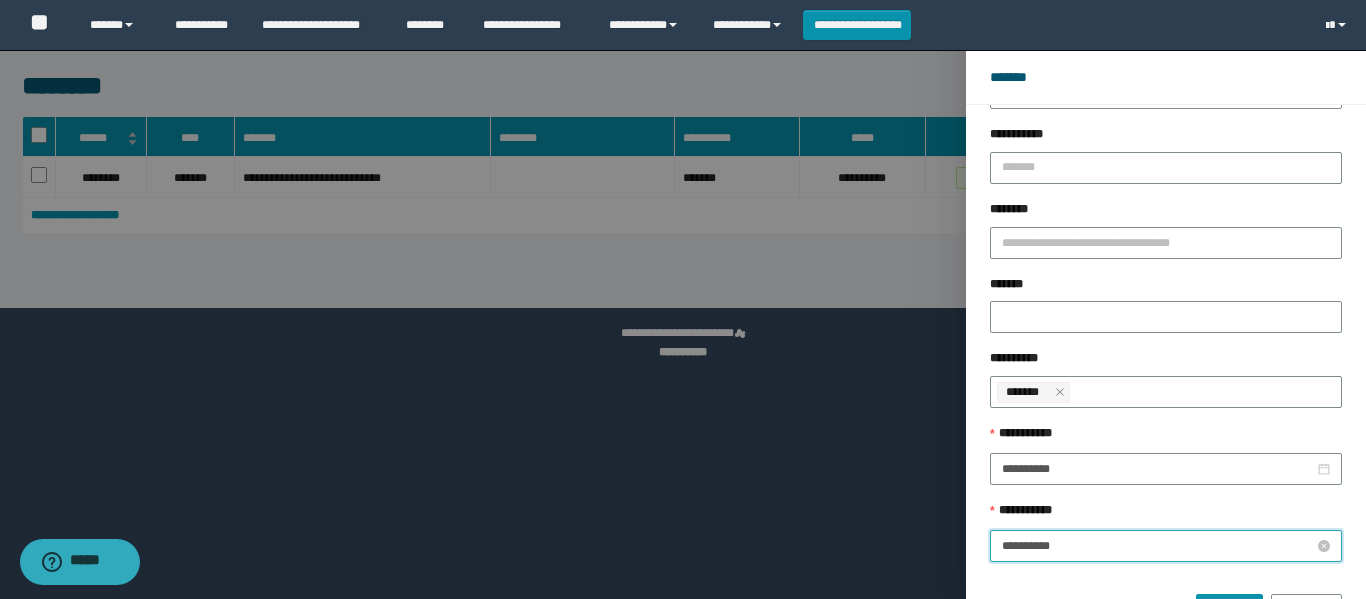 click on "**********" at bounding box center (1158, 546) 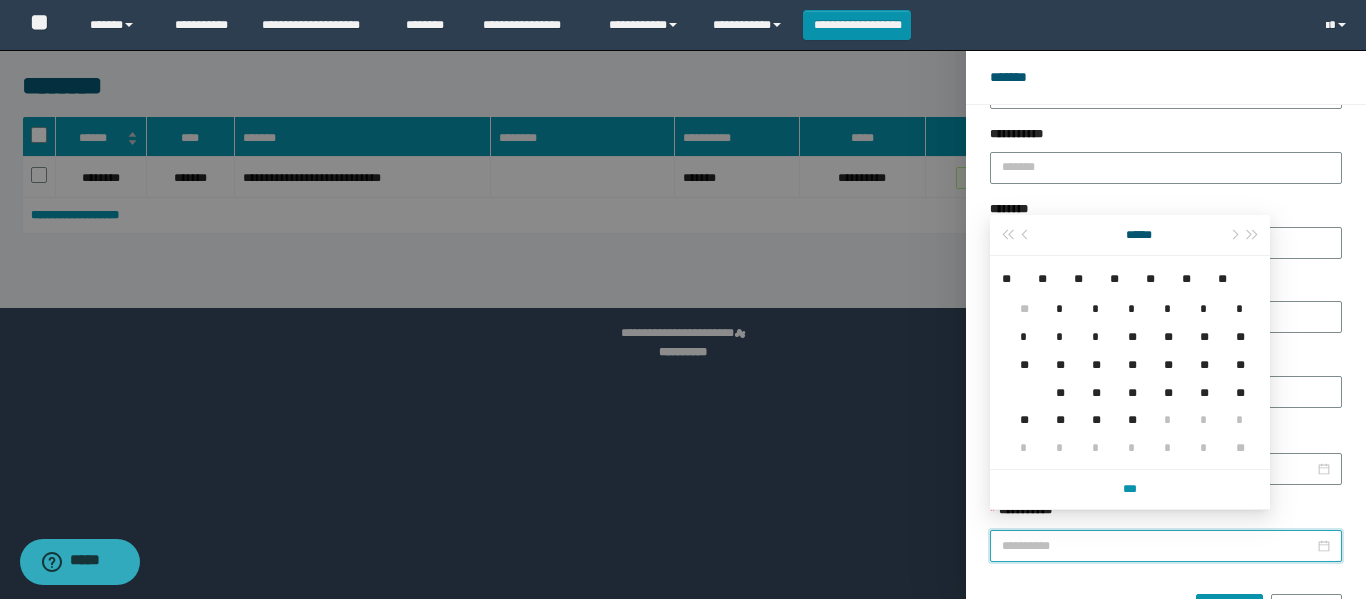 type on "**********" 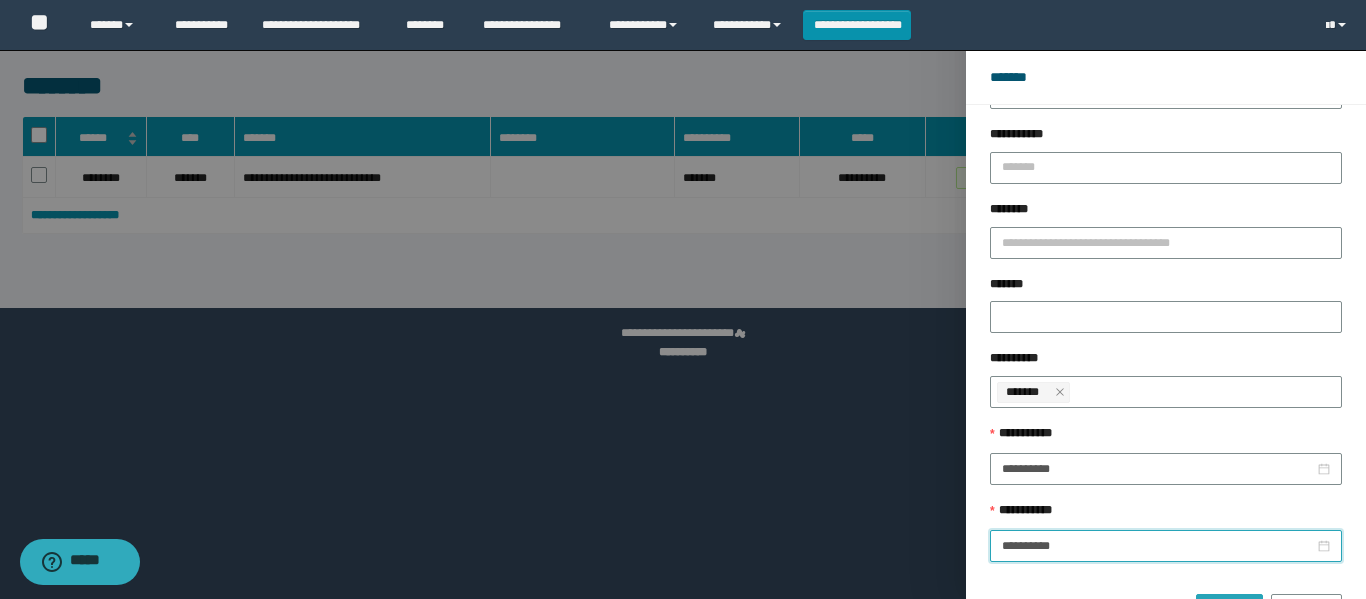 click on "******" at bounding box center [1229, 610] 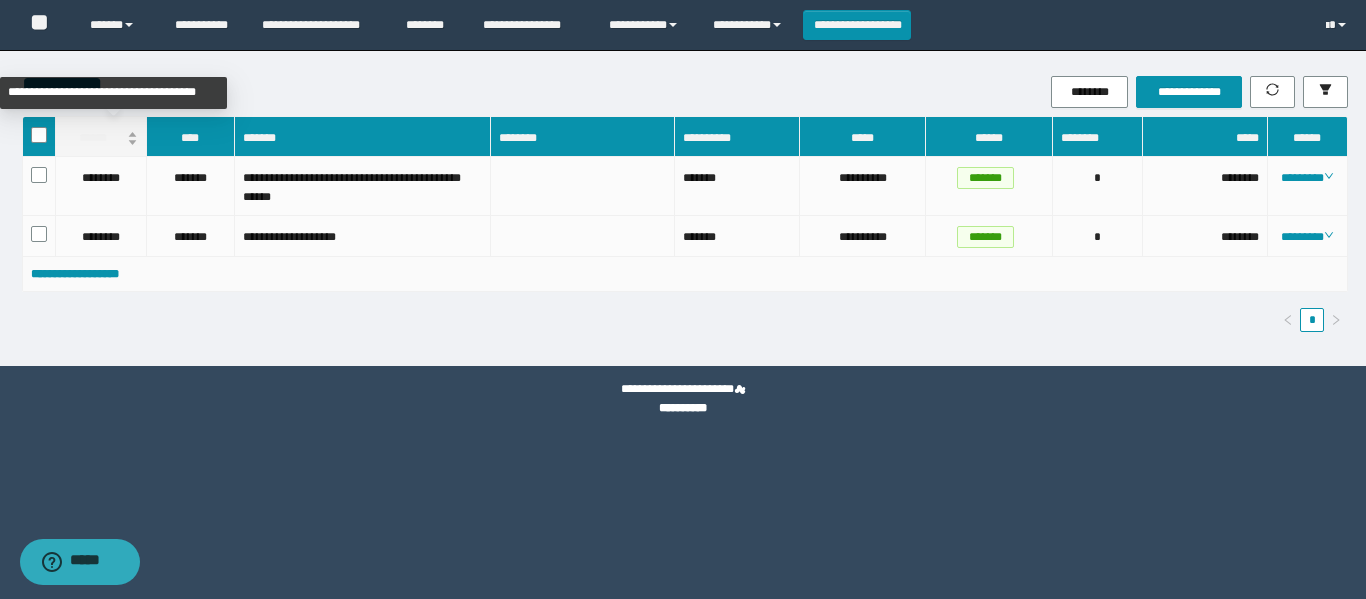 drag, startPoint x: 1351, startPoint y: 233, endPoint x: 76, endPoint y: 133, distance: 1278.9155 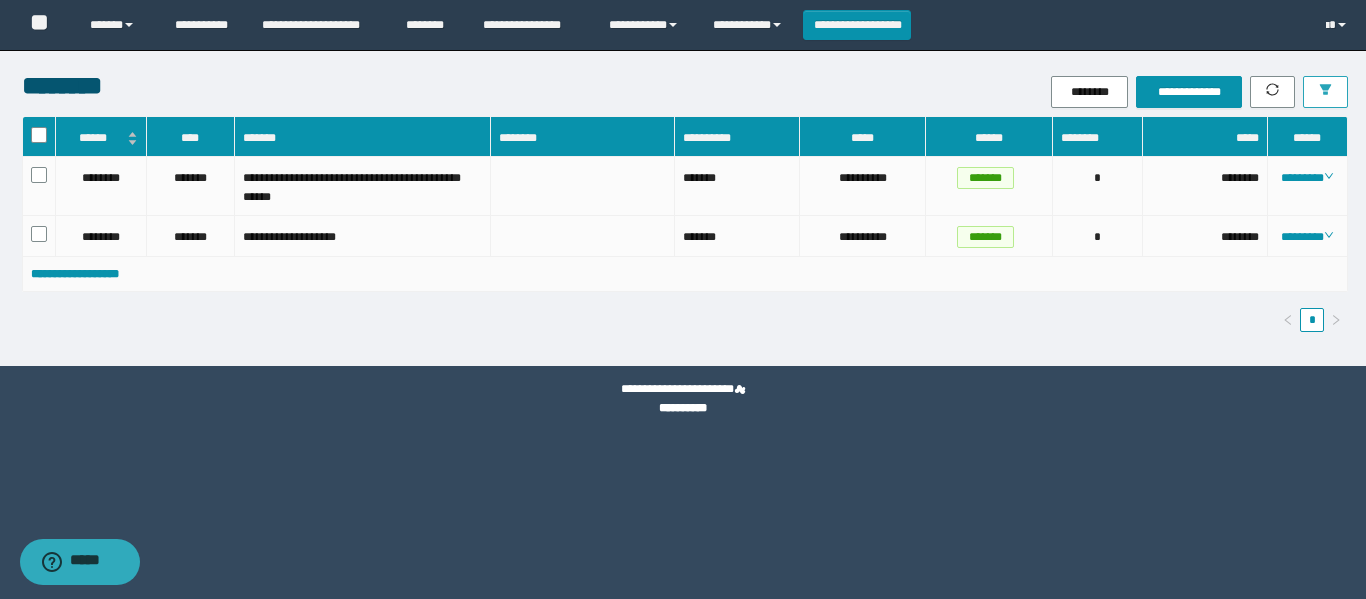 click at bounding box center [1325, 92] 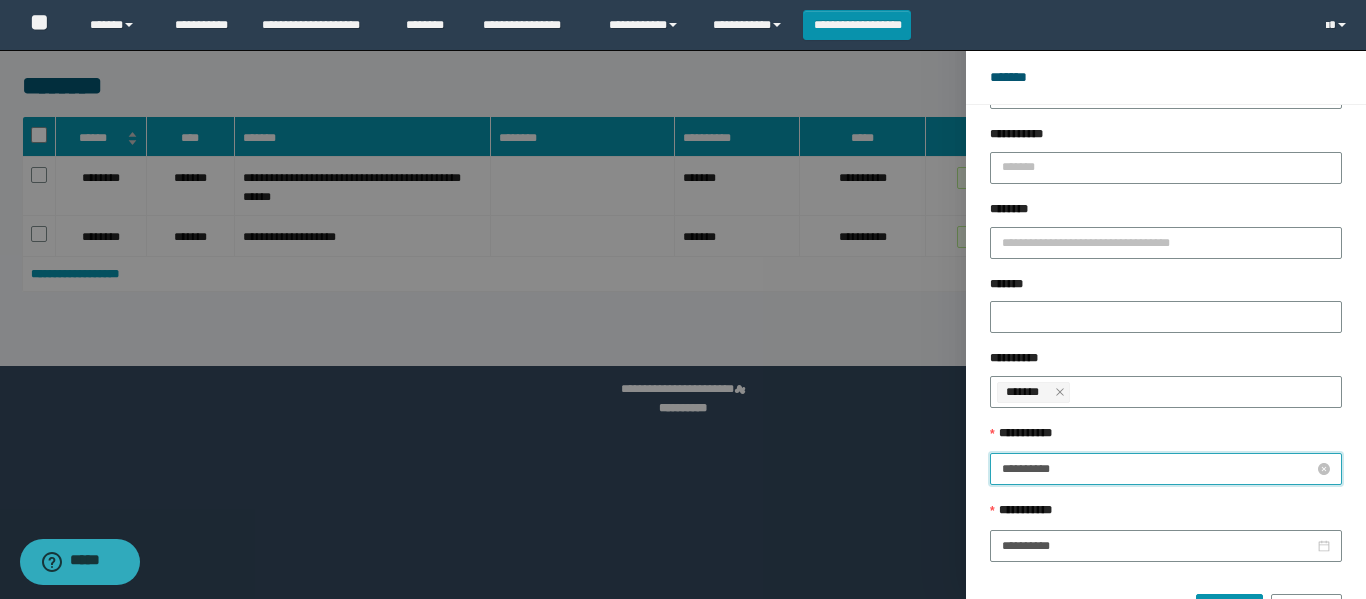 click on "**********" at bounding box center [1158, 469] 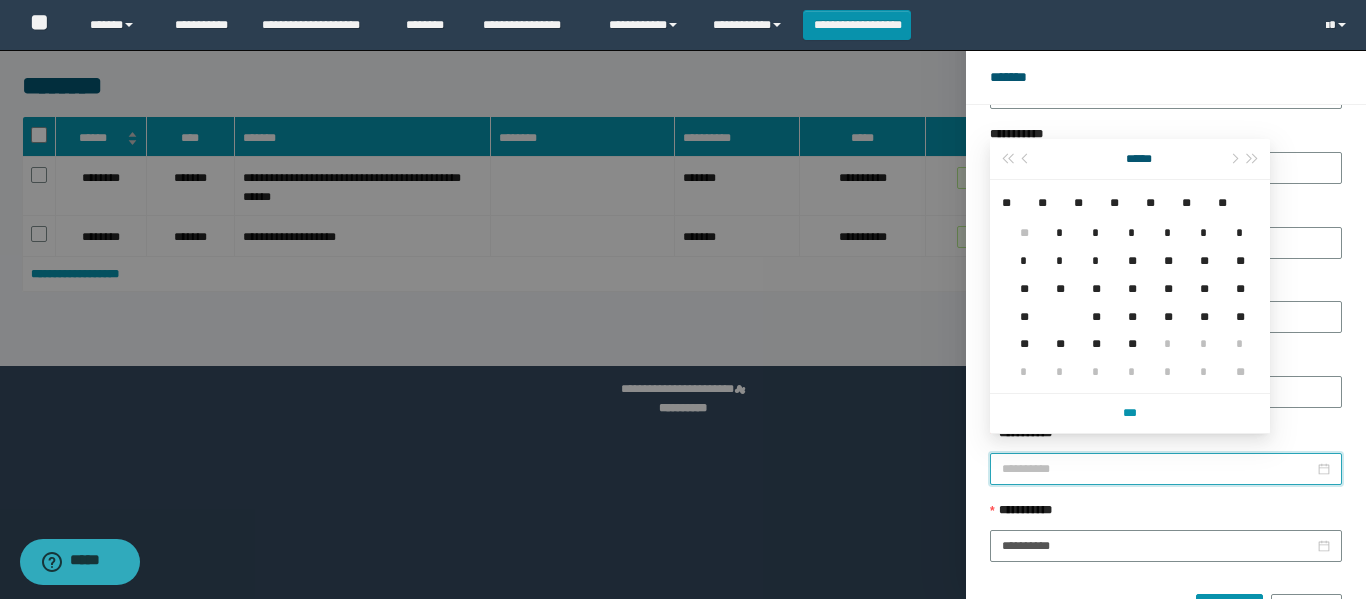 type on "**********" 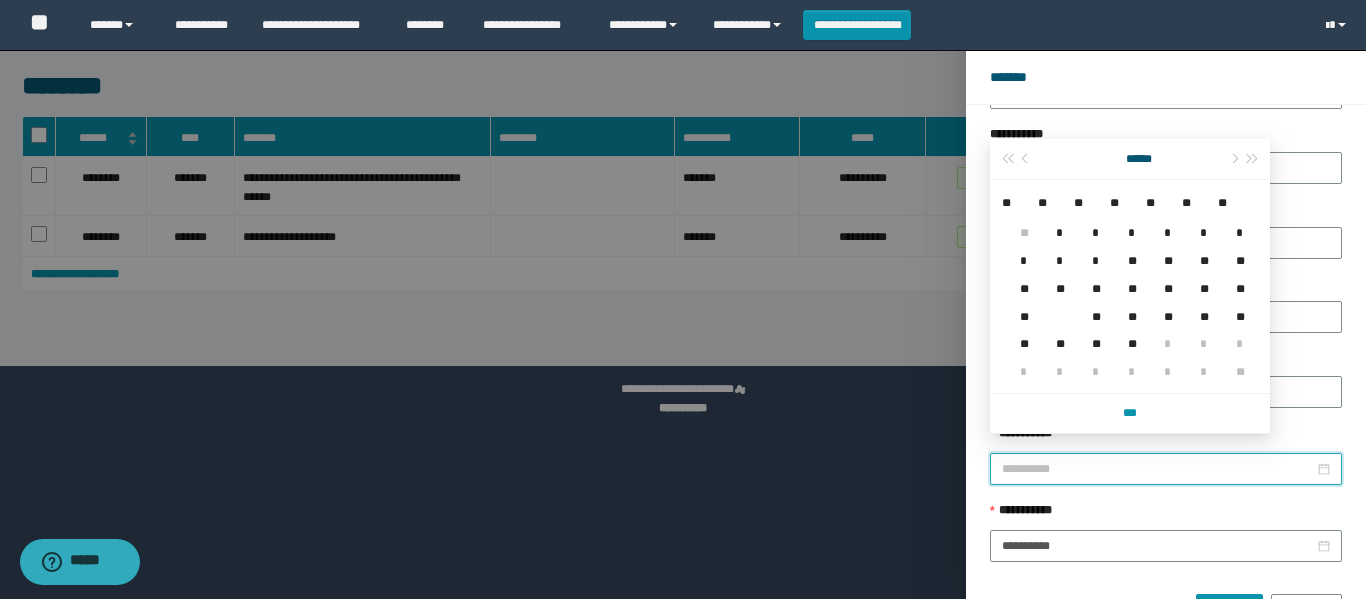 click on "**" at bounding box center (1092, 305) 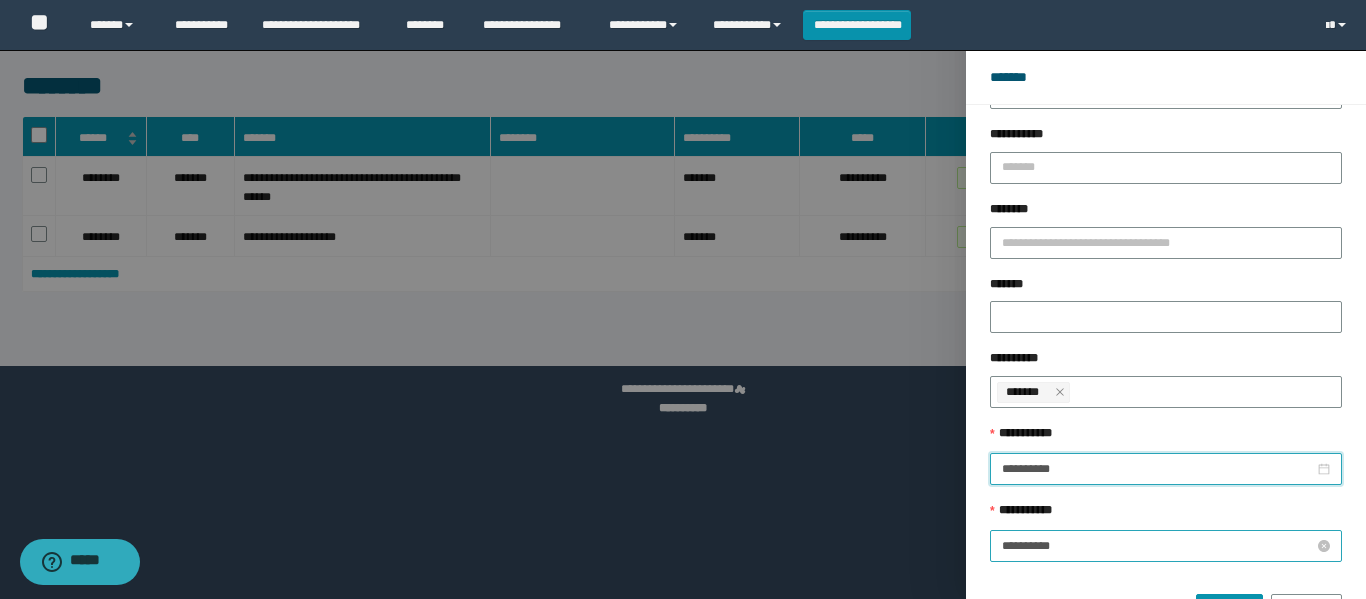 click on "**********" at bounding box center (1166, 546) 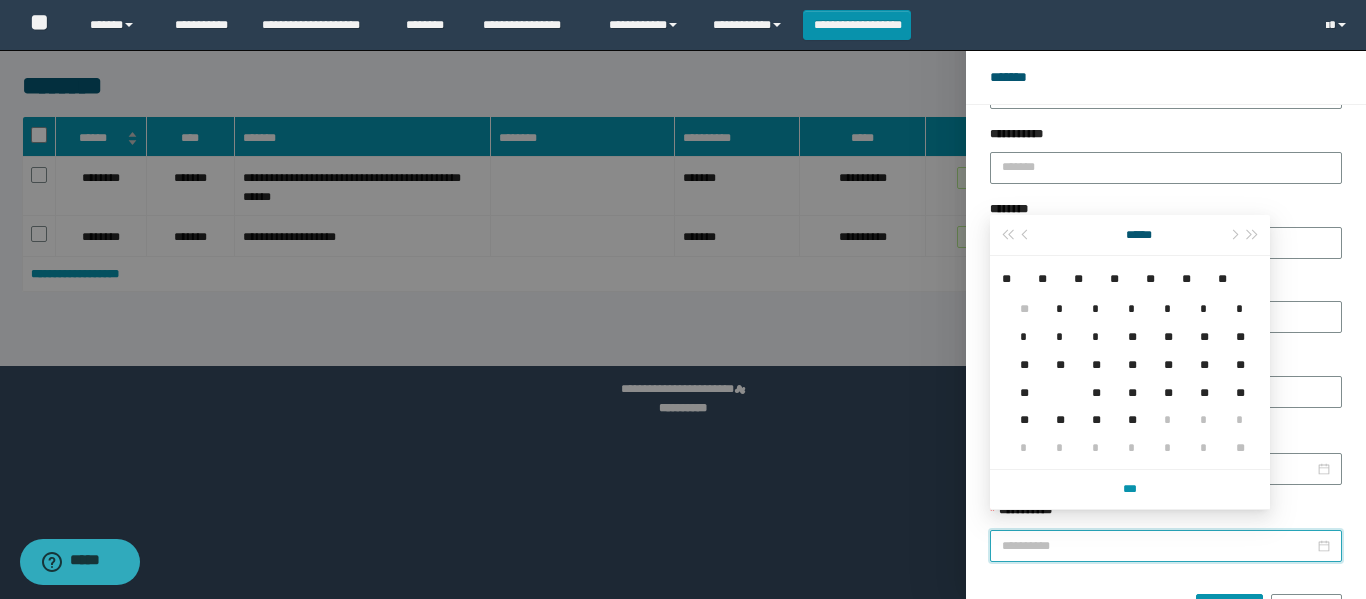 type on "**********" 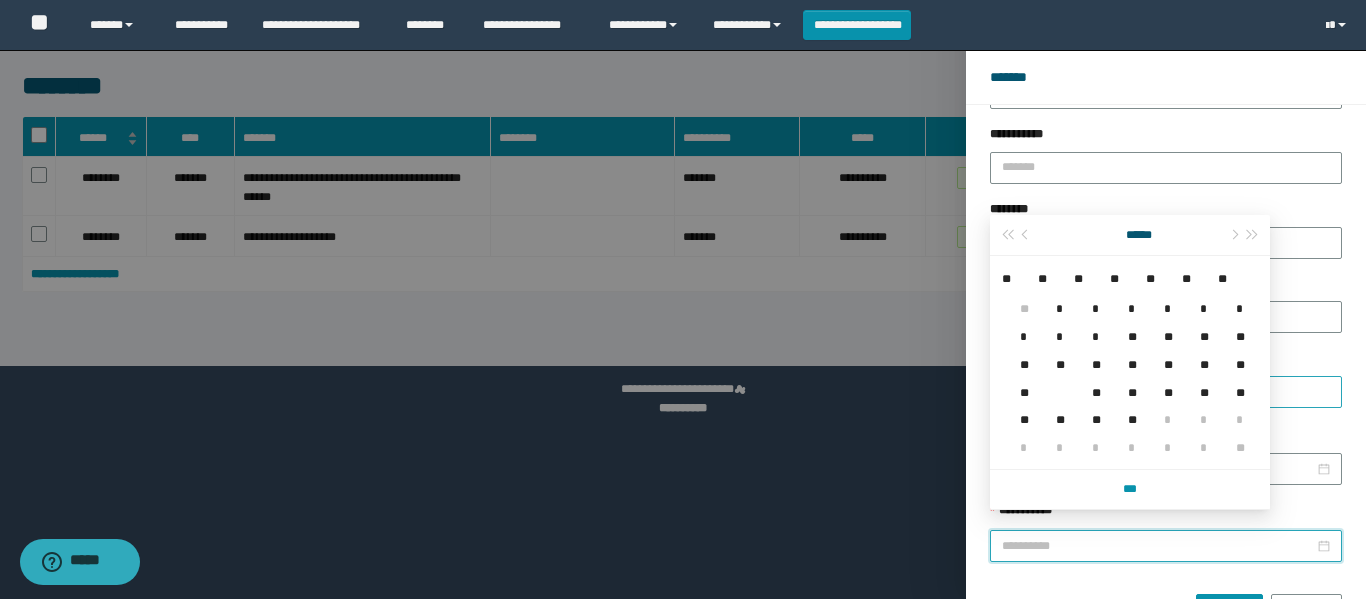 click on "**" at bounding box center (1092, 381) 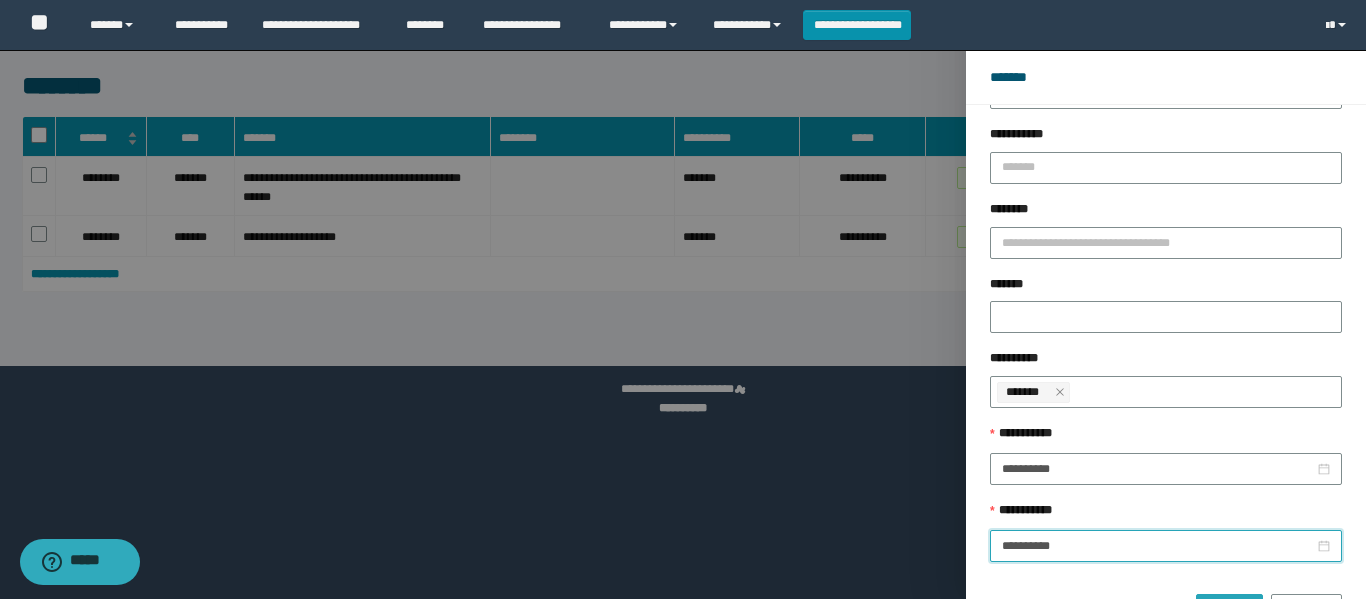 click on "******" at bounding box center (1229, 610) 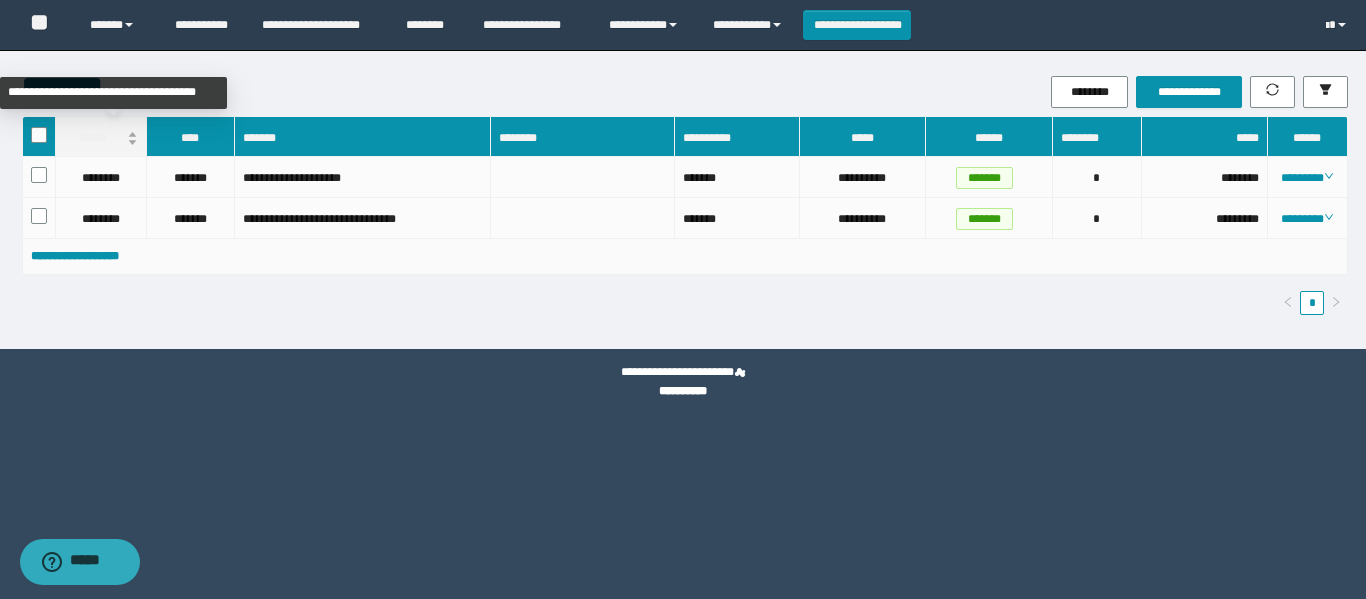 drag, startPoint x: 1350, startPoint y: 227, endPoint x: 68, endPoint y: 135, distance: 1285.2969 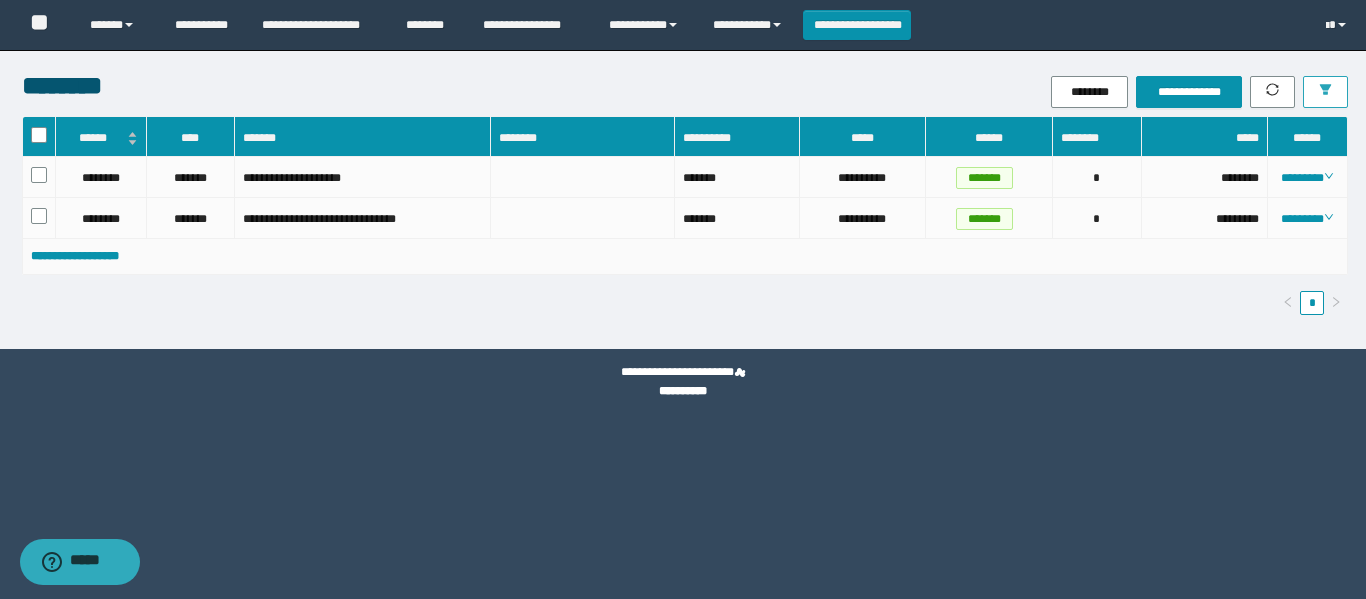 click at bounding box center (1325, 92) 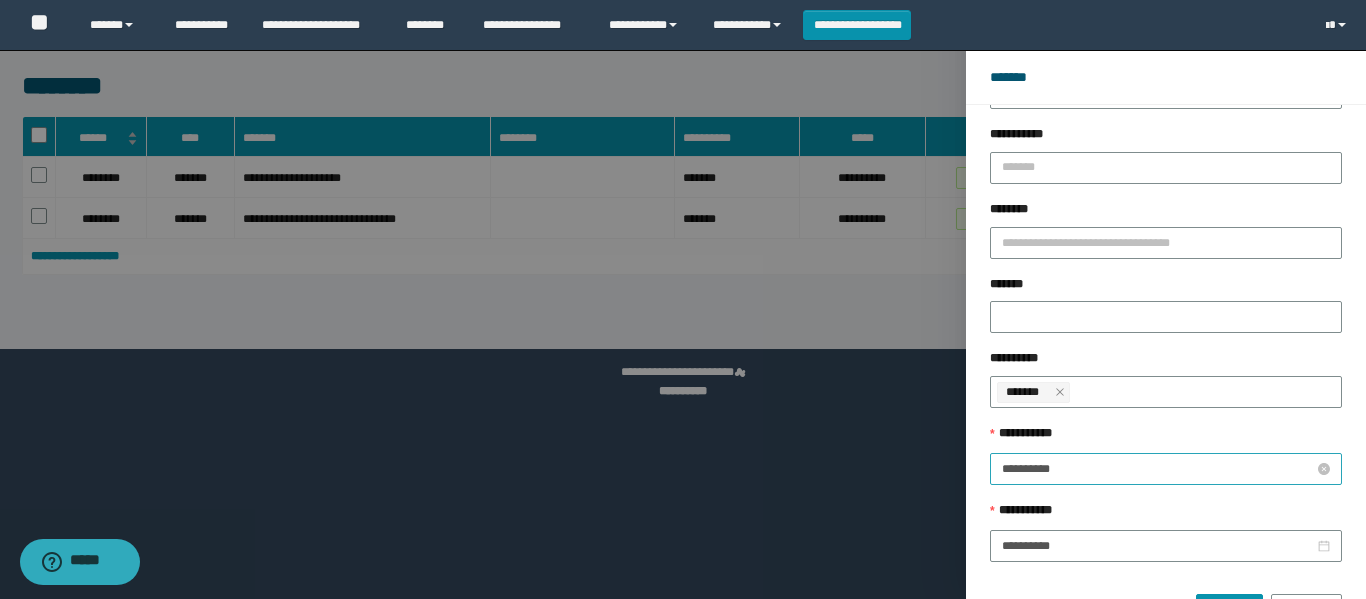 click on "**********" at bounding box center [1158, 469] 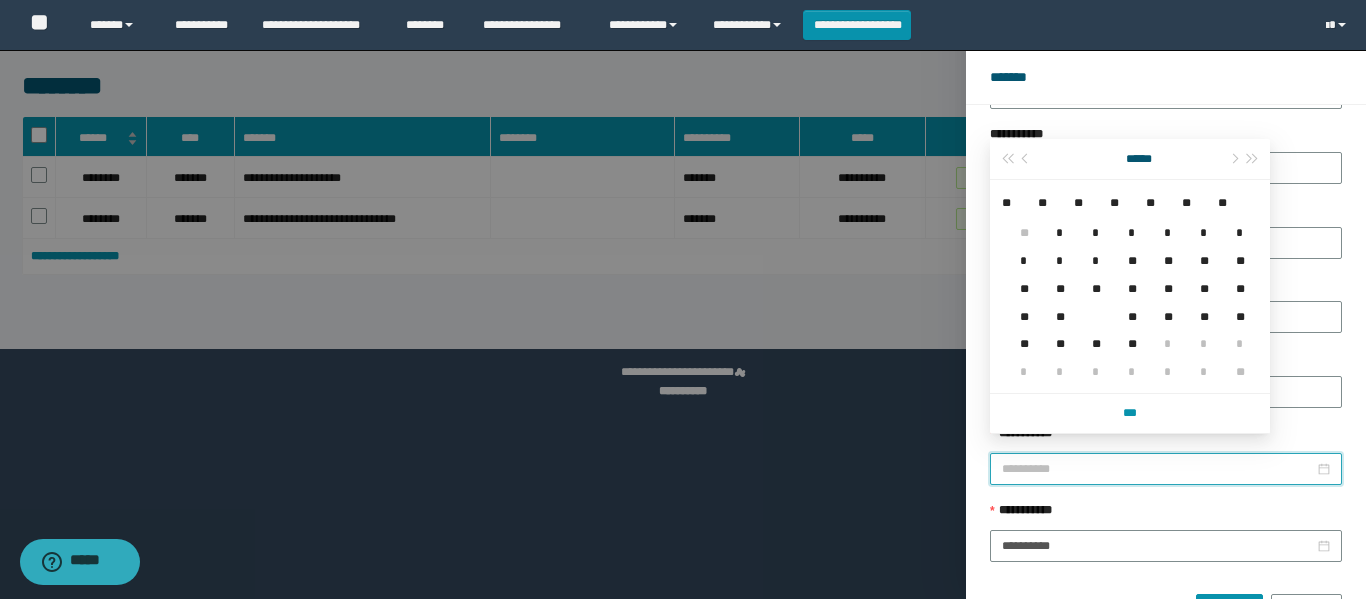 type on "**********" 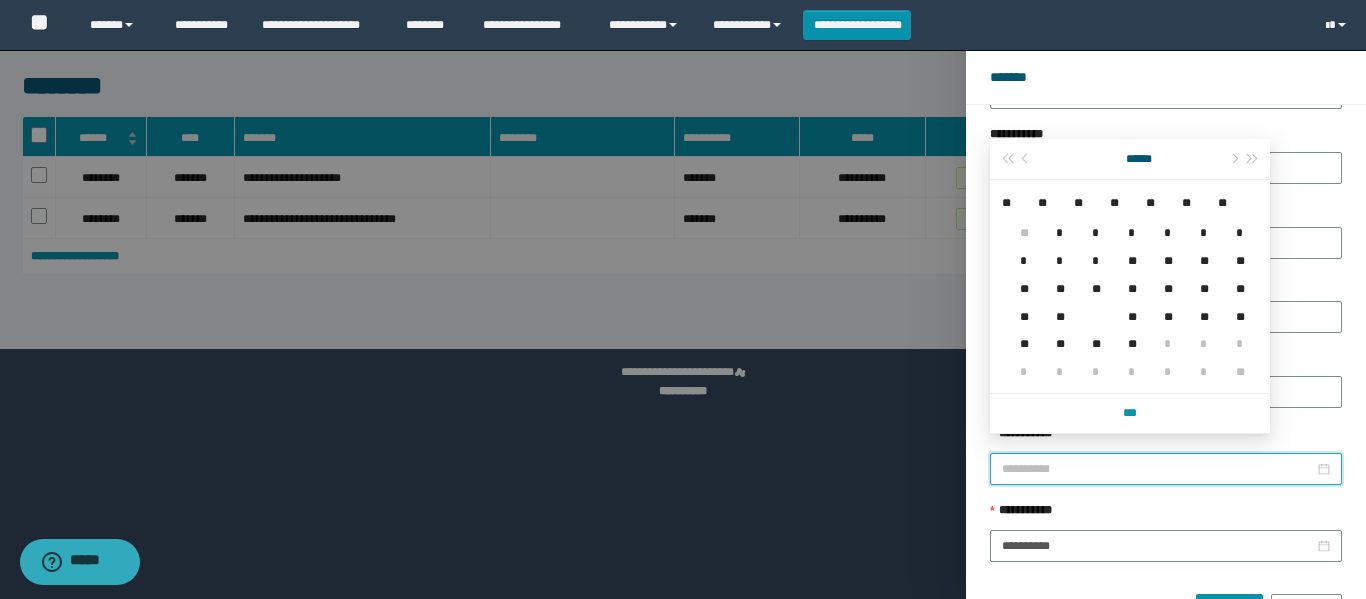 click on "**" at bounding box center [1128, 305] 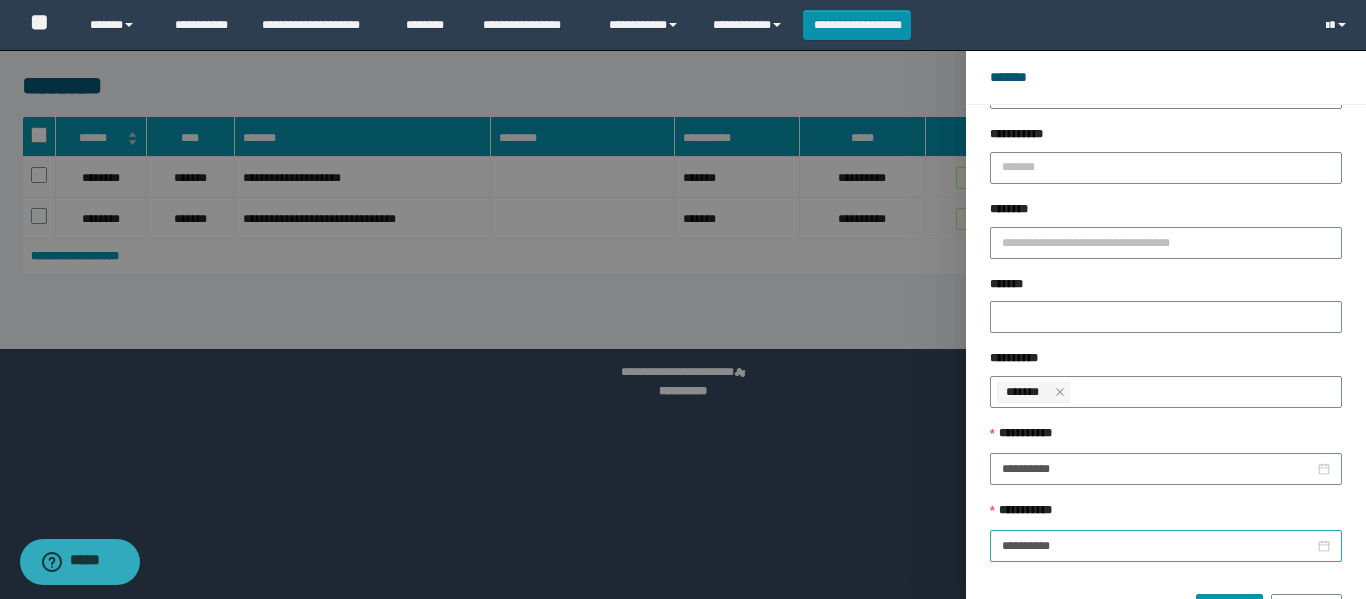 click on "**********" at bounding box center [1166, 546] 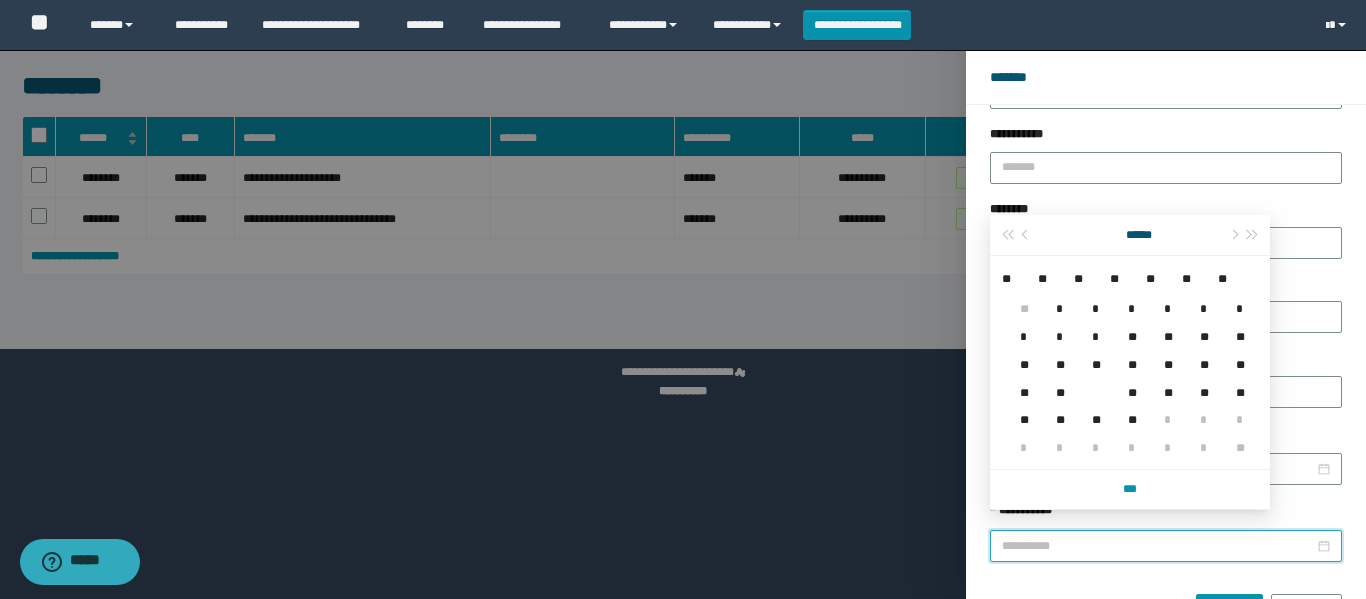type on "**********" 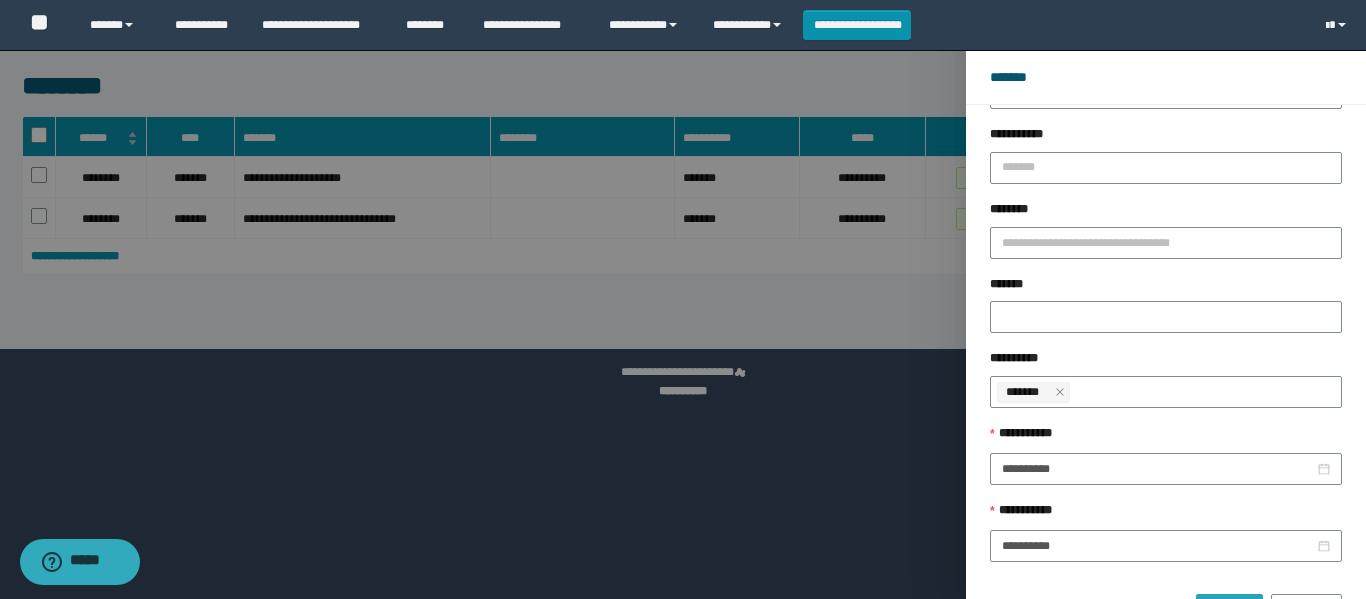 click on "******" at bounding box center (1229, 610) 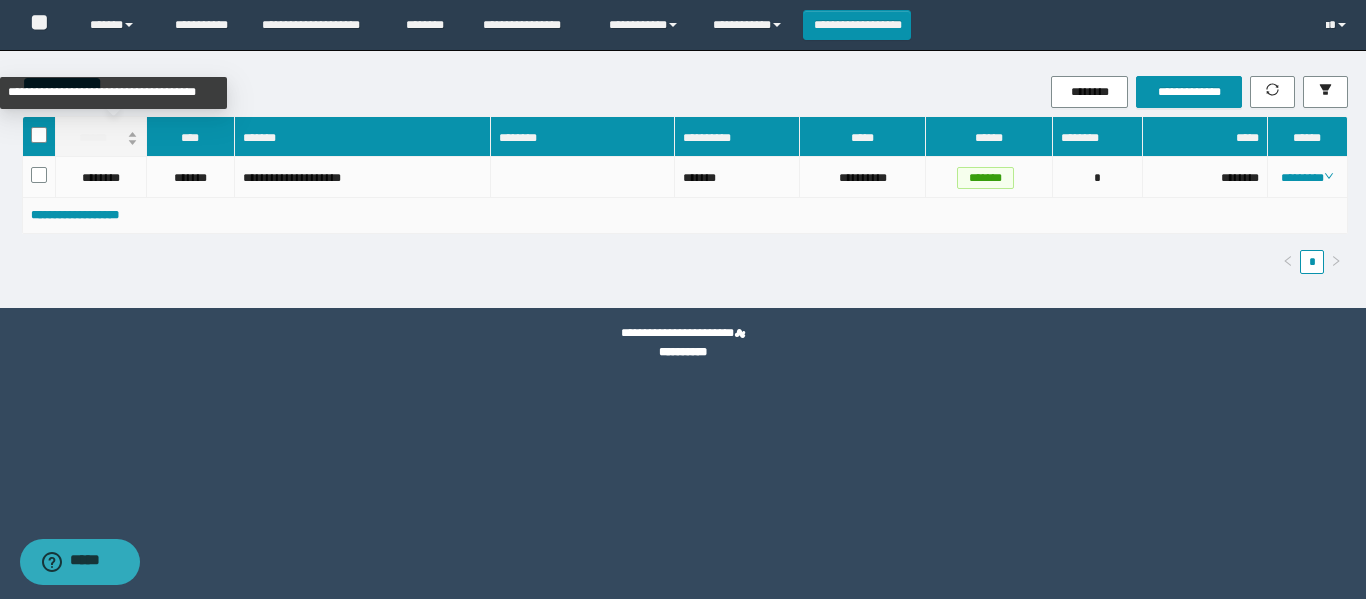 drag, startPoint x: 1348, startPoint y: 181, endPoint x: 72, endPoint y: 129, distance: 1277.0591 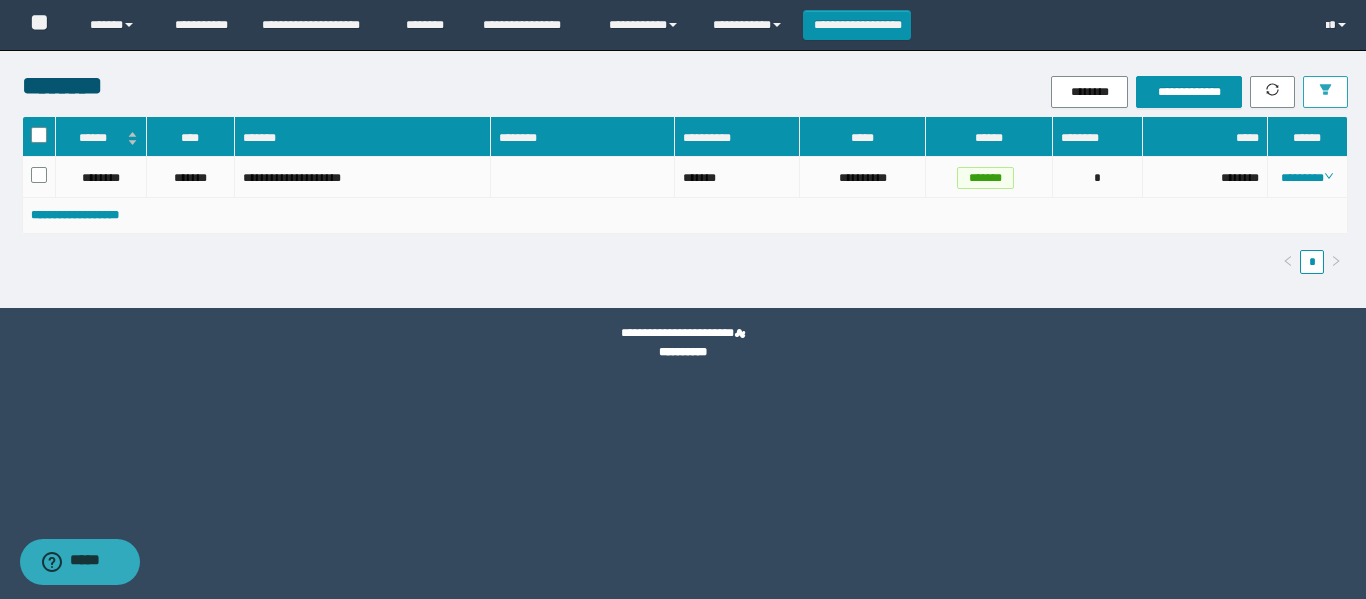 click 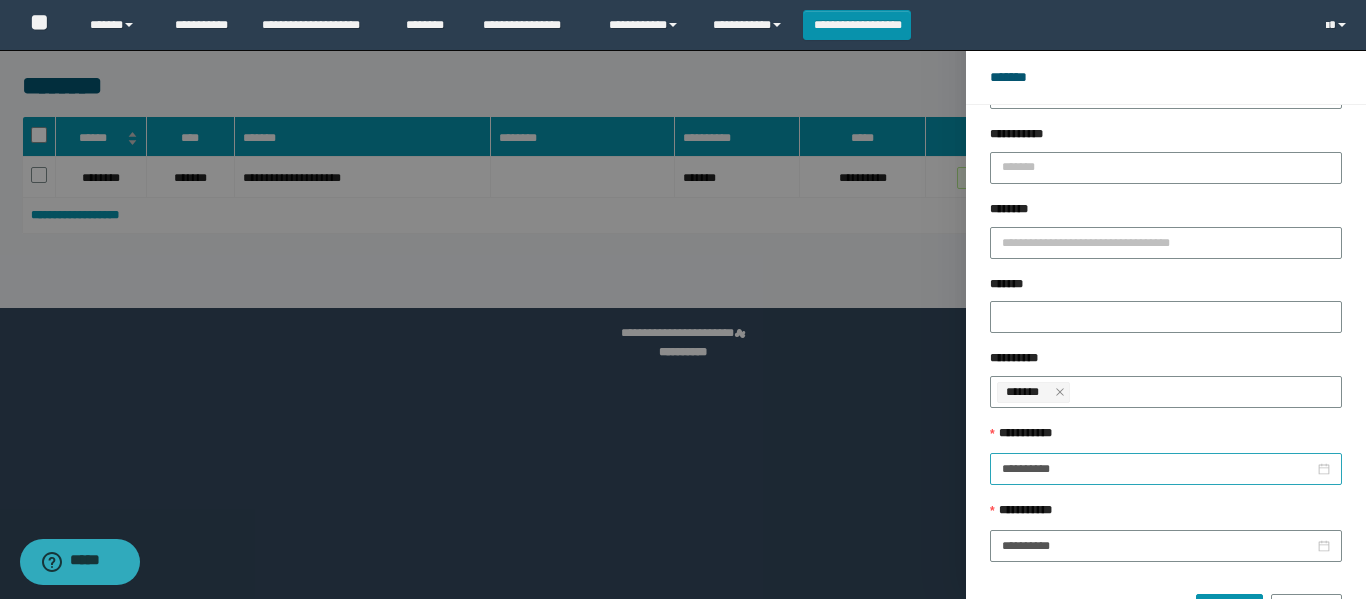 click on "**********" at bounding box center (1166, 469) 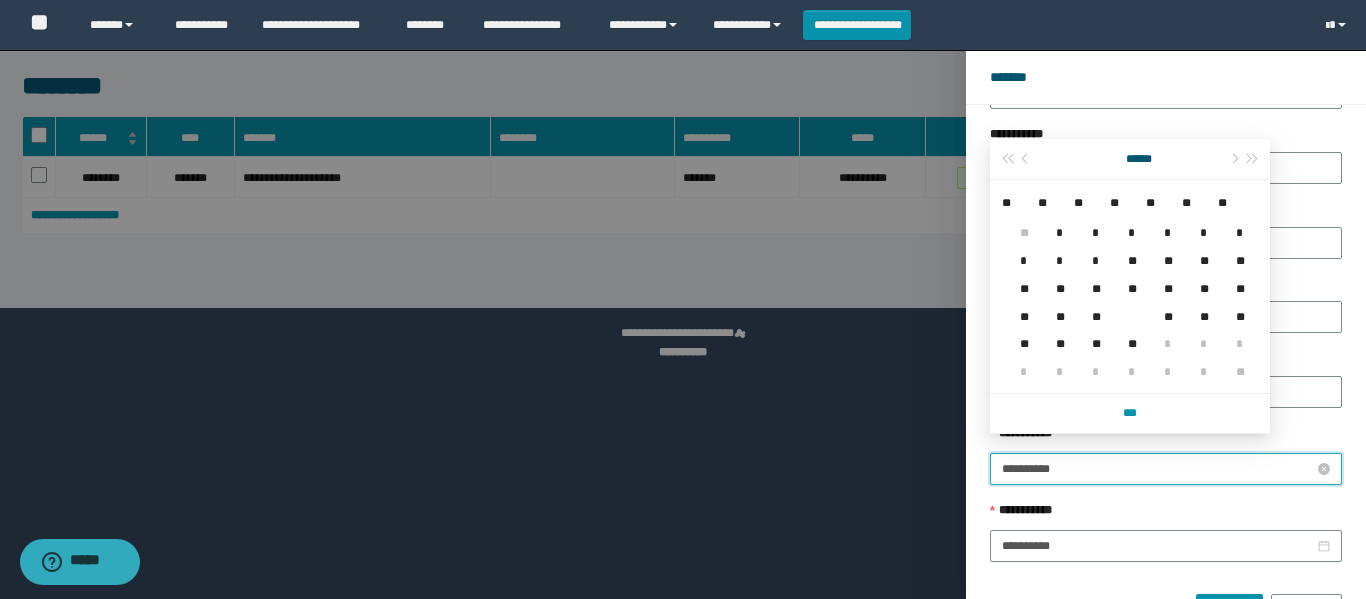 click on "**********" at bounding box center (1158, 469) 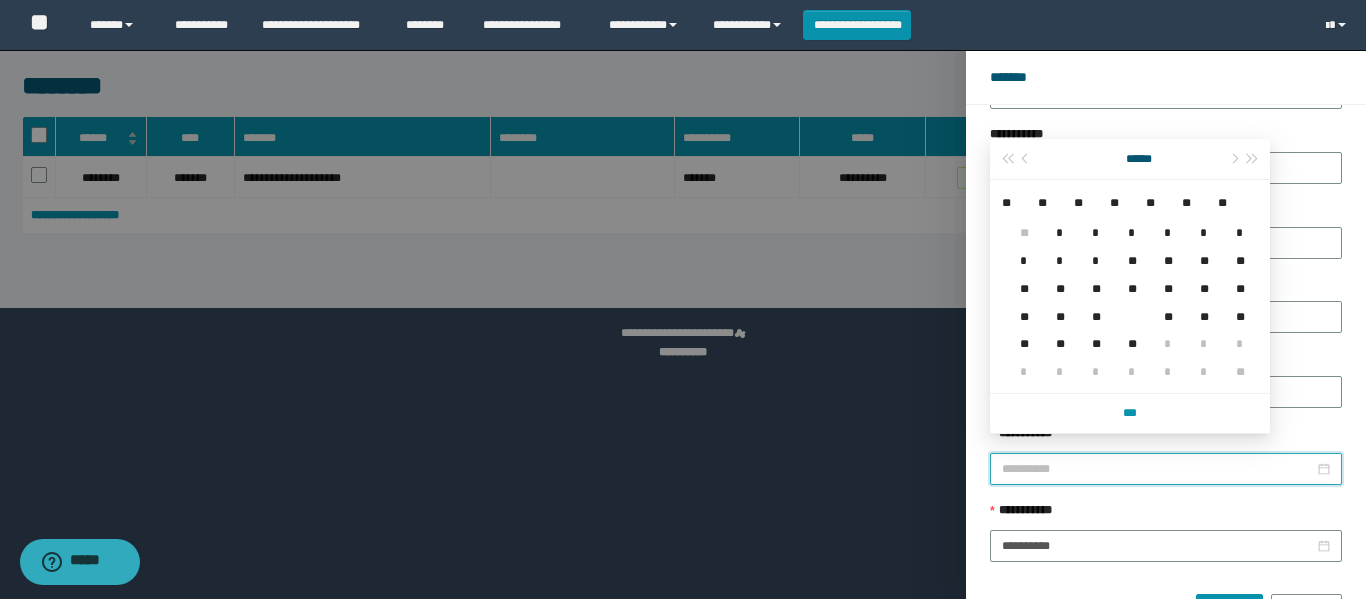 type on "**********" 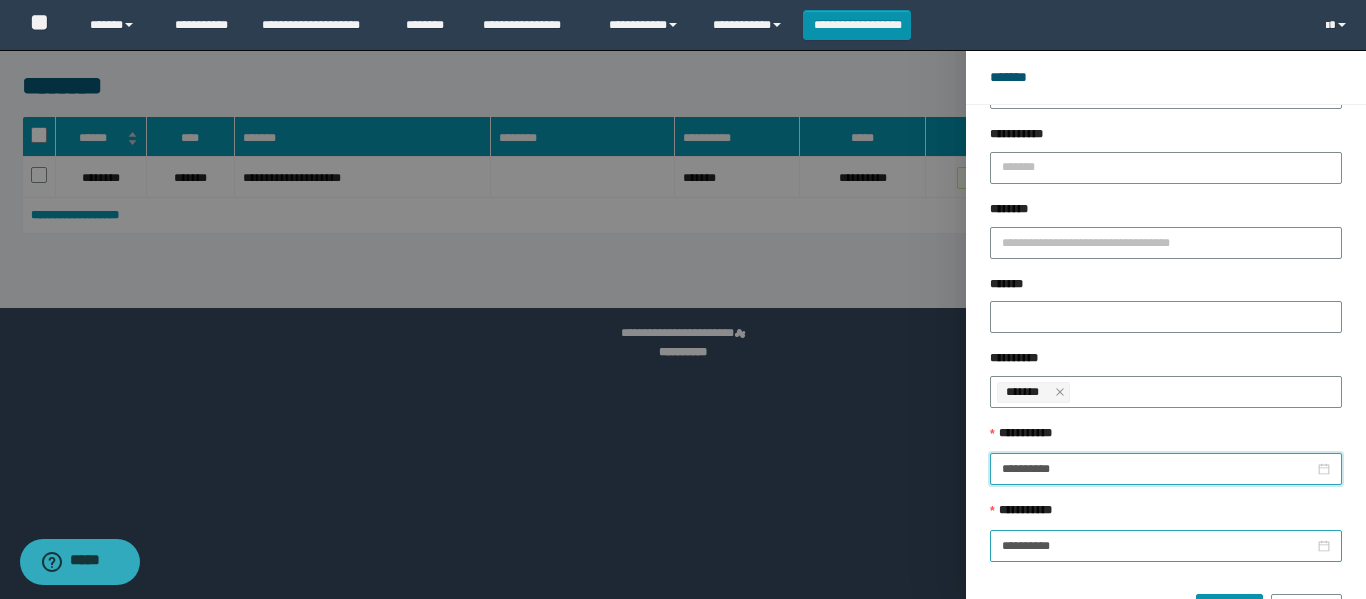 click on "**********" at bounding box center [1166, 546] 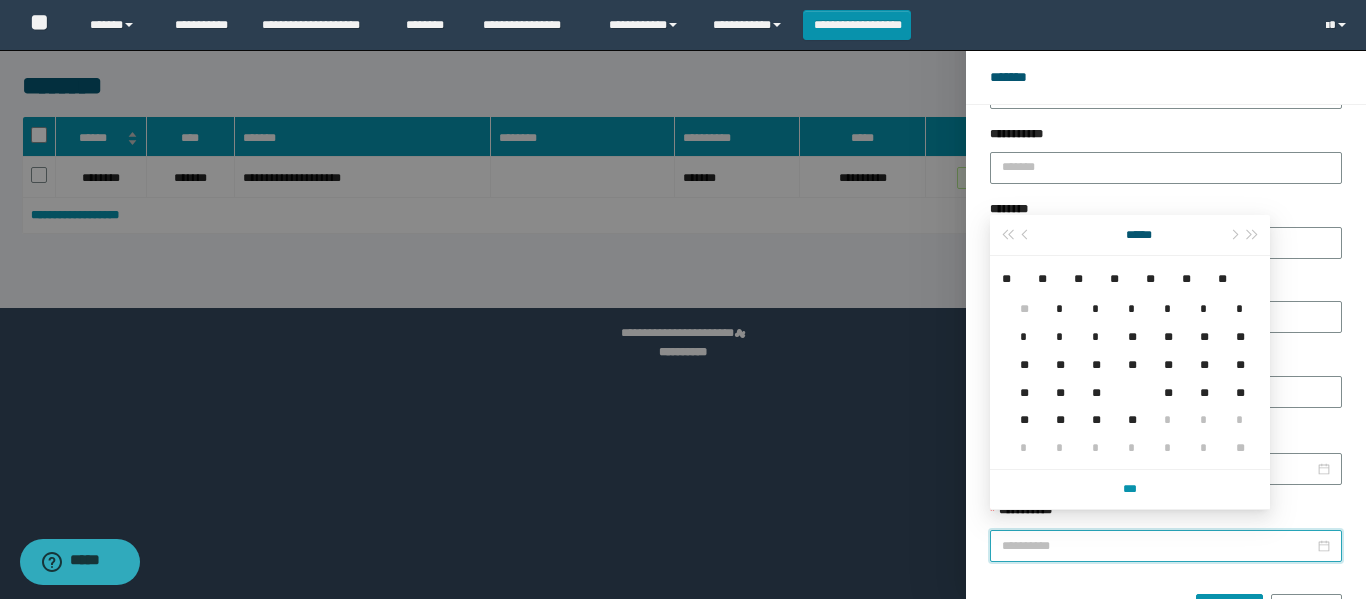 type on "**********" 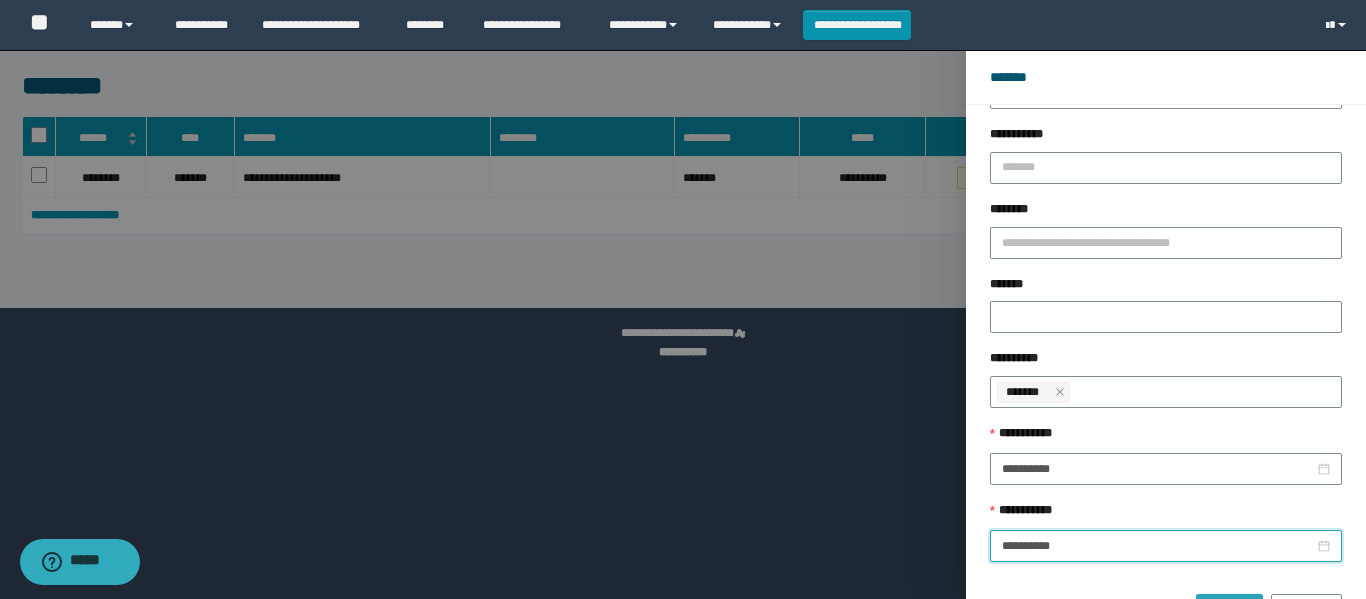 click on "******" at bounding box center (1229, 610) 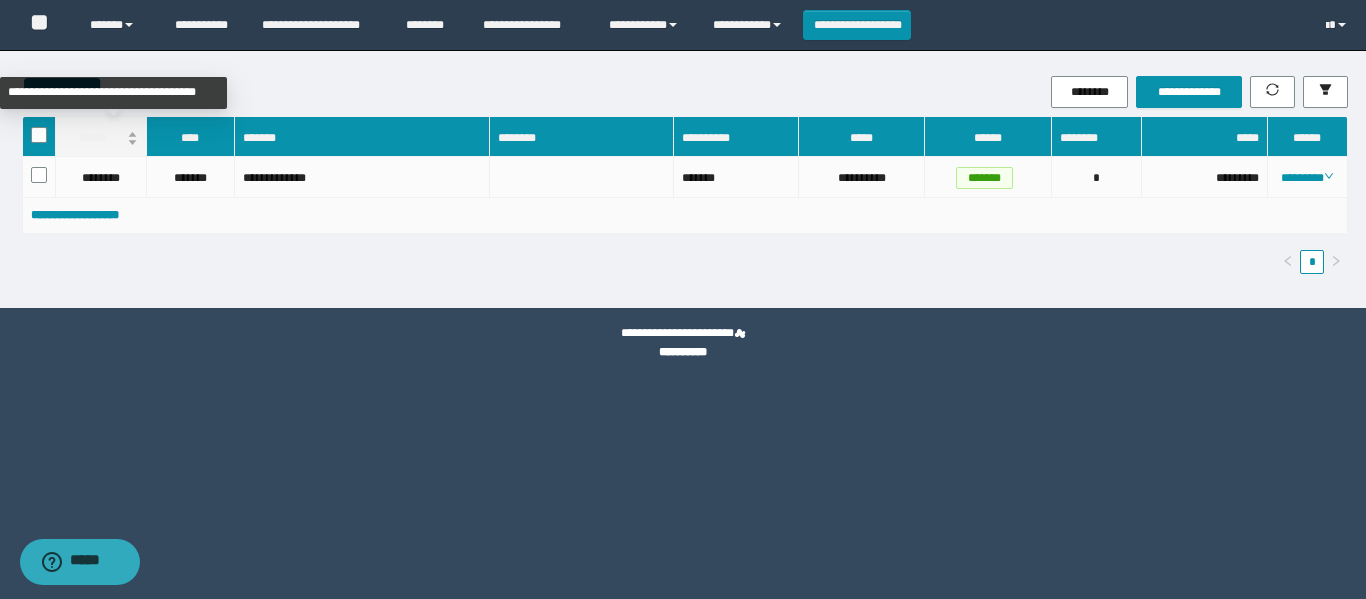drag, startPoint x: 1365, startPoint y: 191, endPoint x: 76, endPoint y: 135, distance: 1290.2158 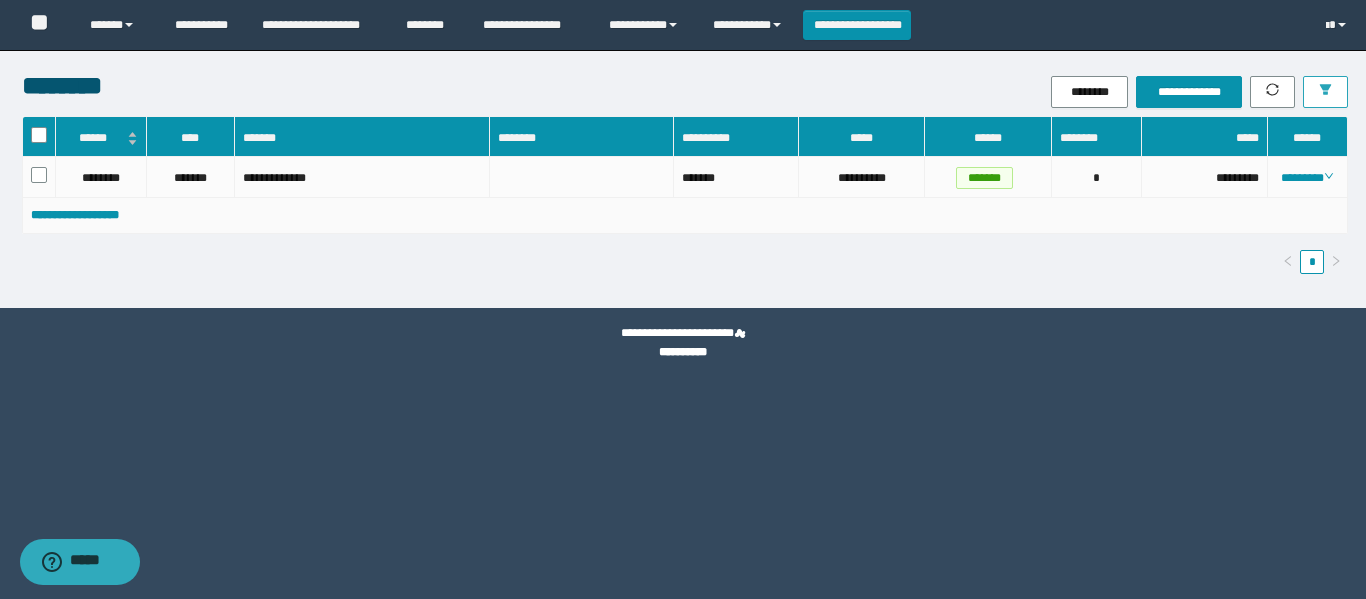 click at bounding box center [1325, 92] 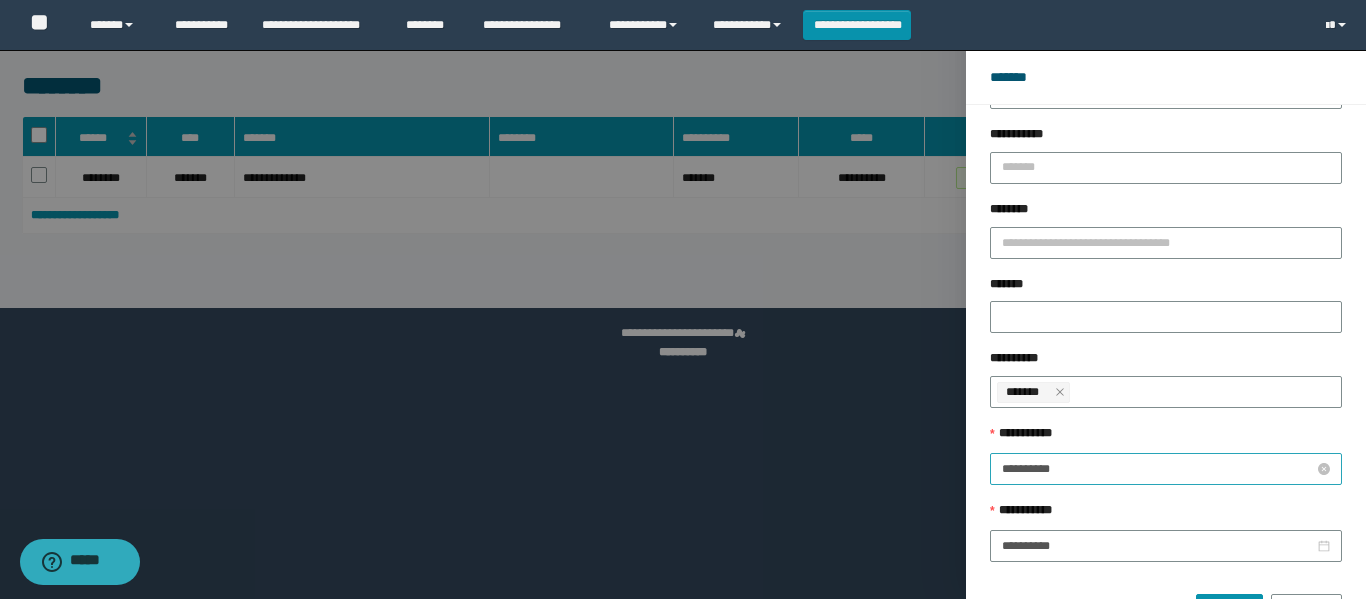 click on "**********" at bounding box center [1158, 469] 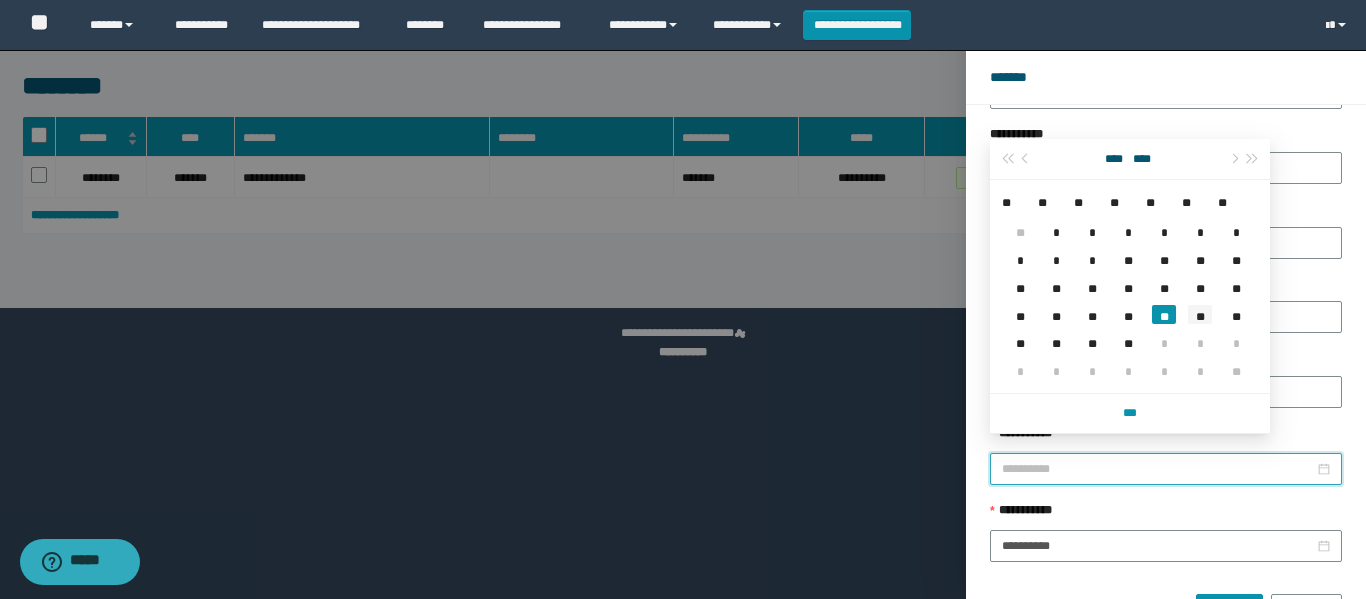 type on "**********" 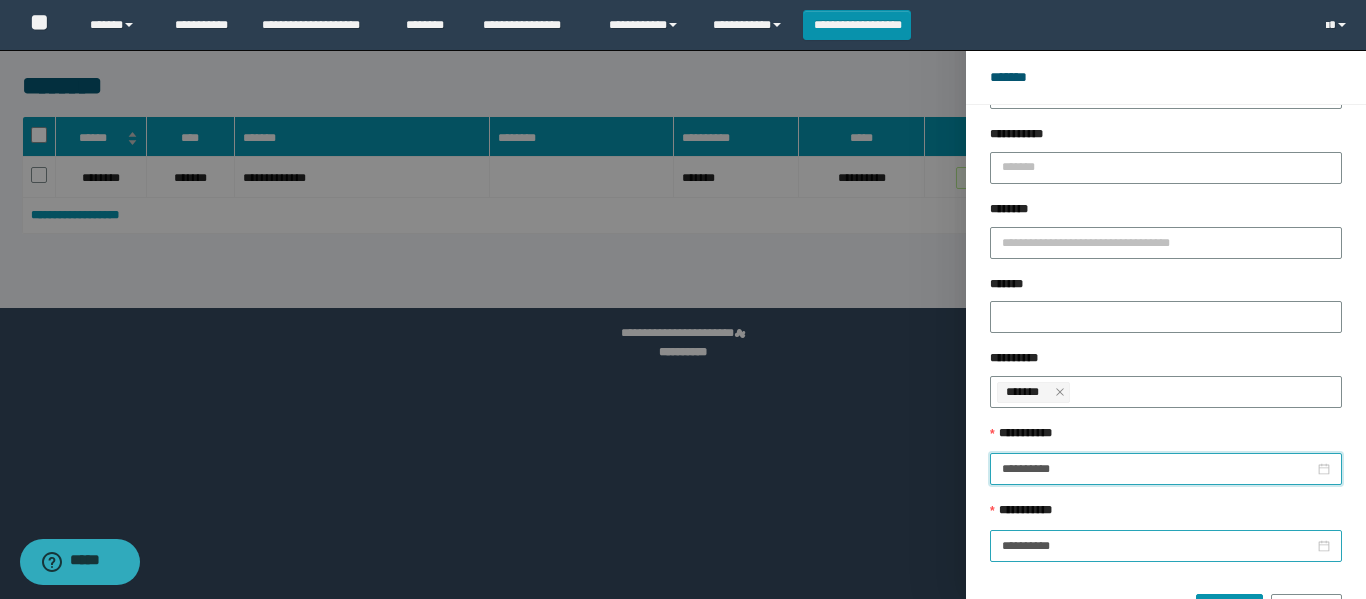 click on "**********" at bounding box center [1166, 546] 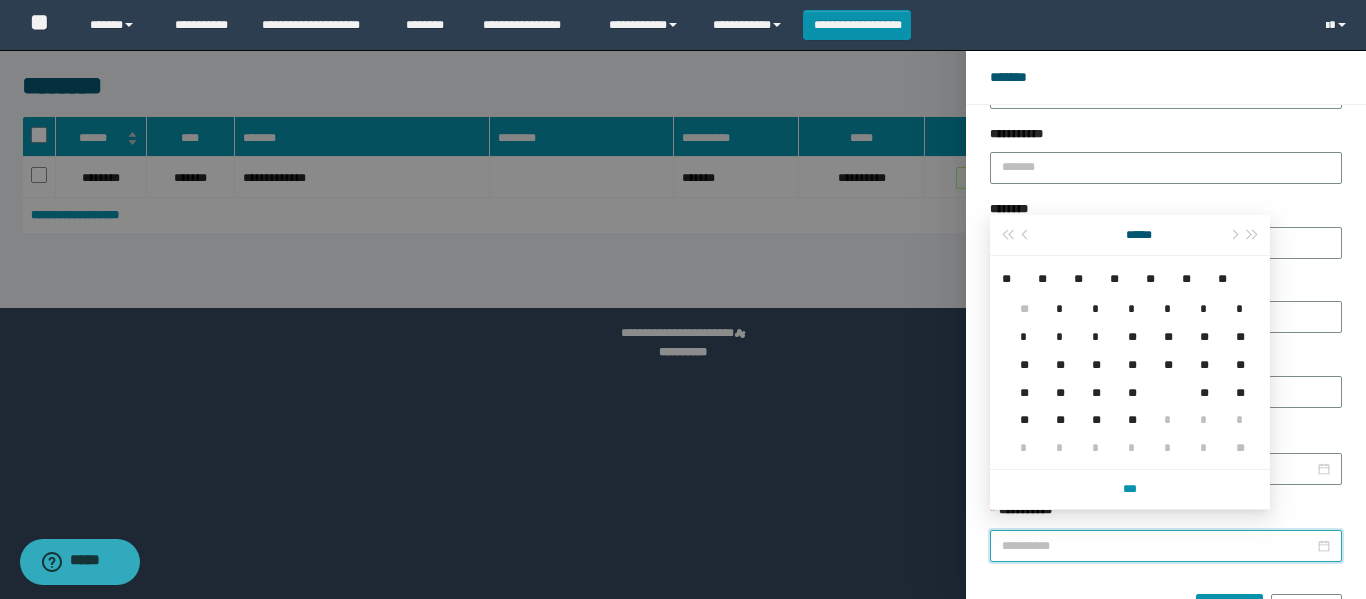 type on "**********" 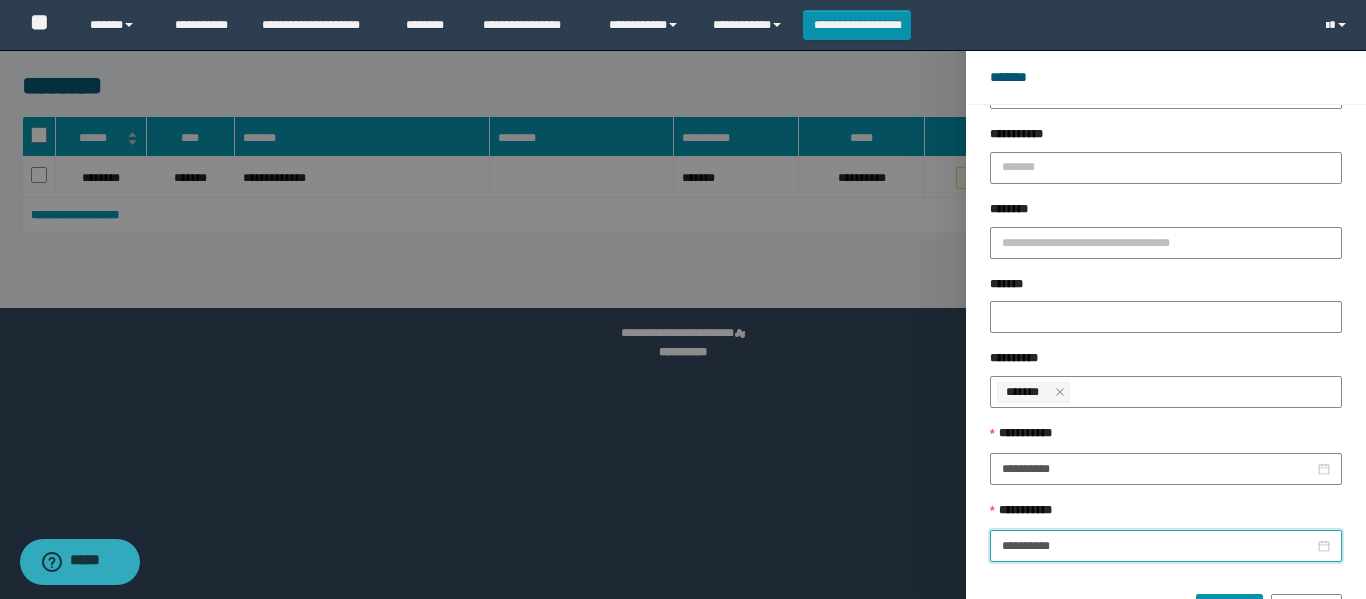click on "****** *******" at bounding box center [1166, 602] 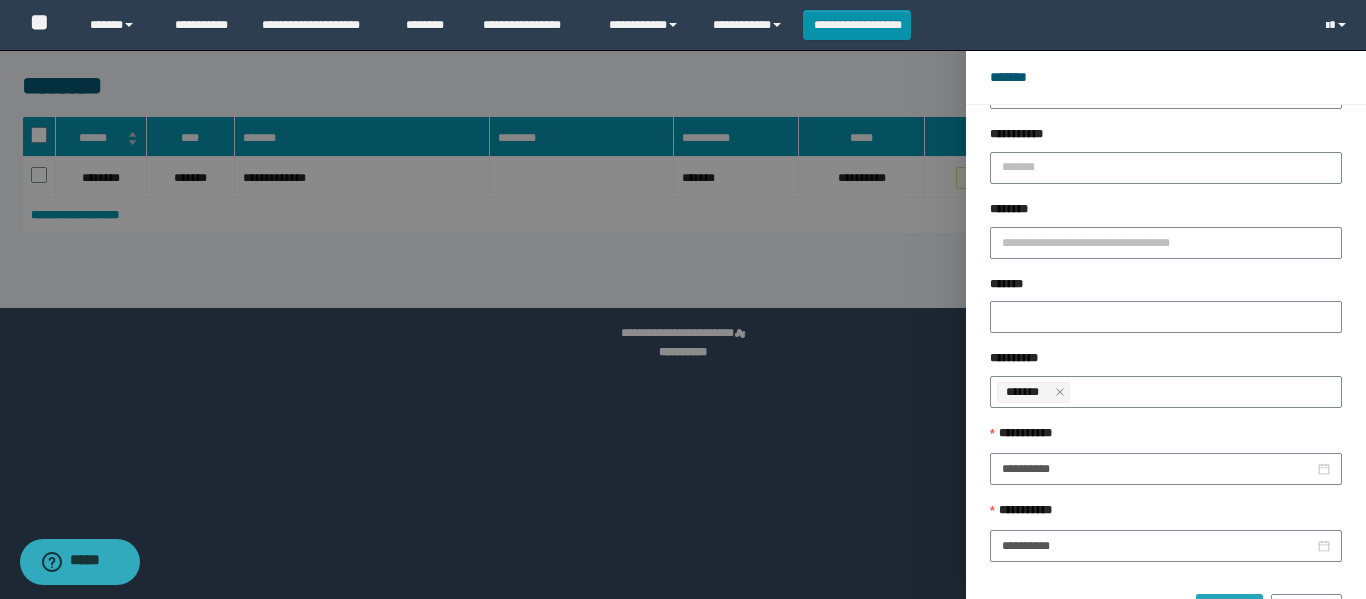 click on "******" at bounding box center (1229, 610) 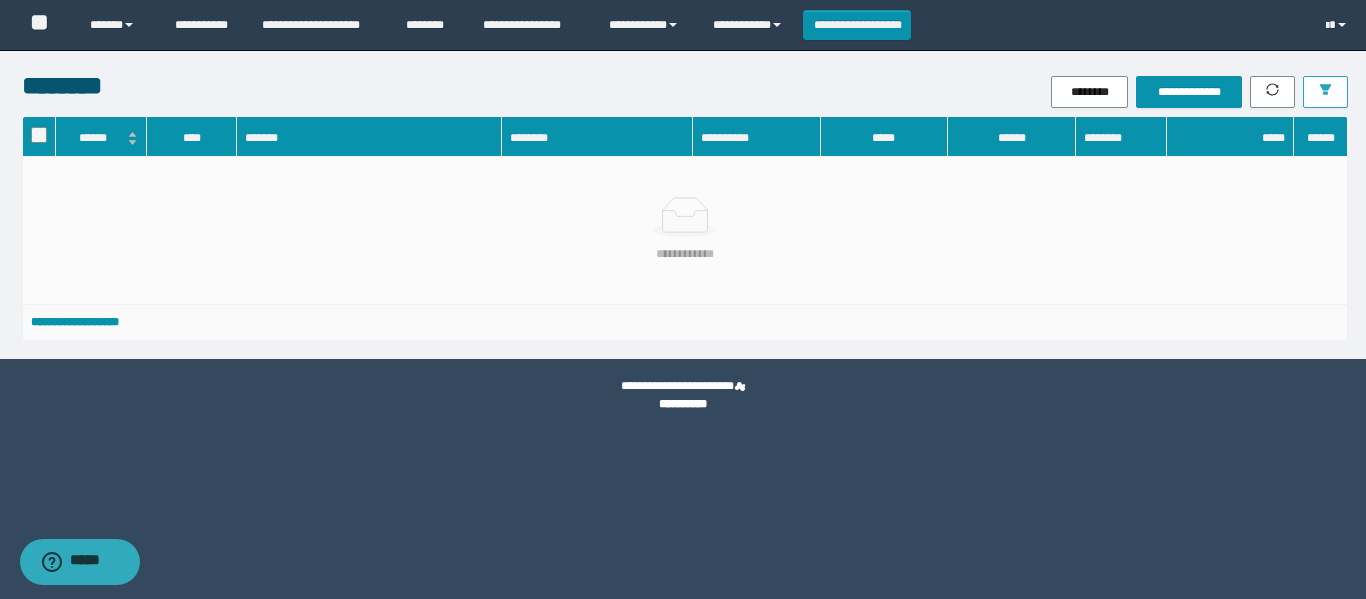 click at bounding box center [1325, 92] 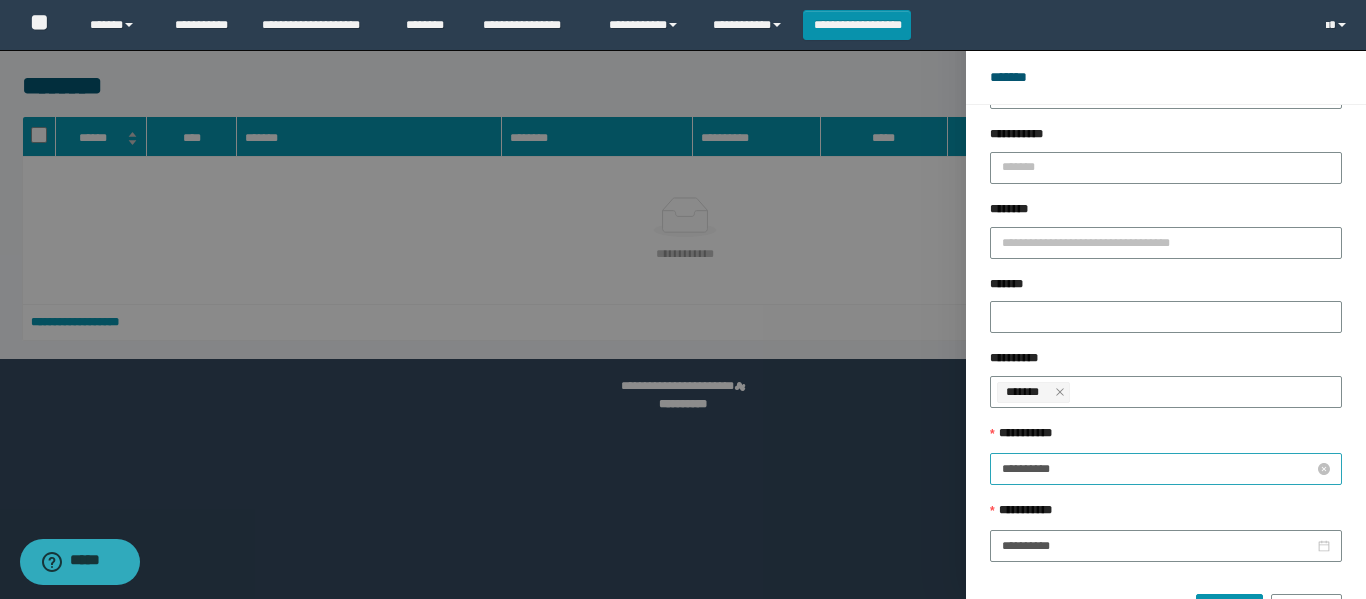 click on "**********" at bounding box center [1158, 469] 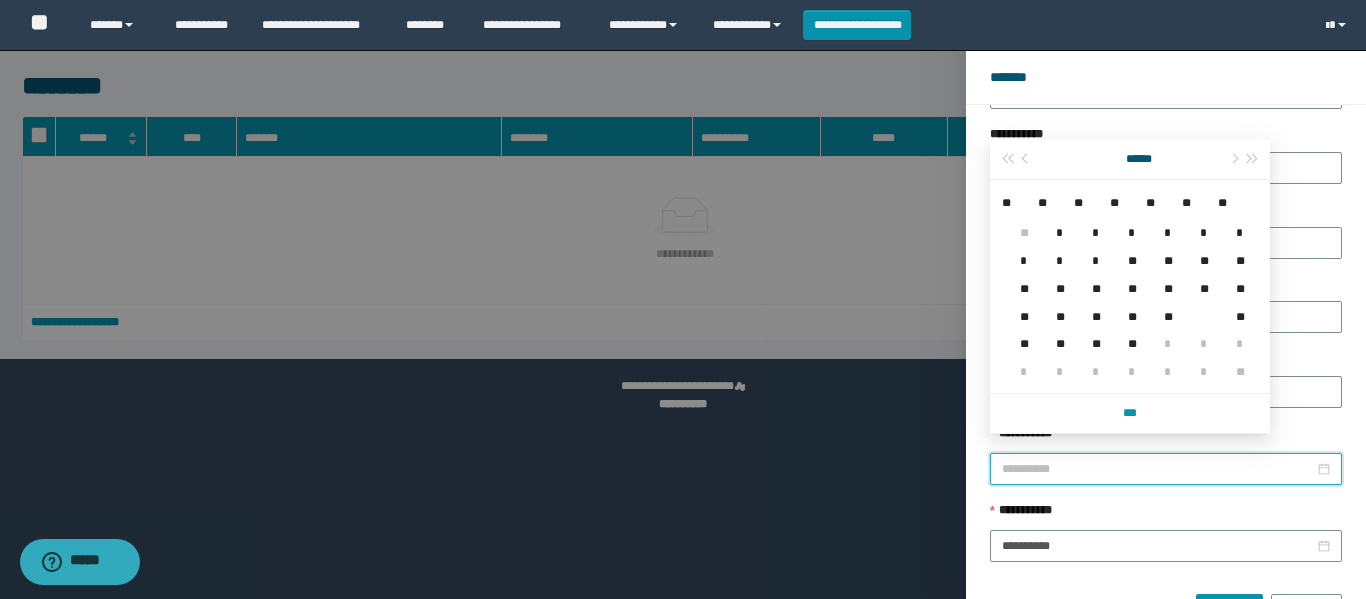 type on "**********" 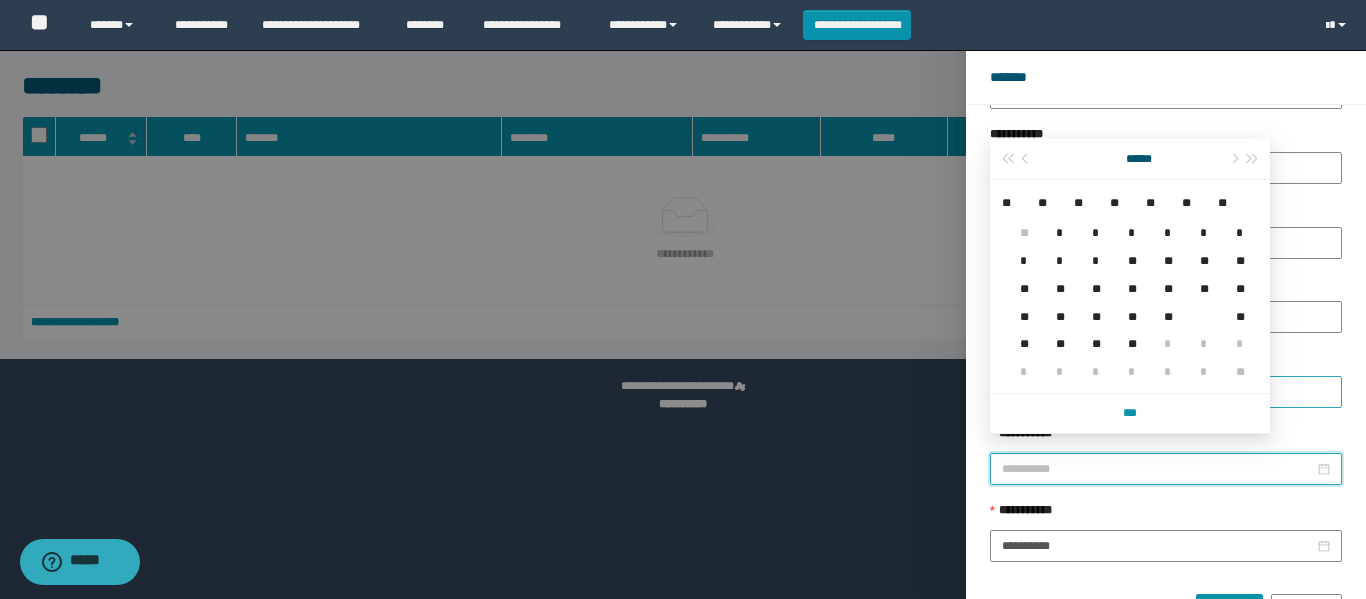 drag, startPoint x: 1026, startPoint y: 351, endPoint x: 1047, endPoint y: 398, distance: 51.47815 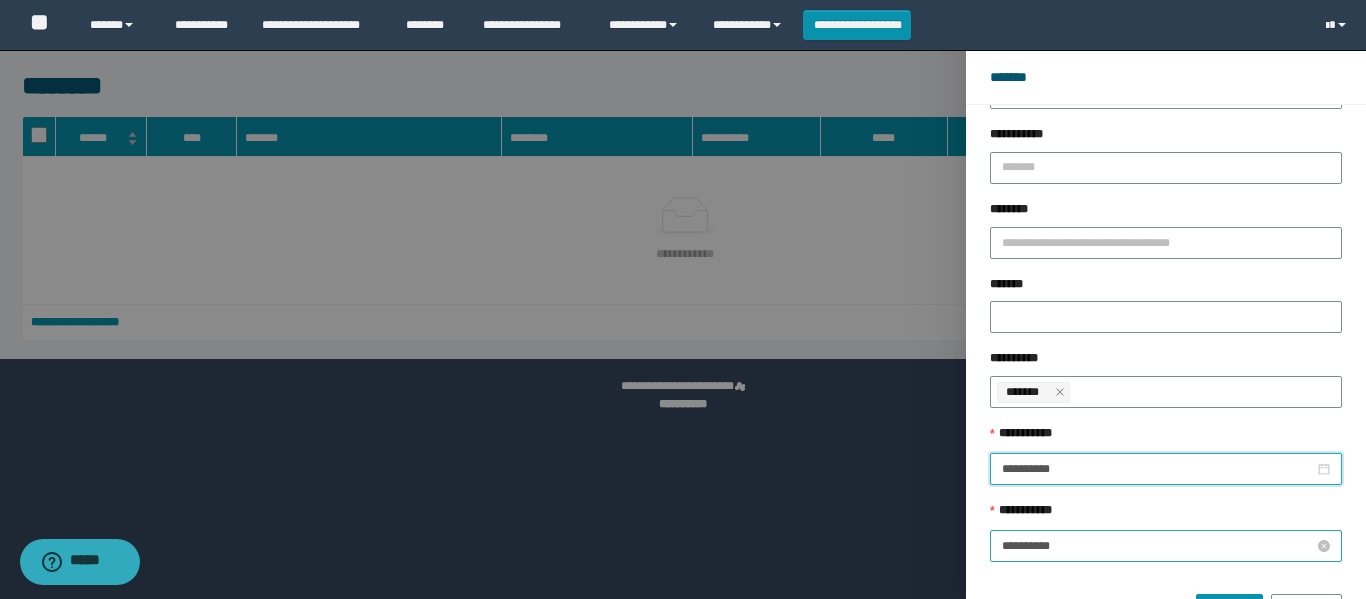 click on "**********" at bounding box center [1158, 546] 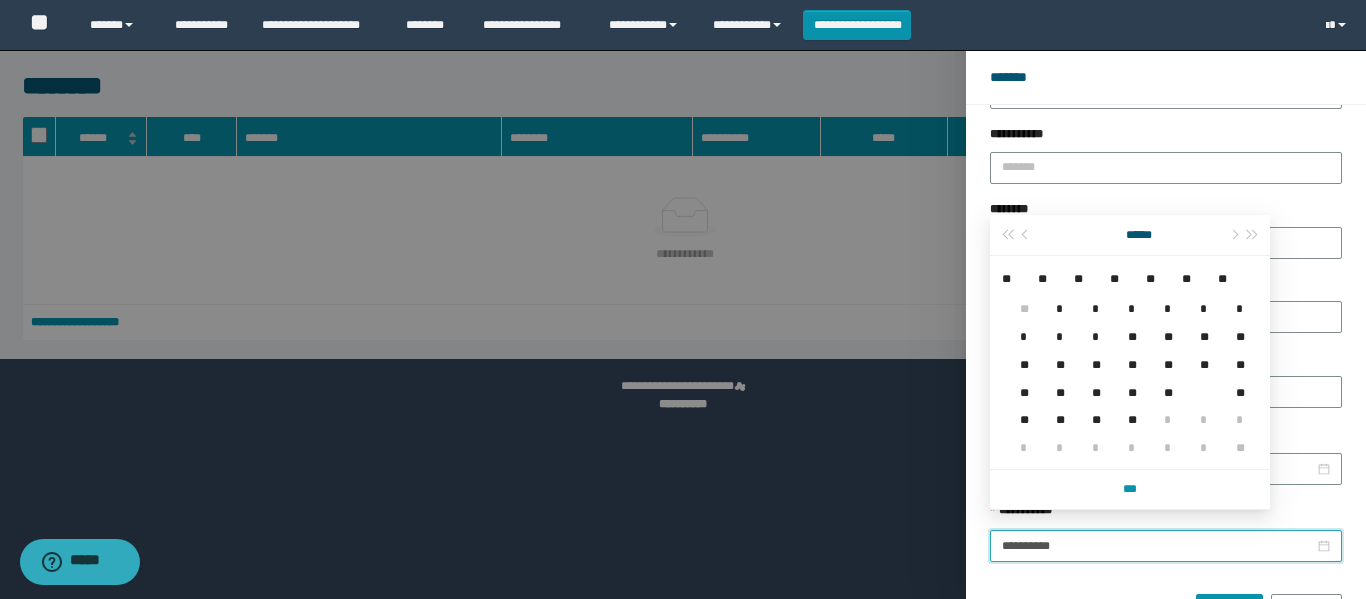 type on "**********" 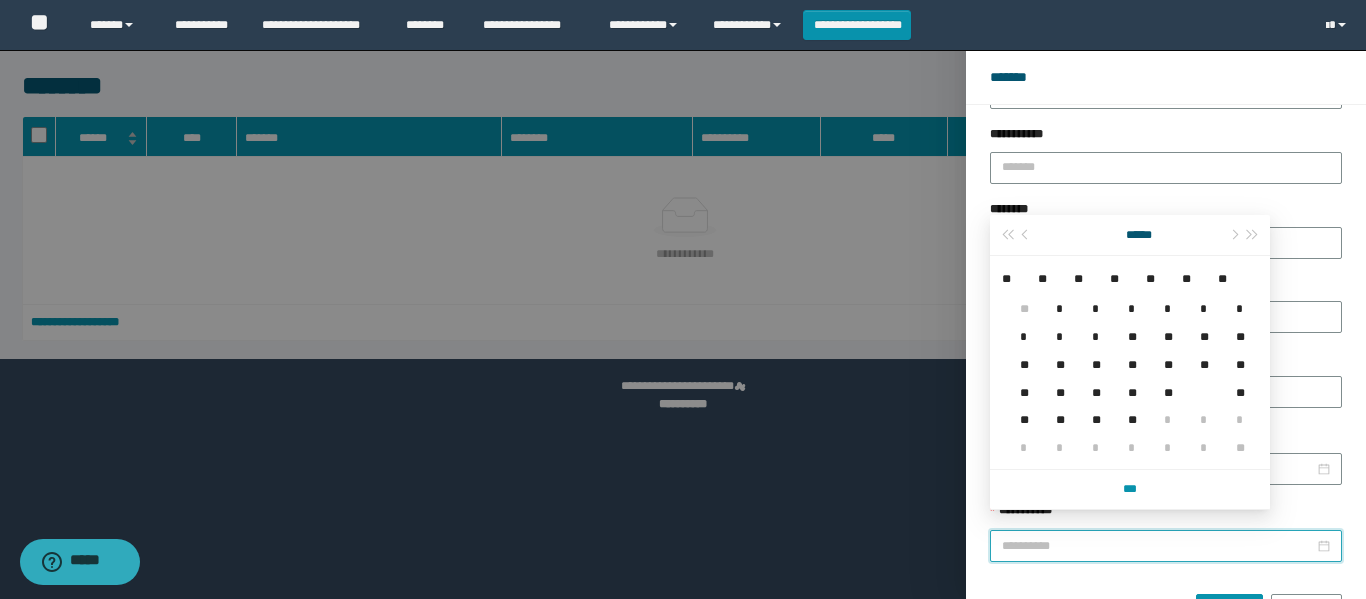 drag, startPoint x: 1024, startPoint y: 430, endPoint x: 1049, endPoint y: 449, distance: 31.400637 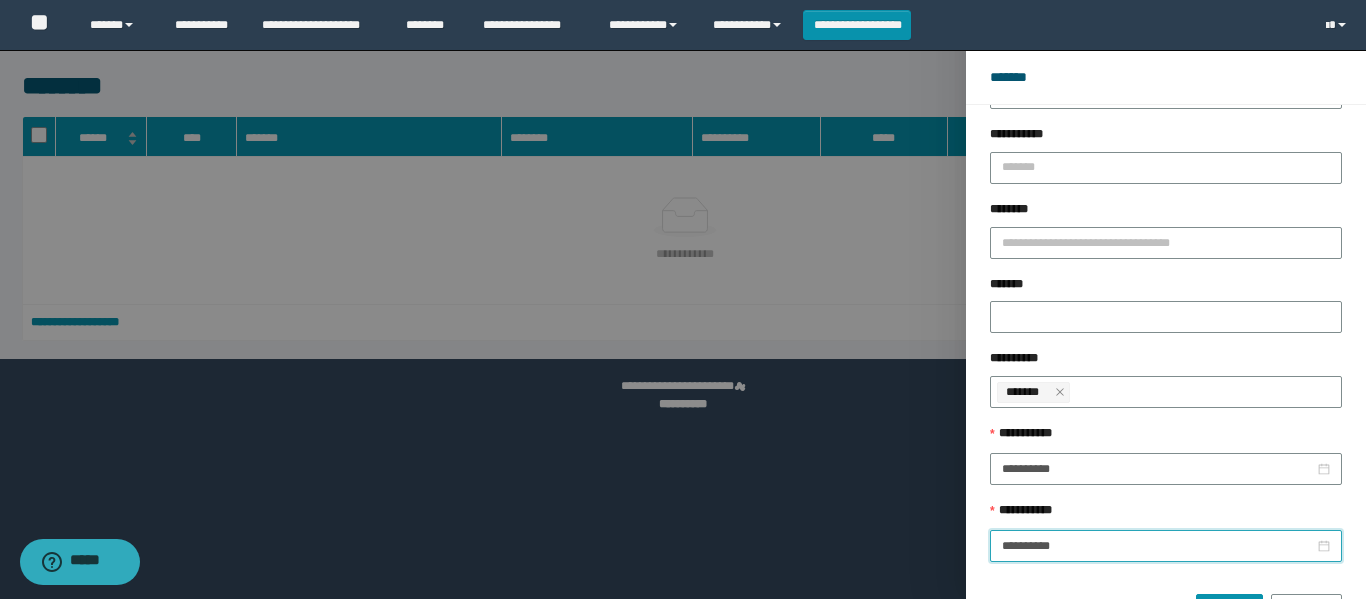 click on "****** *******" at bounding box center (1166, 602) 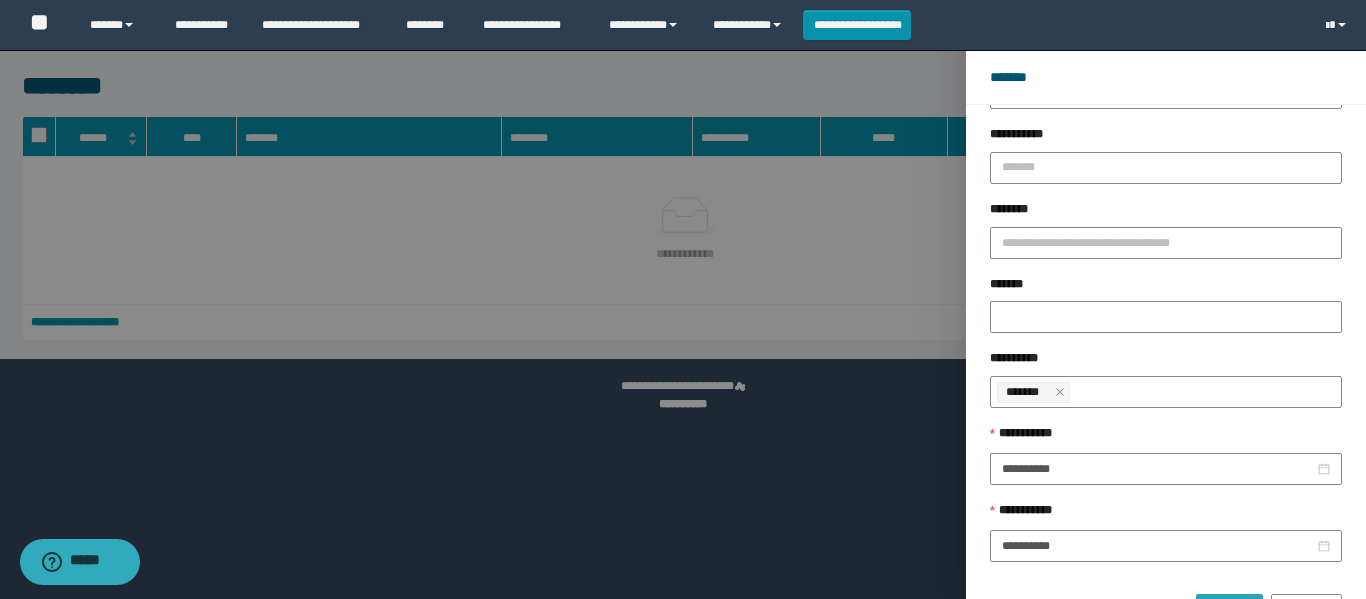 click on "******" at bounding box center [1229, 610] 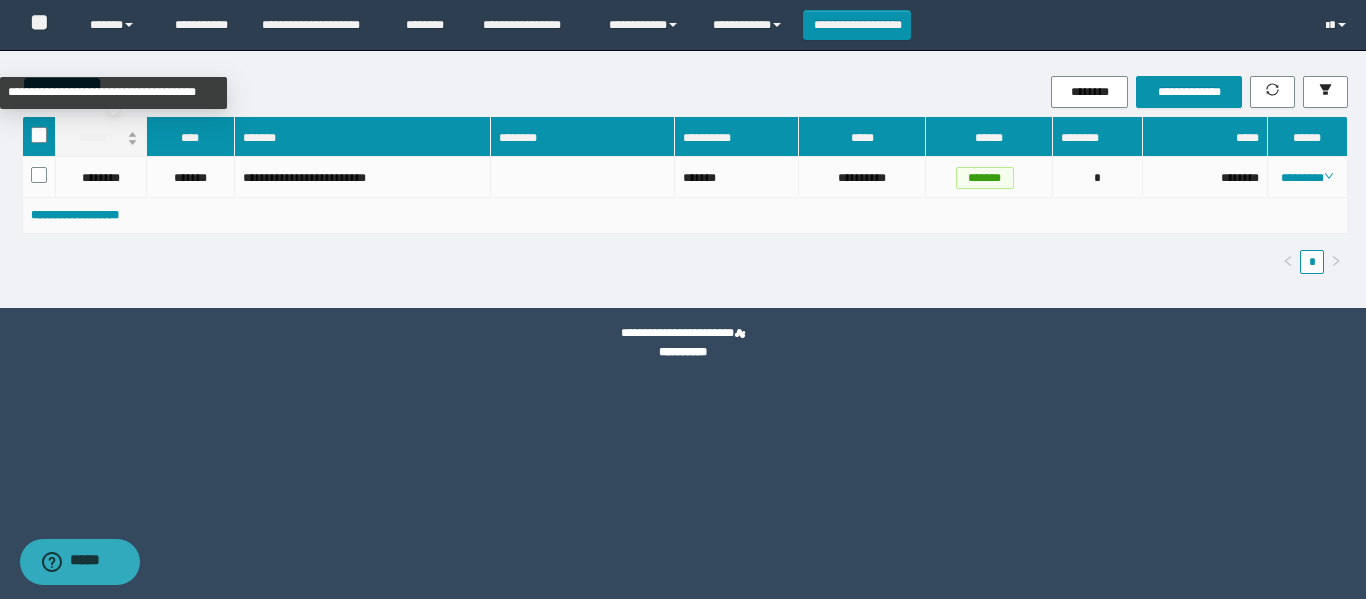 drag, startPoint x: 1352, startPoint y: 189, endPoint x: 91, endPoint y: 135, distance: 1262.1556 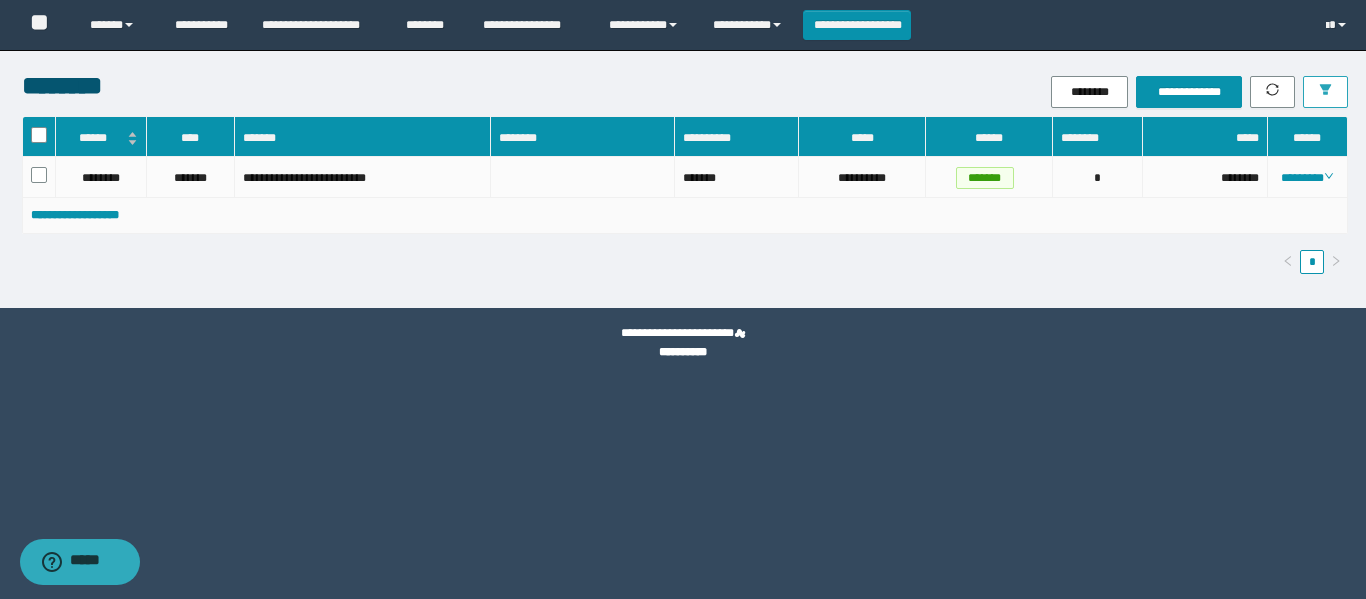 click at bounding box center (1325, 92) 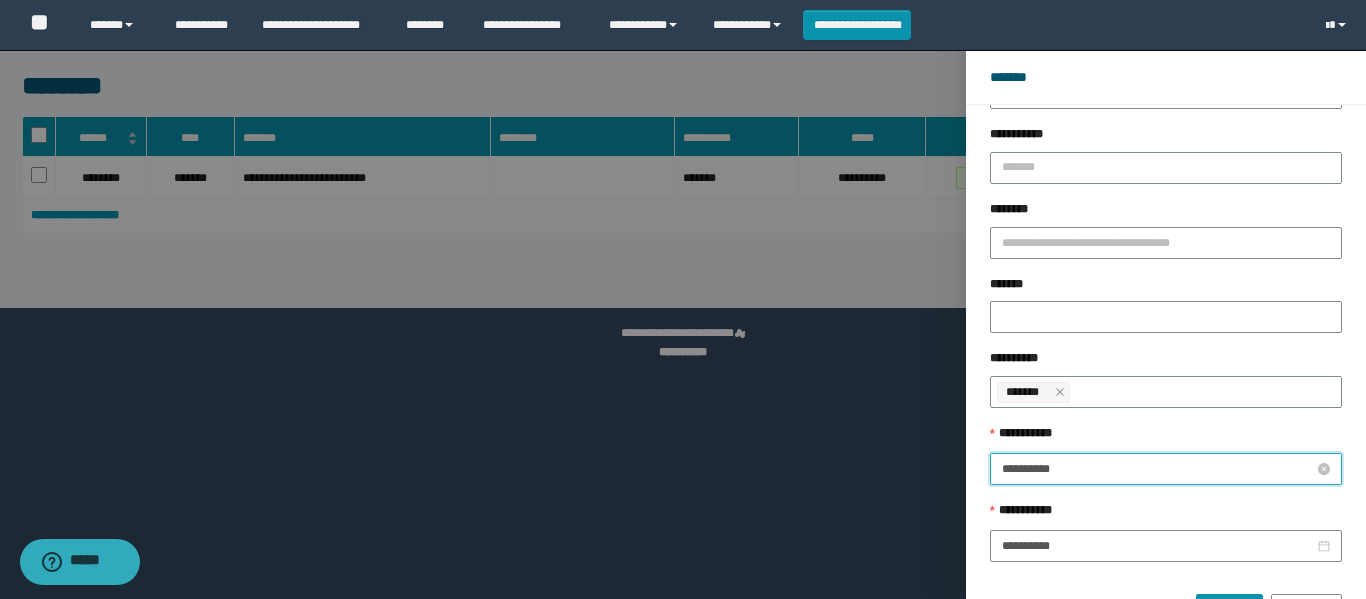 click on "**********" at bounding box center [1158, 469] 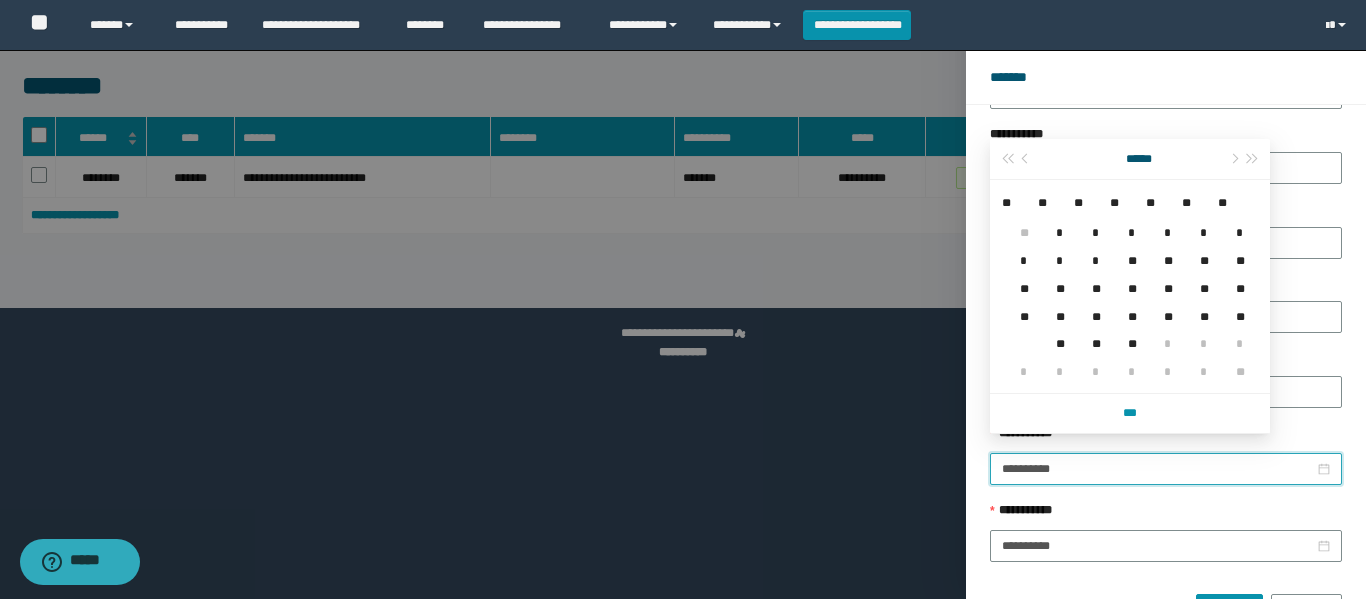 type on "**********" 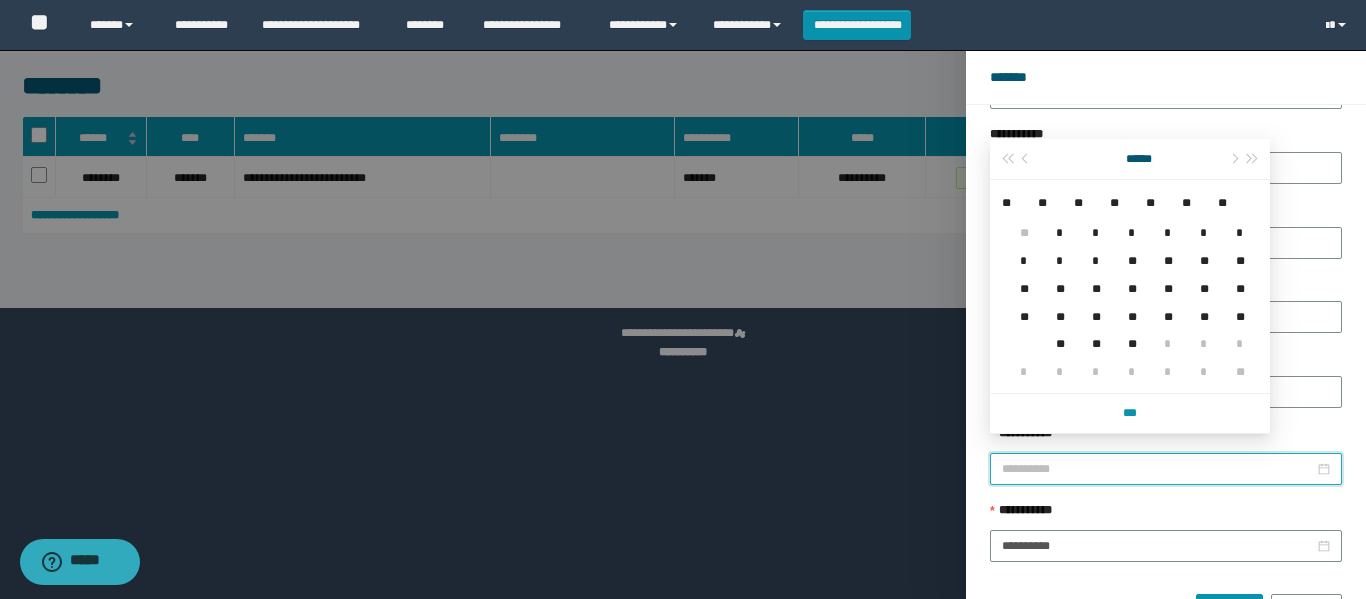 drag, startPoint x: 1058, startPoint y: 352, endPoint x: 1131, endPoint y: 564, distance: 224.21642 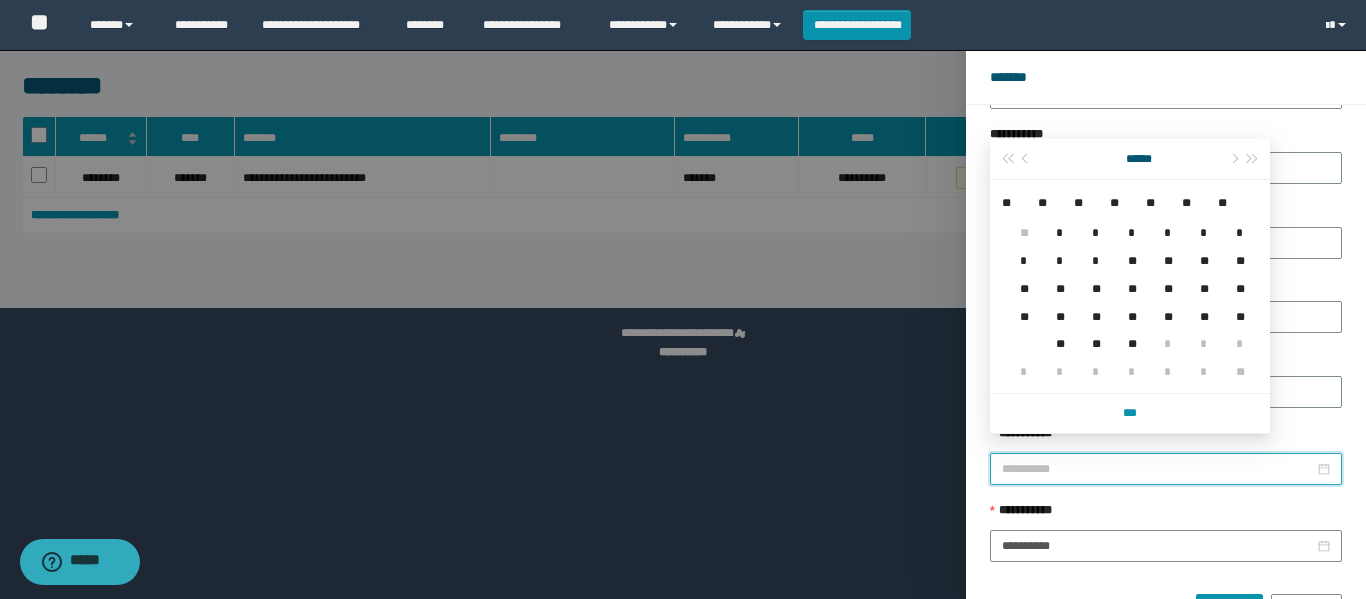 click on "**" at bounding box center [1056, 332] 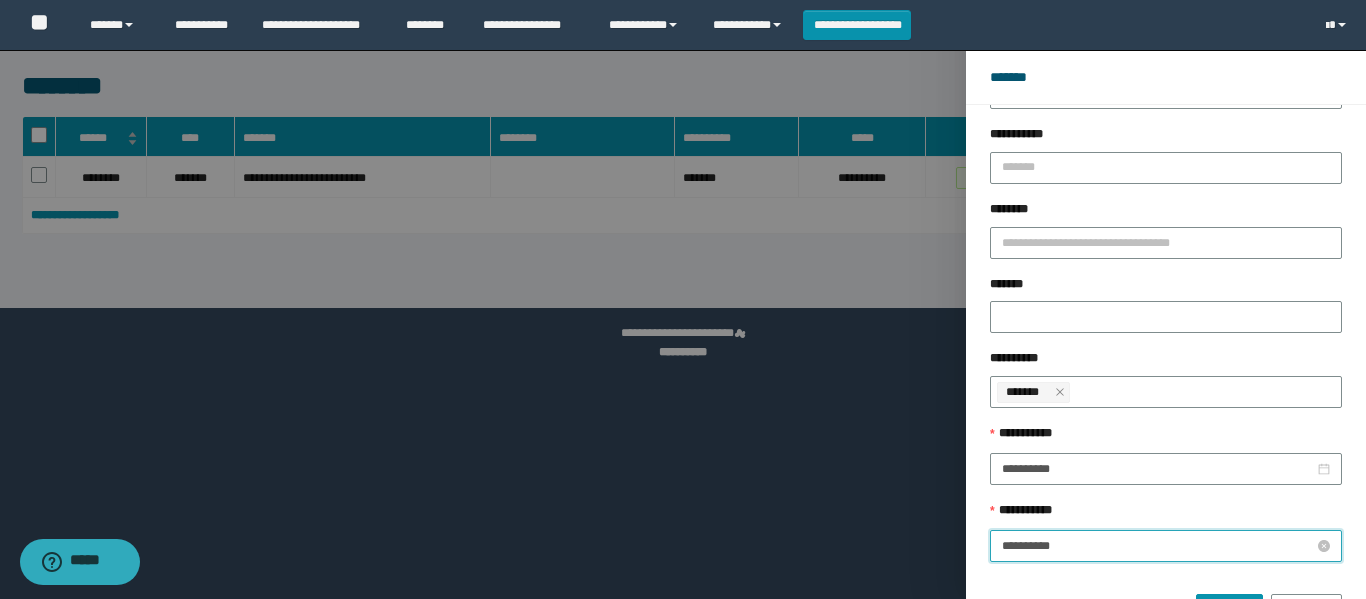 click on "**********" at bounding box center [1158, 546] 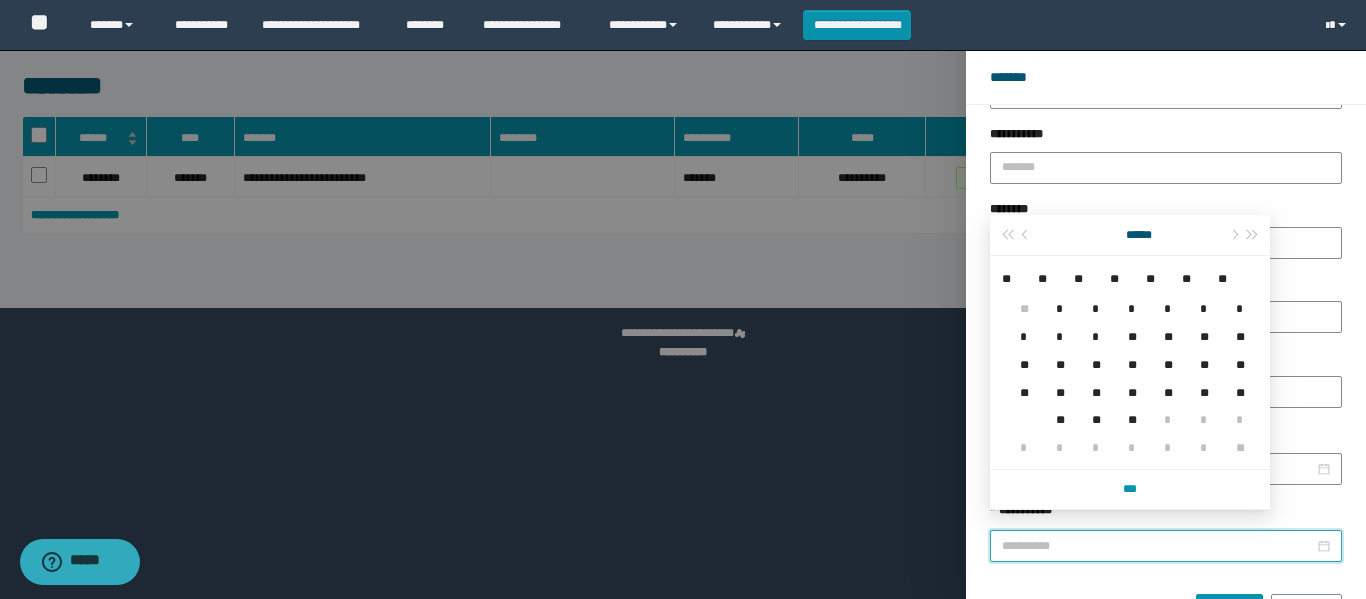 type on "**********" 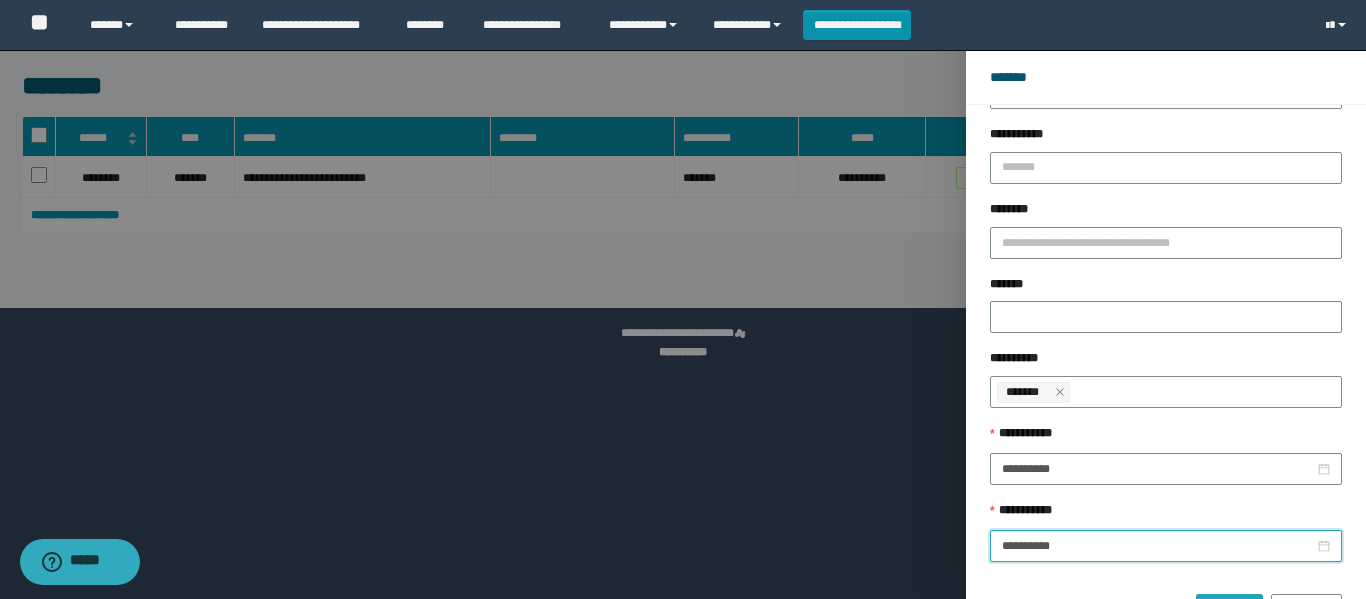 click on "******" at bounding box center (1229, 610) 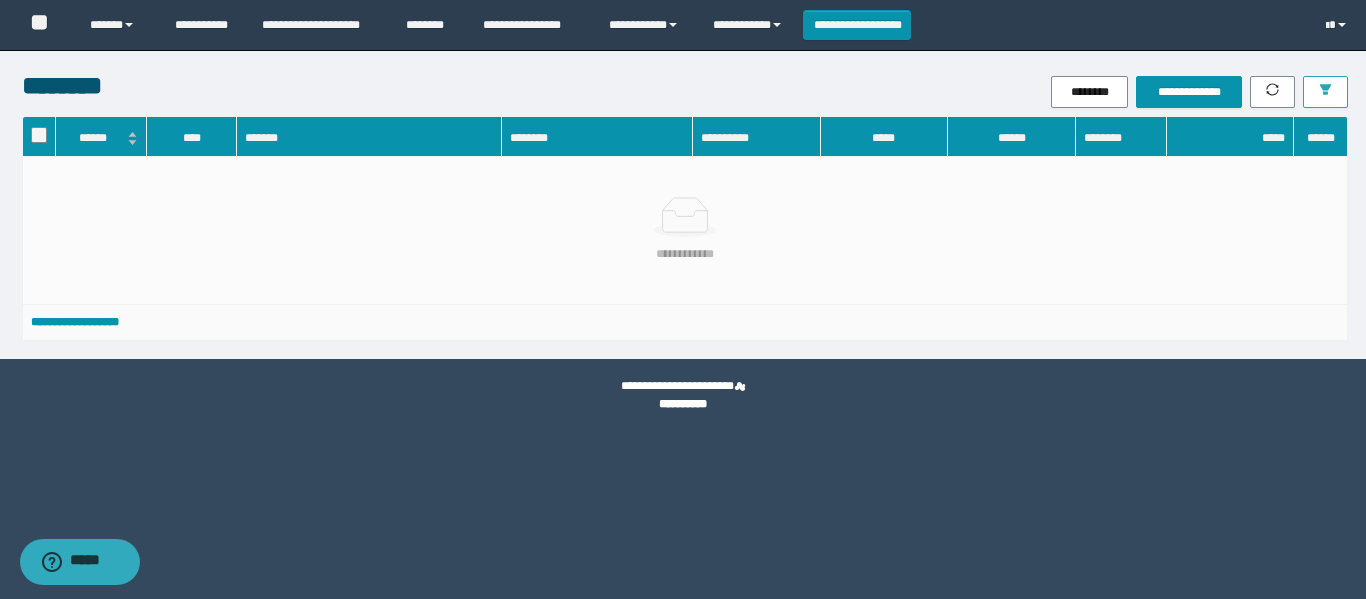 click at bounding box center [1325, 92] 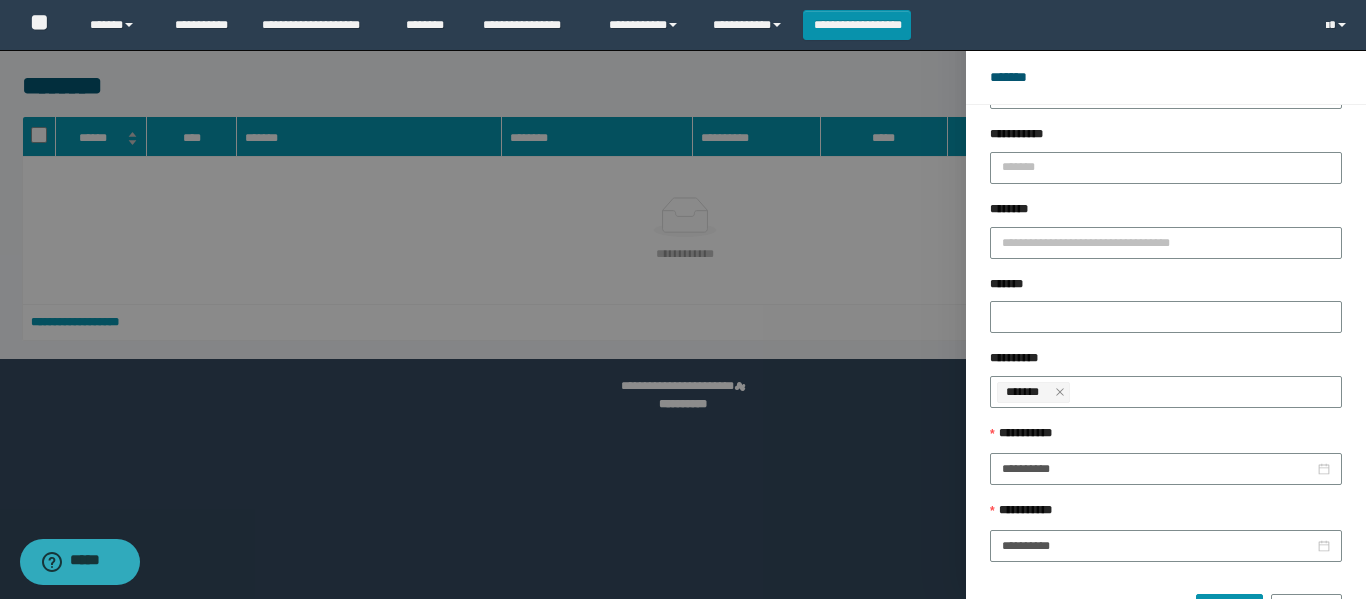 click on "[PHONE] [EMAIL]" at bounding box center (1166, 462) 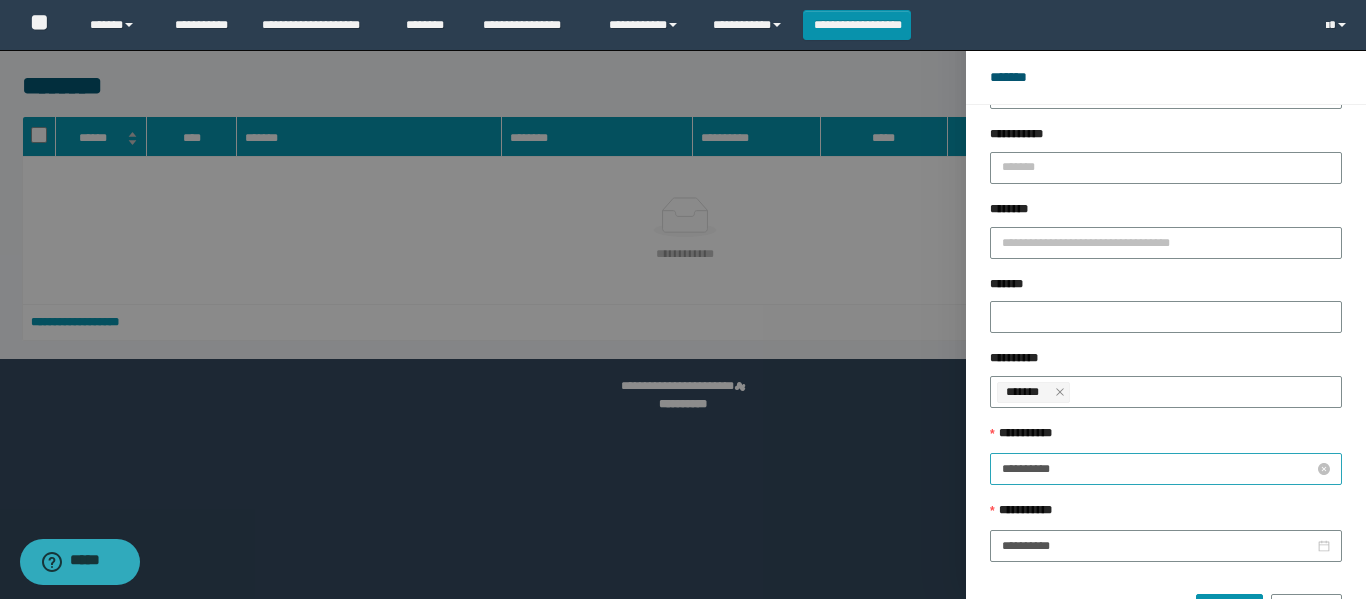 click on "**********" at bounding box center (1158, 469) 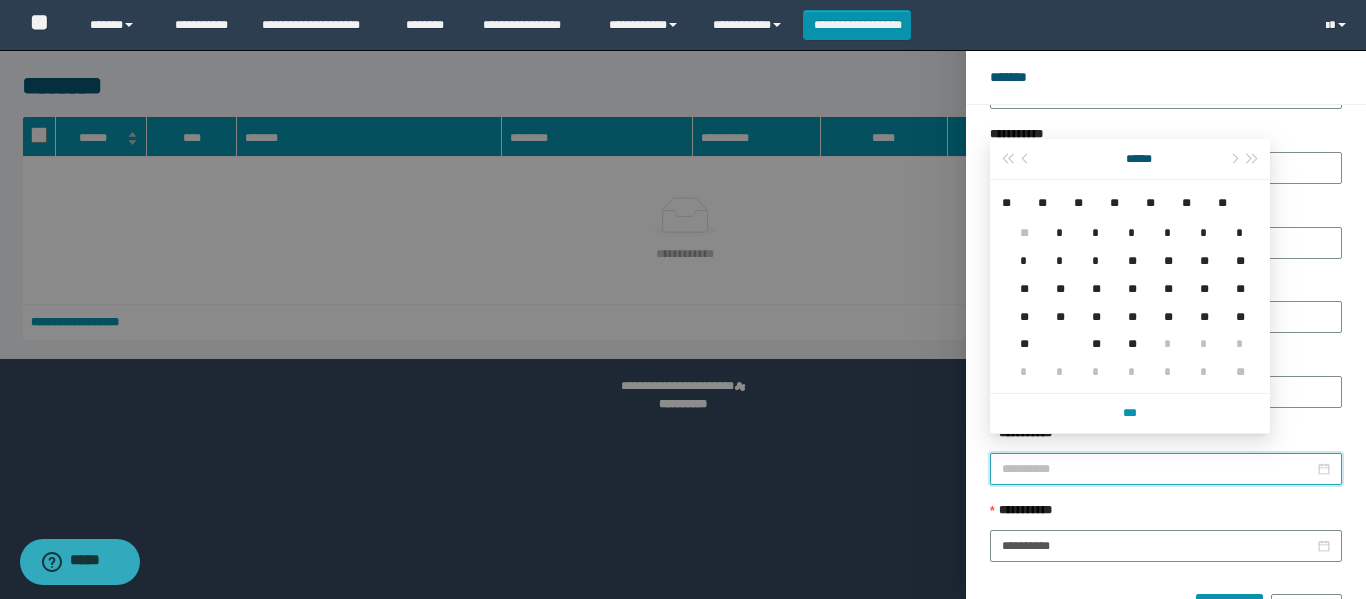 type on "**********" 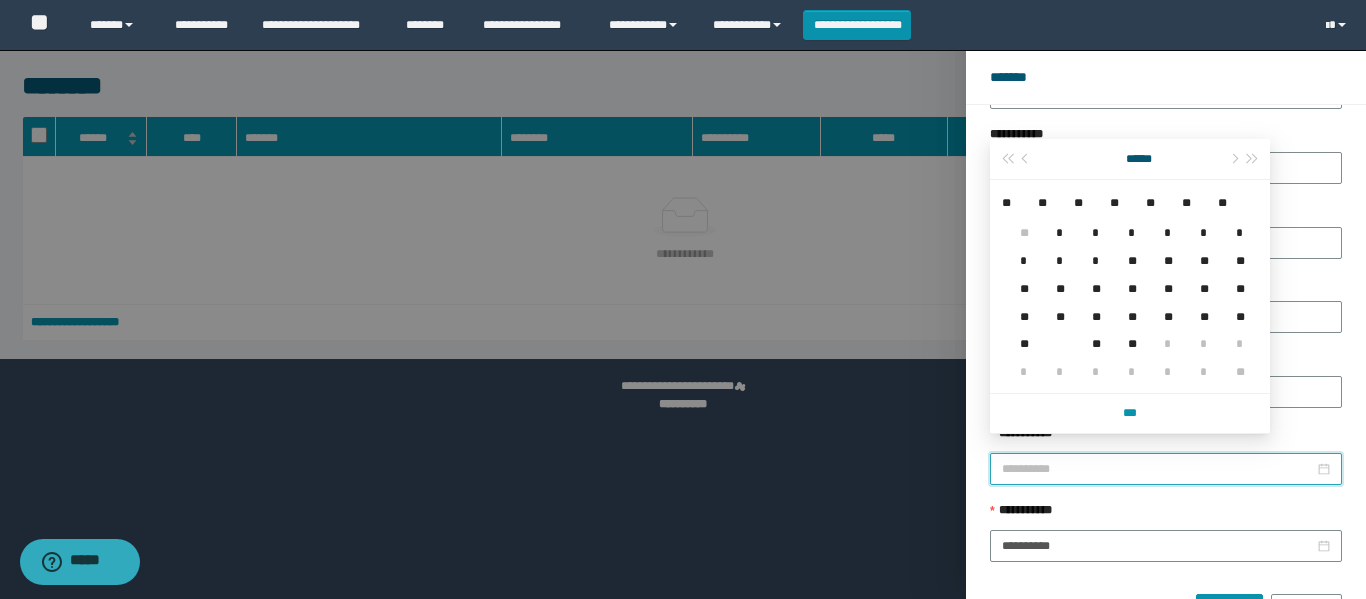 click on "**" at bounding box center (1092, 332) 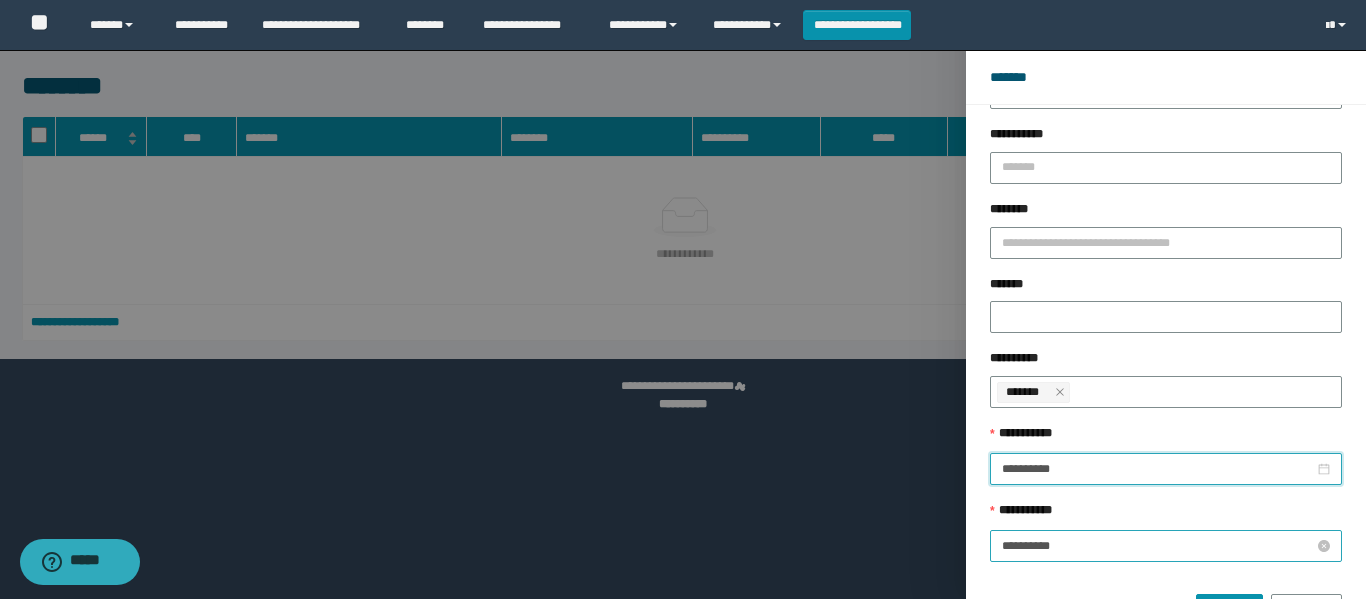 click on "**********" at bounding box center [1158, 546] 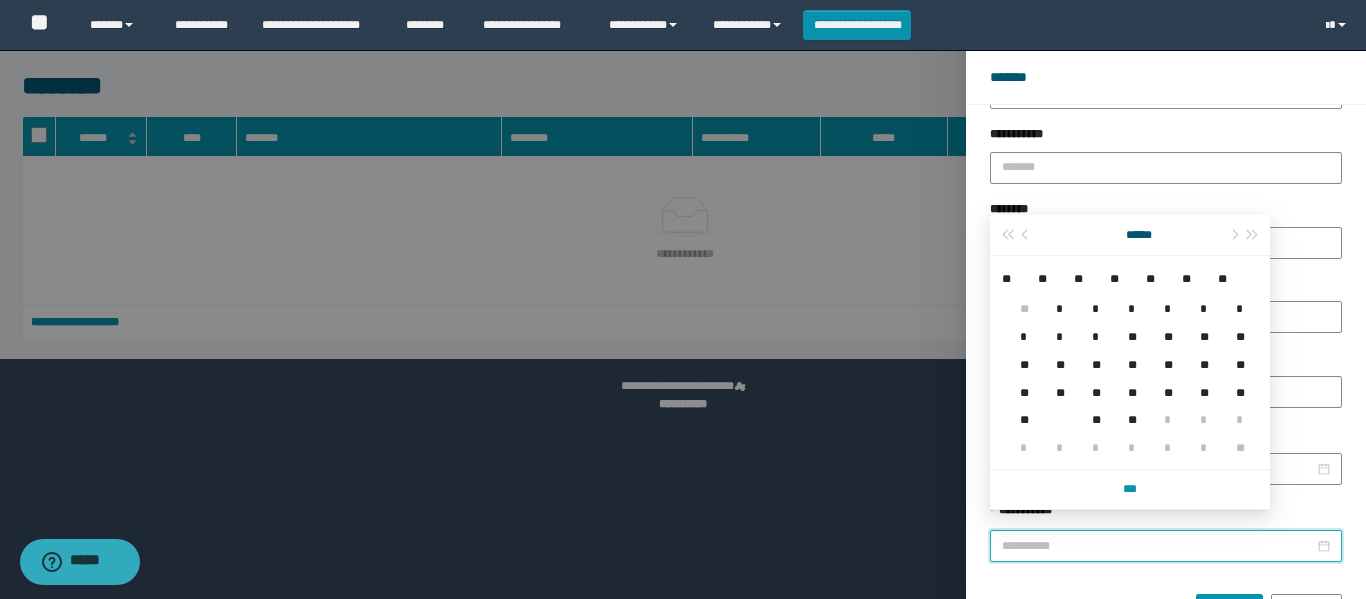 type on "**********" 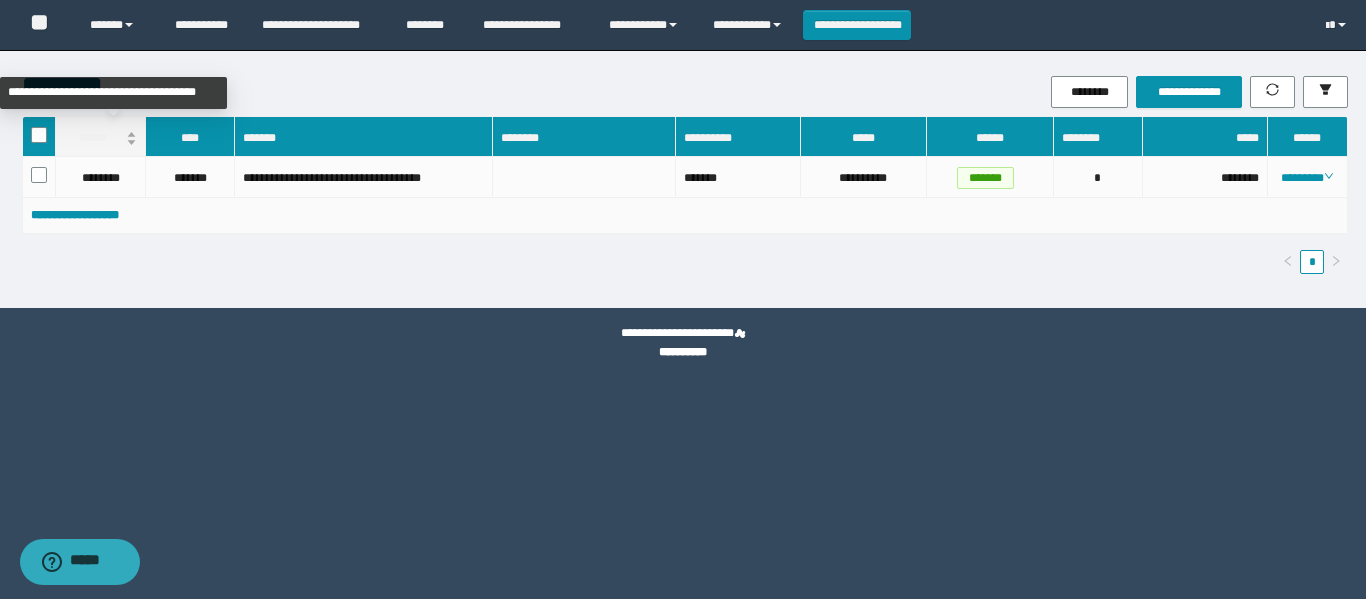 drag, startPoint x: 1337, startPoint y: 174, endPoint x: 72, endPoint y: 135, distance: 1265.6011 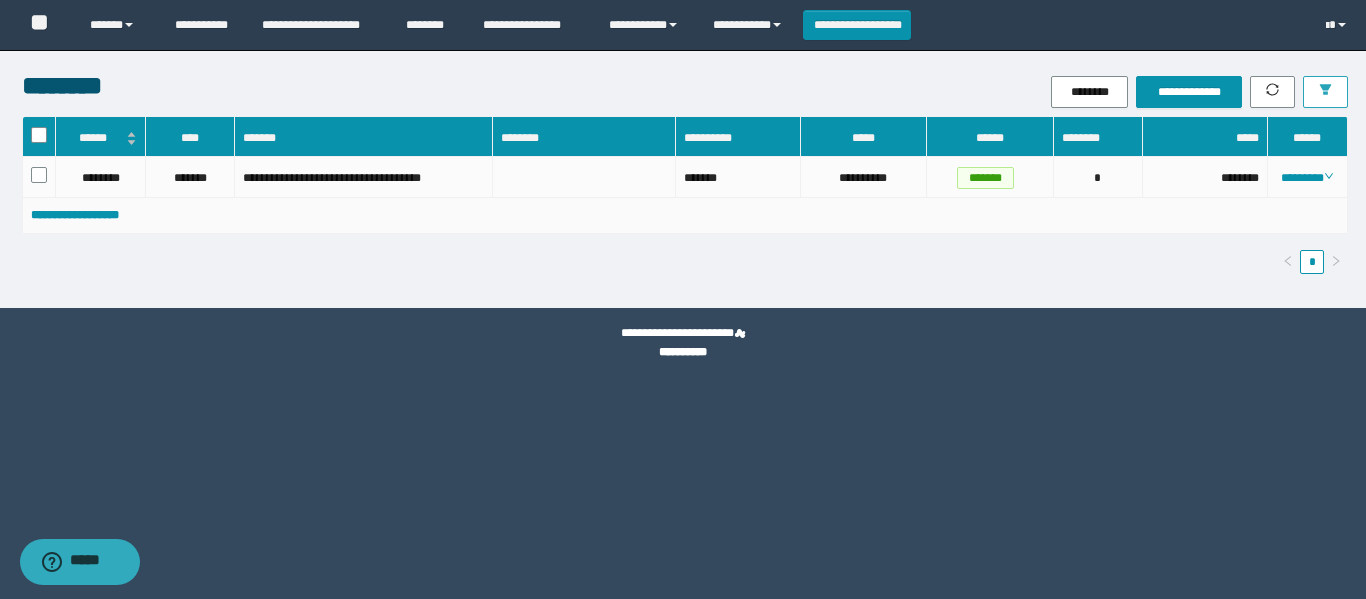 click at bounding box center (1325, 92) 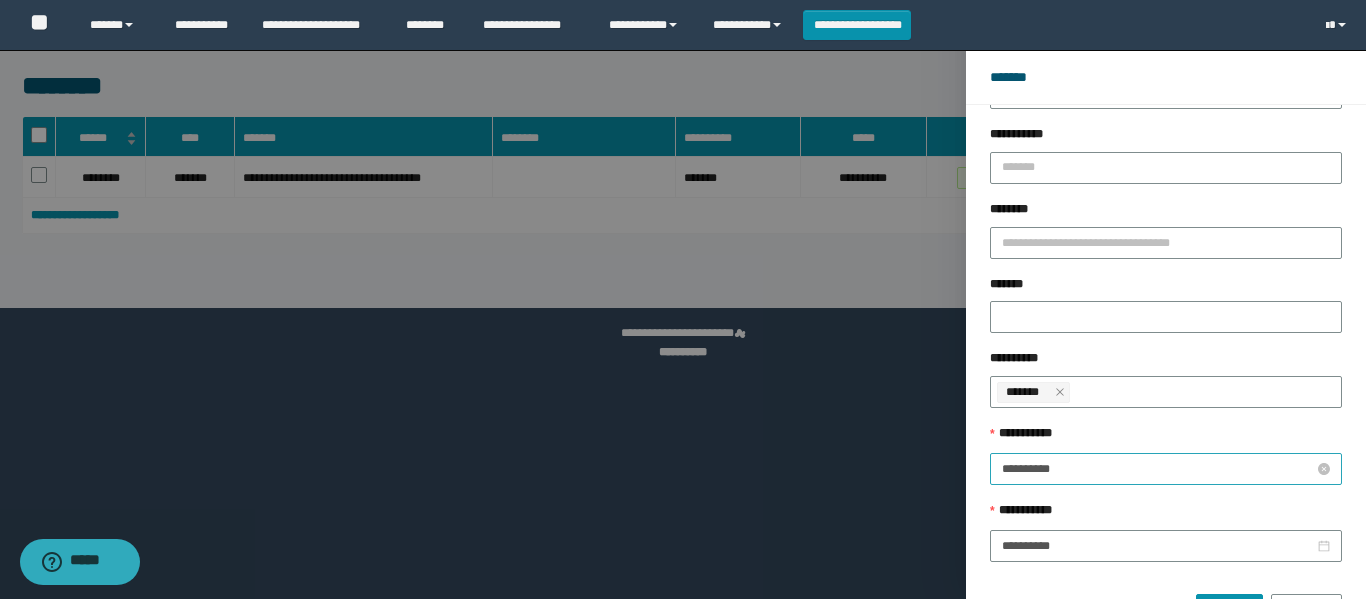 click on "**********" at bounding box center [1158, 469] 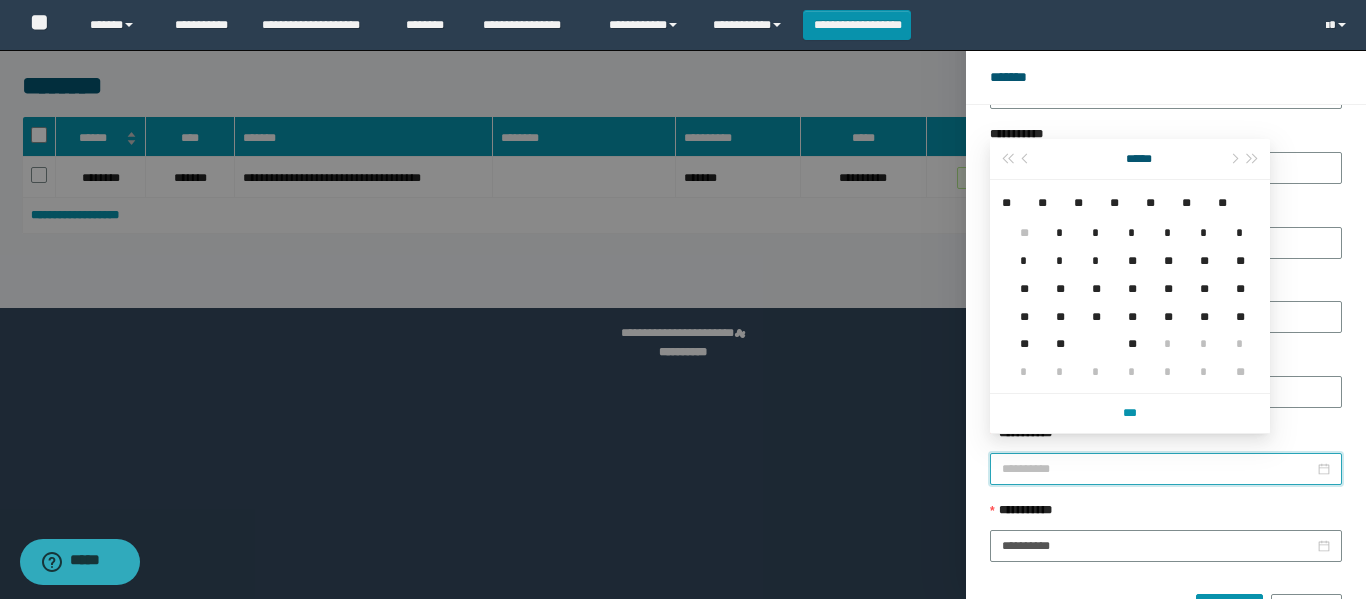 type on "**********" 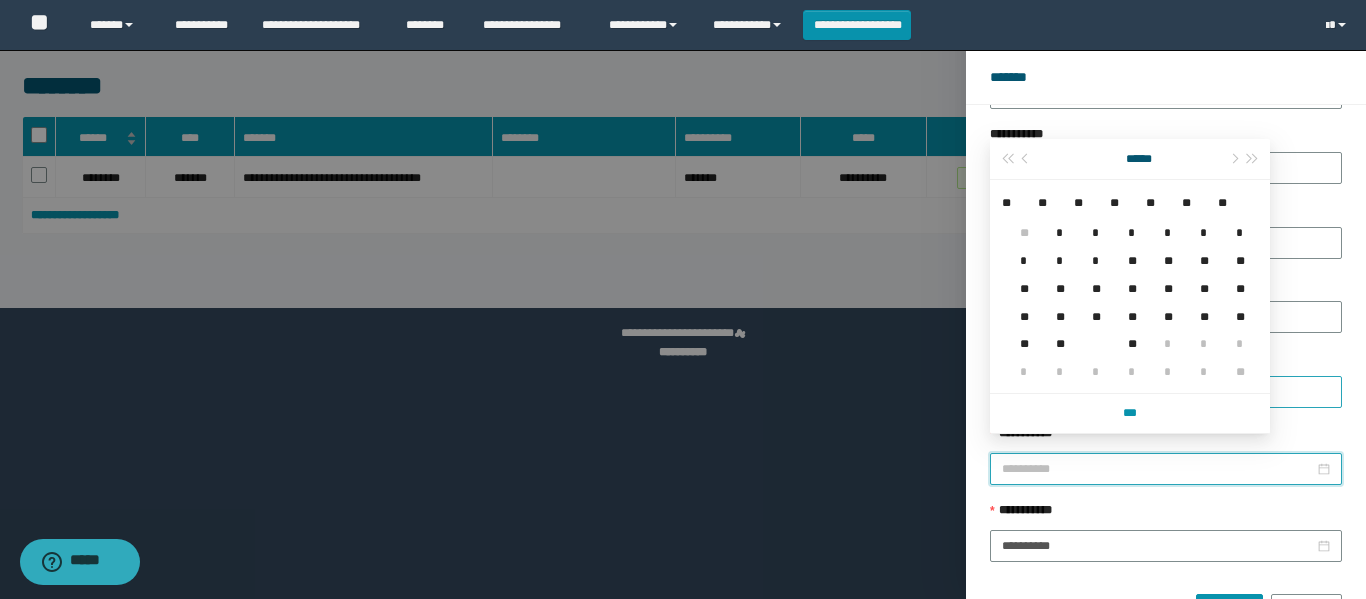 drag, startPoint x: 1132, startPoint y: 351, endPoint x: 1135, endPoint y: 401, distance: 50.08992 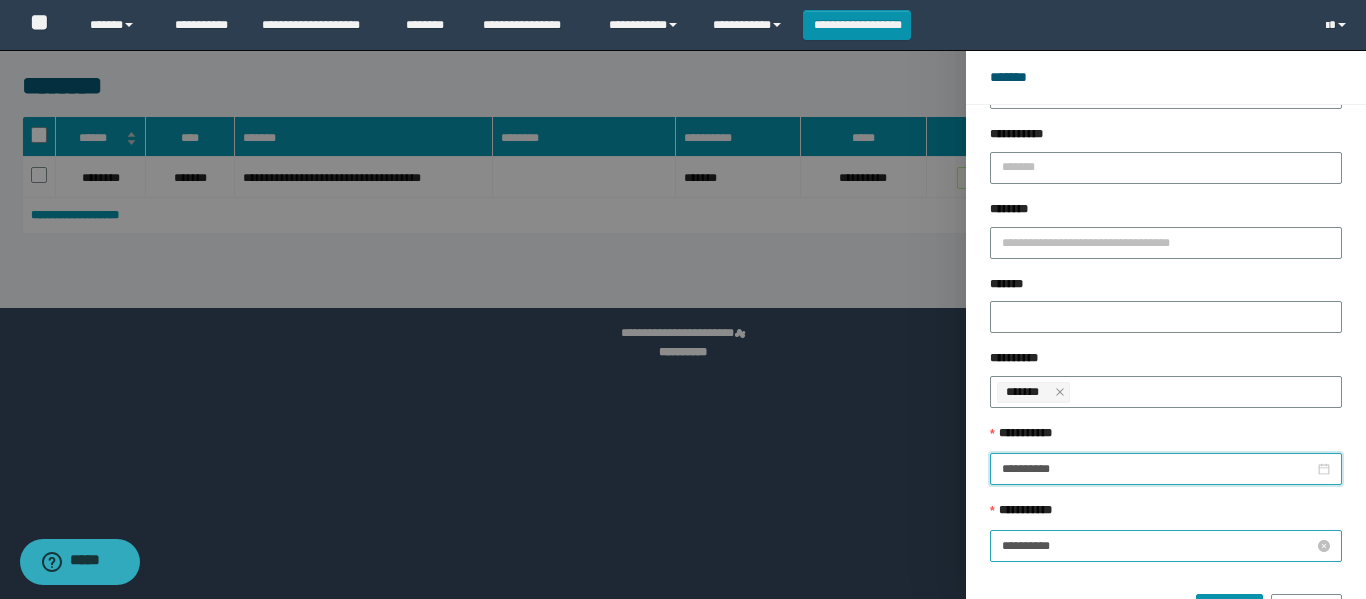 click on "**********" at bounding box center [1158, 546] 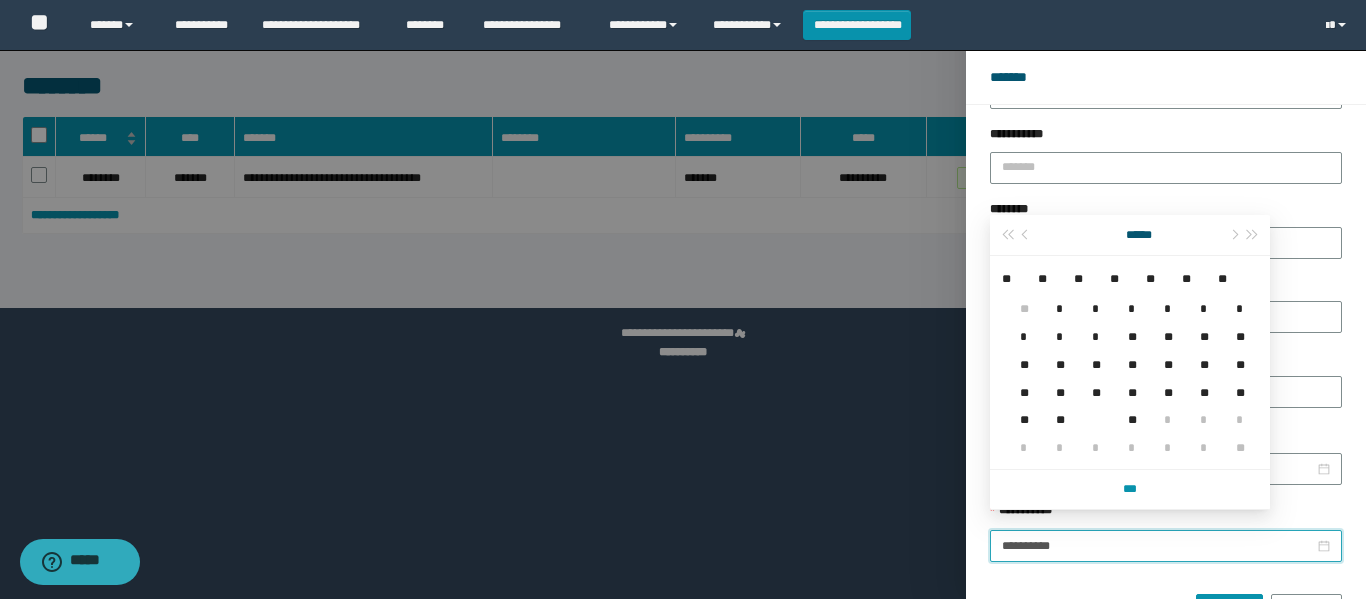 type on "**********" 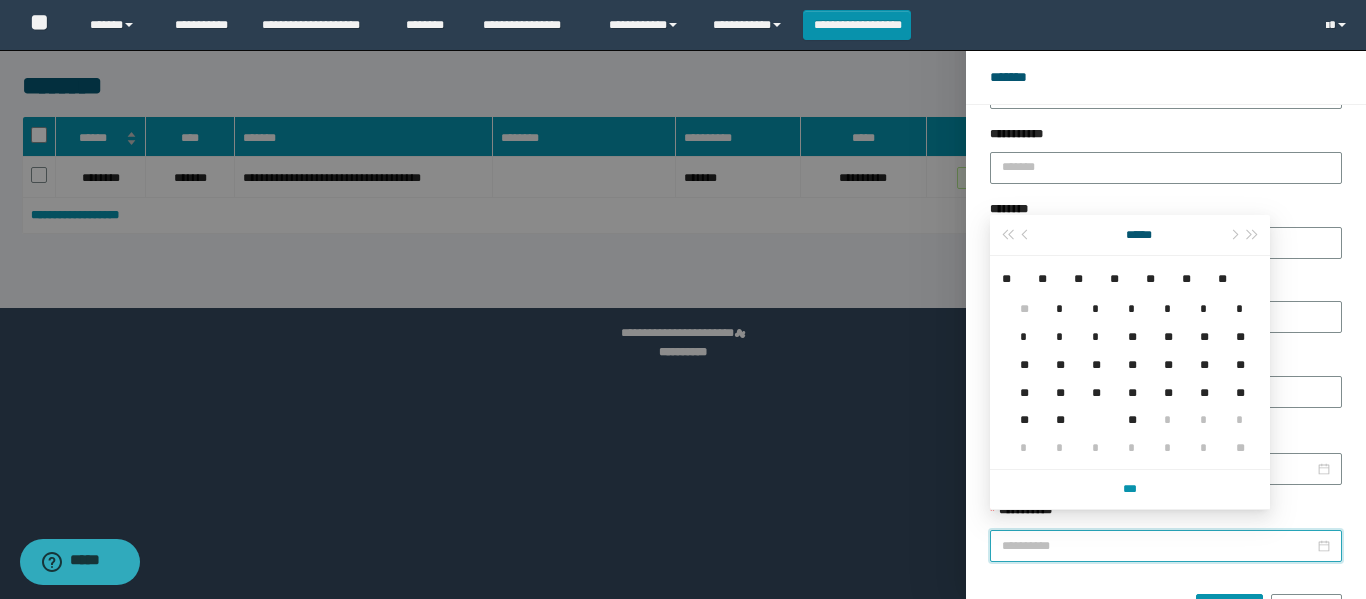 drag, startPoint x: 1127, startPoint y: 427, endPoint x: 1183, endPoint y: 507, distance: 97.65244 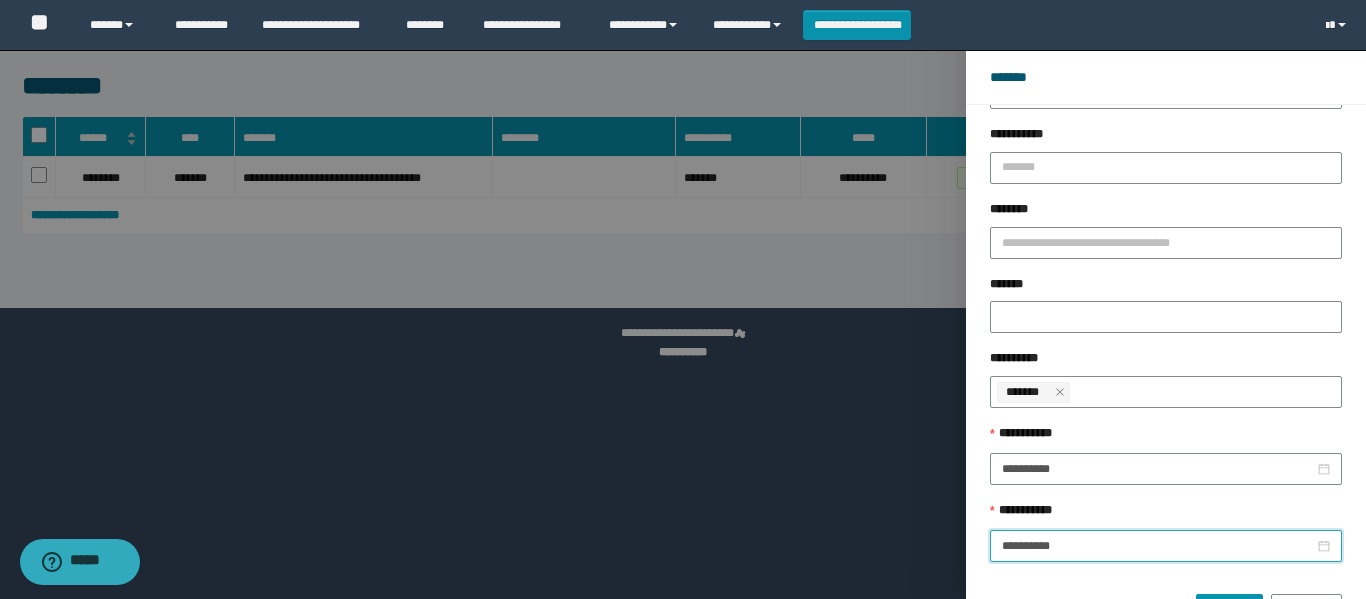 click on "****** *******" at bounding box center (1166, 602) 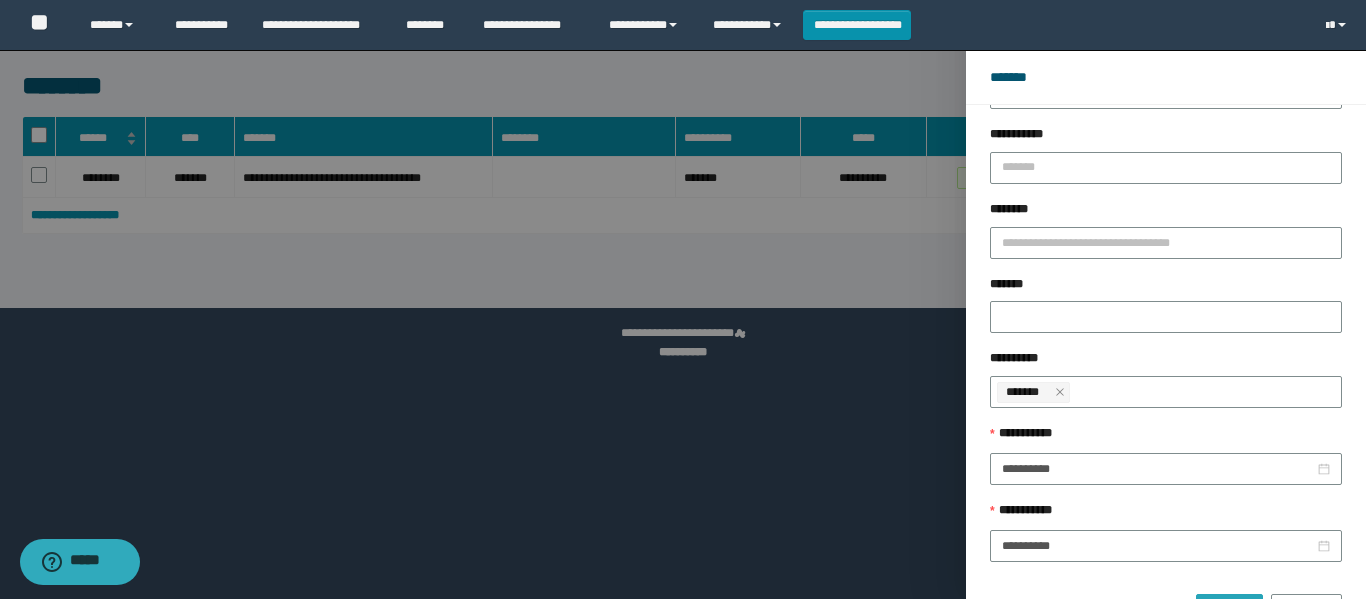 click on "******" at bounding box center [1229, 610] 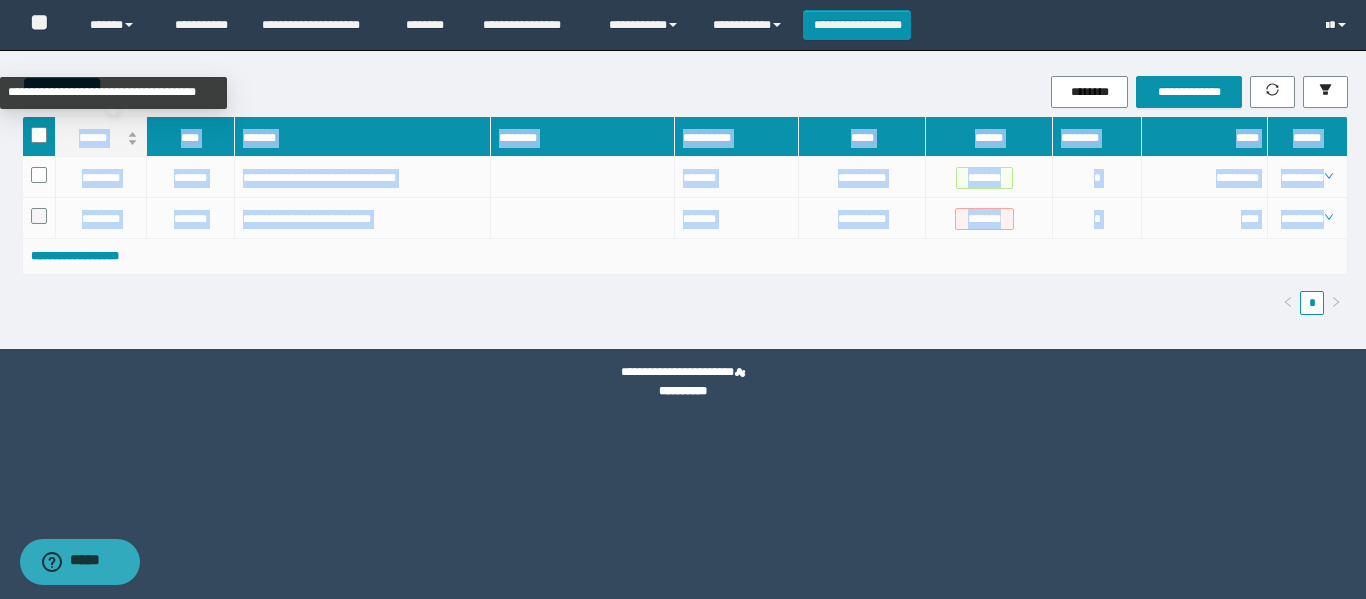 drag, startPoint x: 1348, startPoint y: 215, endPoint x: 68, endPoint y: 134, distance: 1282.5603 